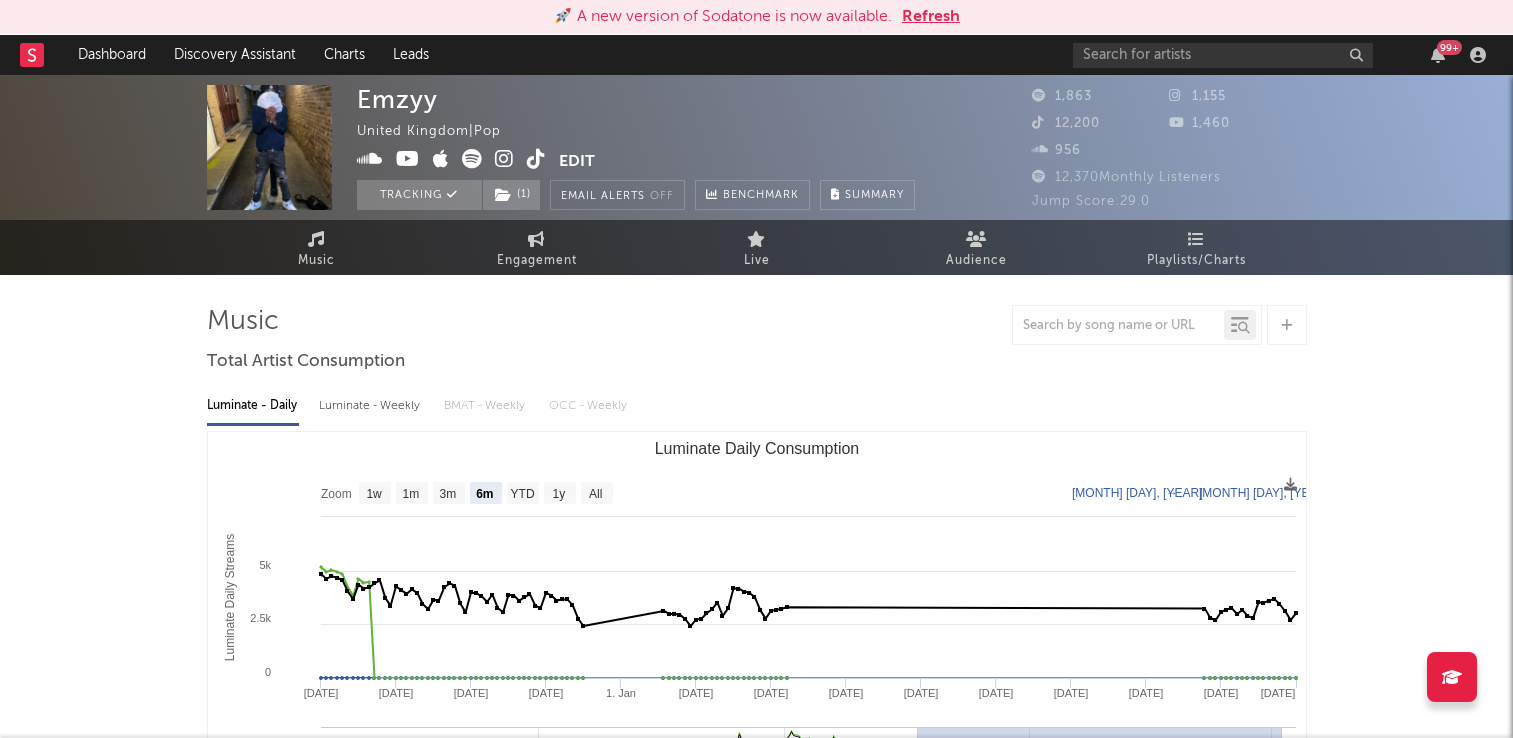 select on "6m" 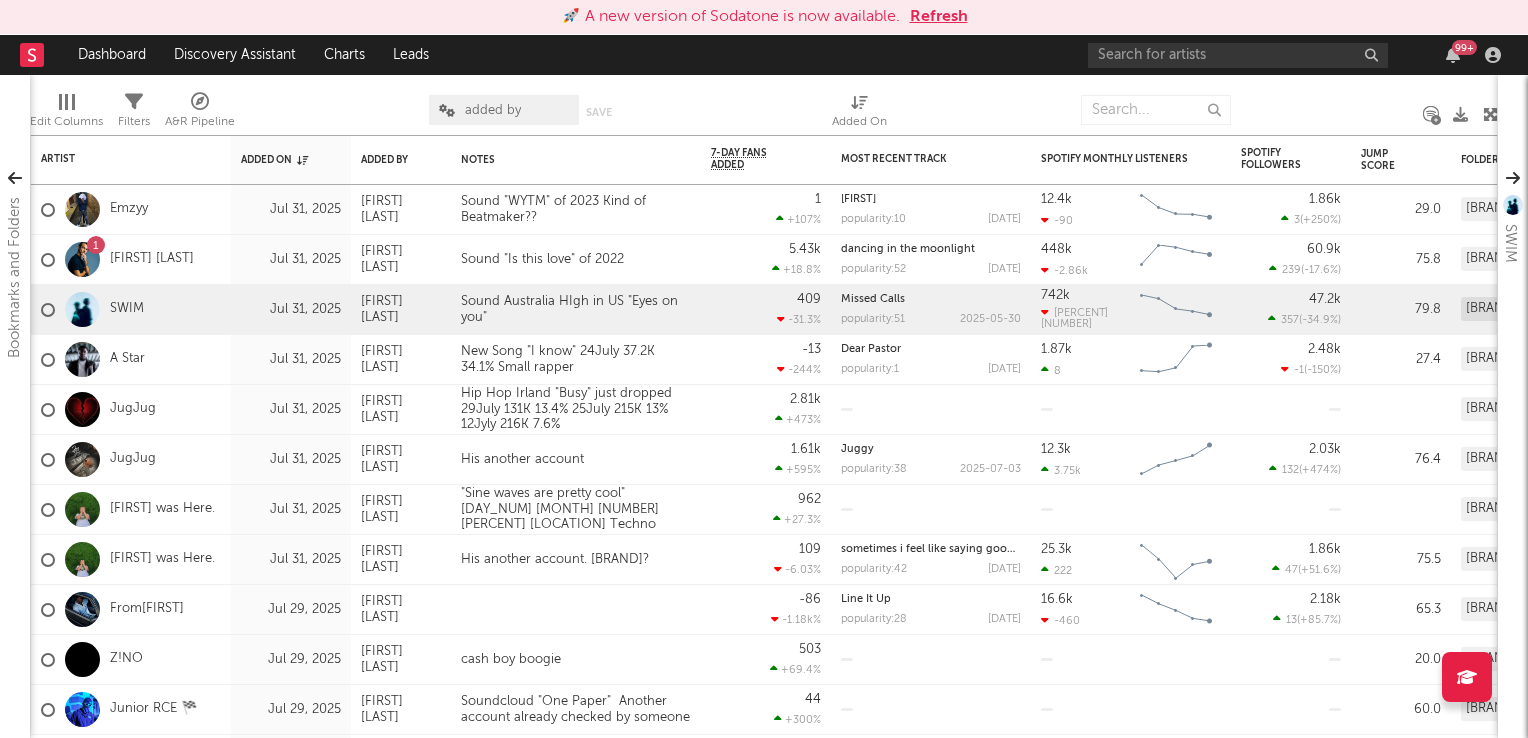 scroll, scrollTop: 0, scrollLeft: 0, axis: both 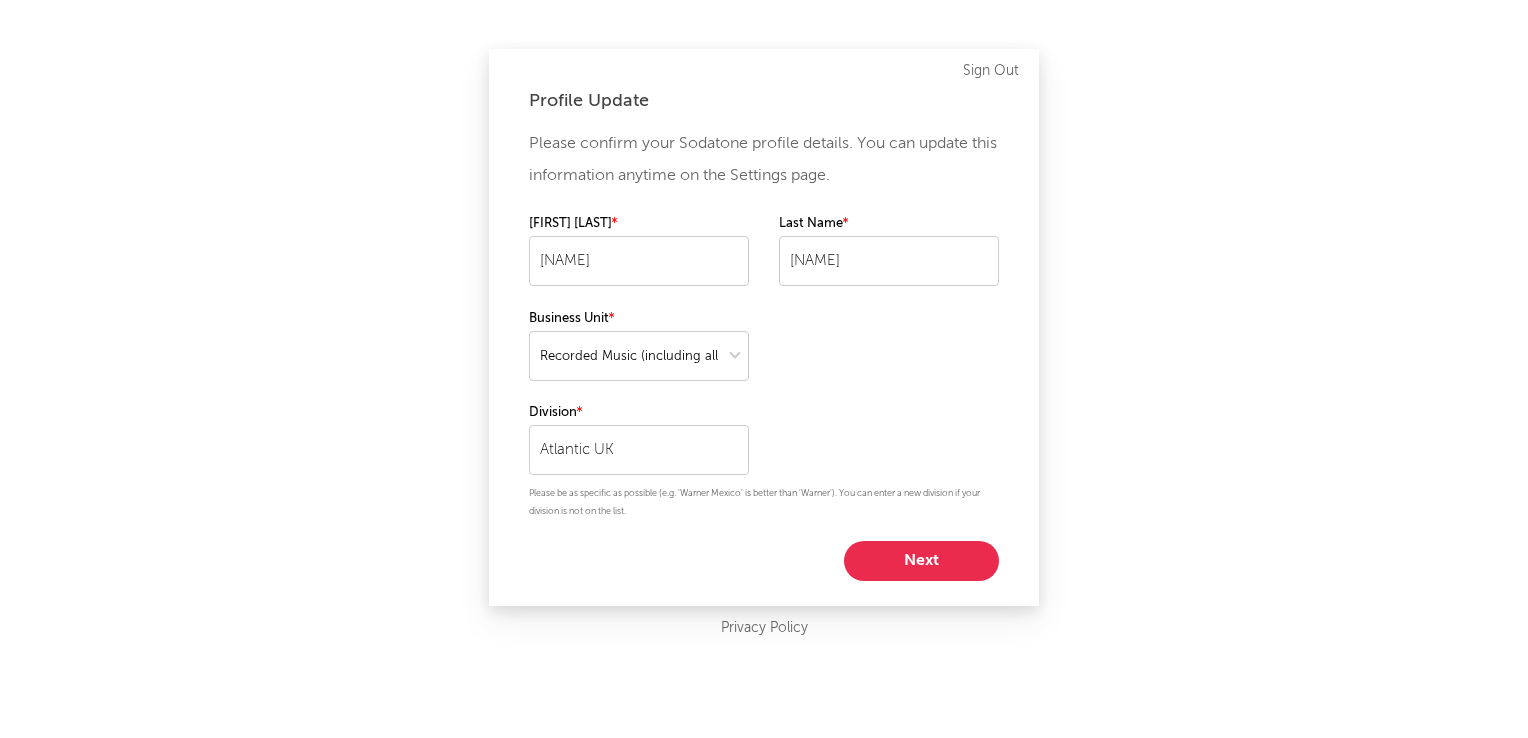 select on "recorded_music" 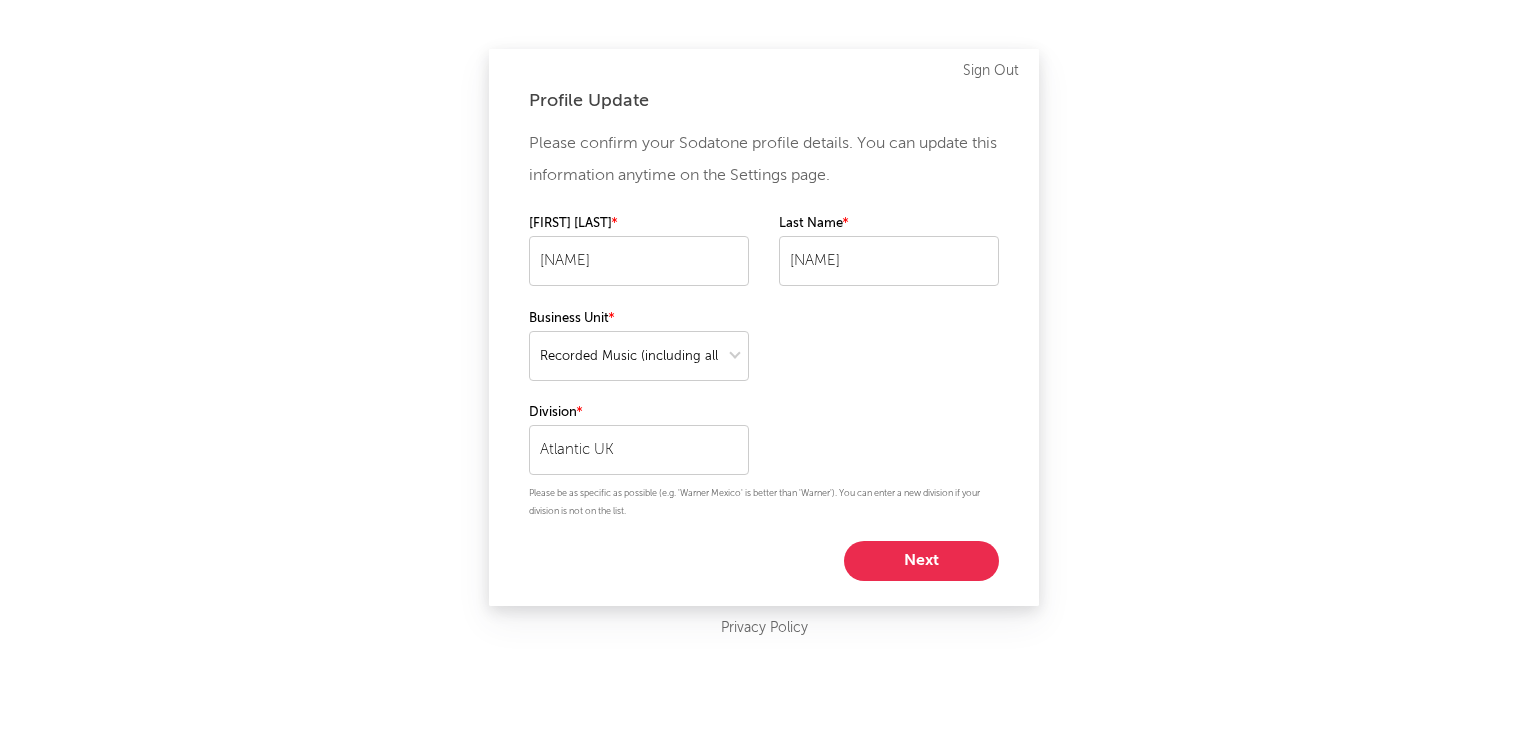 select on "other" 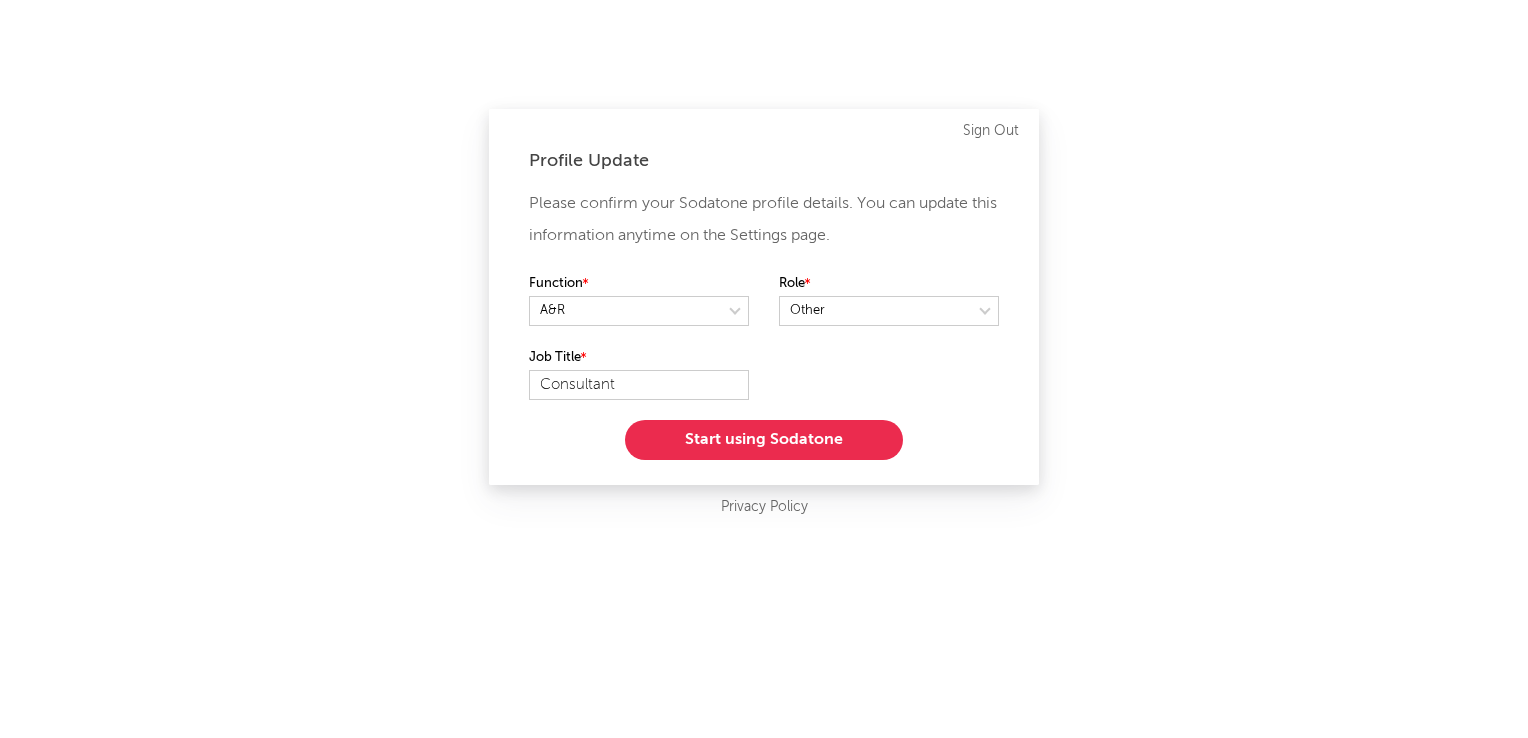 click on "Start using Sodatone" at bounding box center [764, 440] 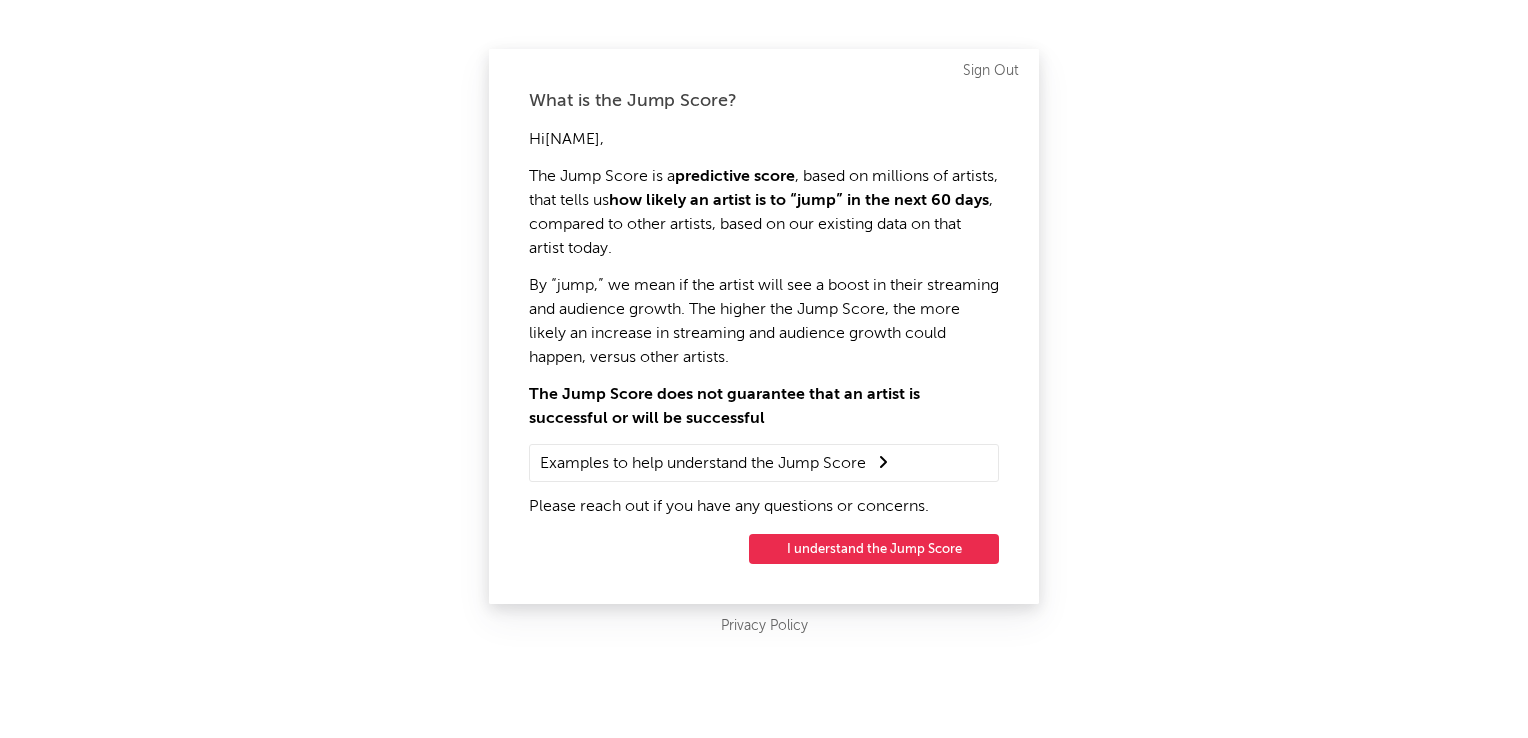 click on "I understand the Jump Score" at bounding box center [874, 549] 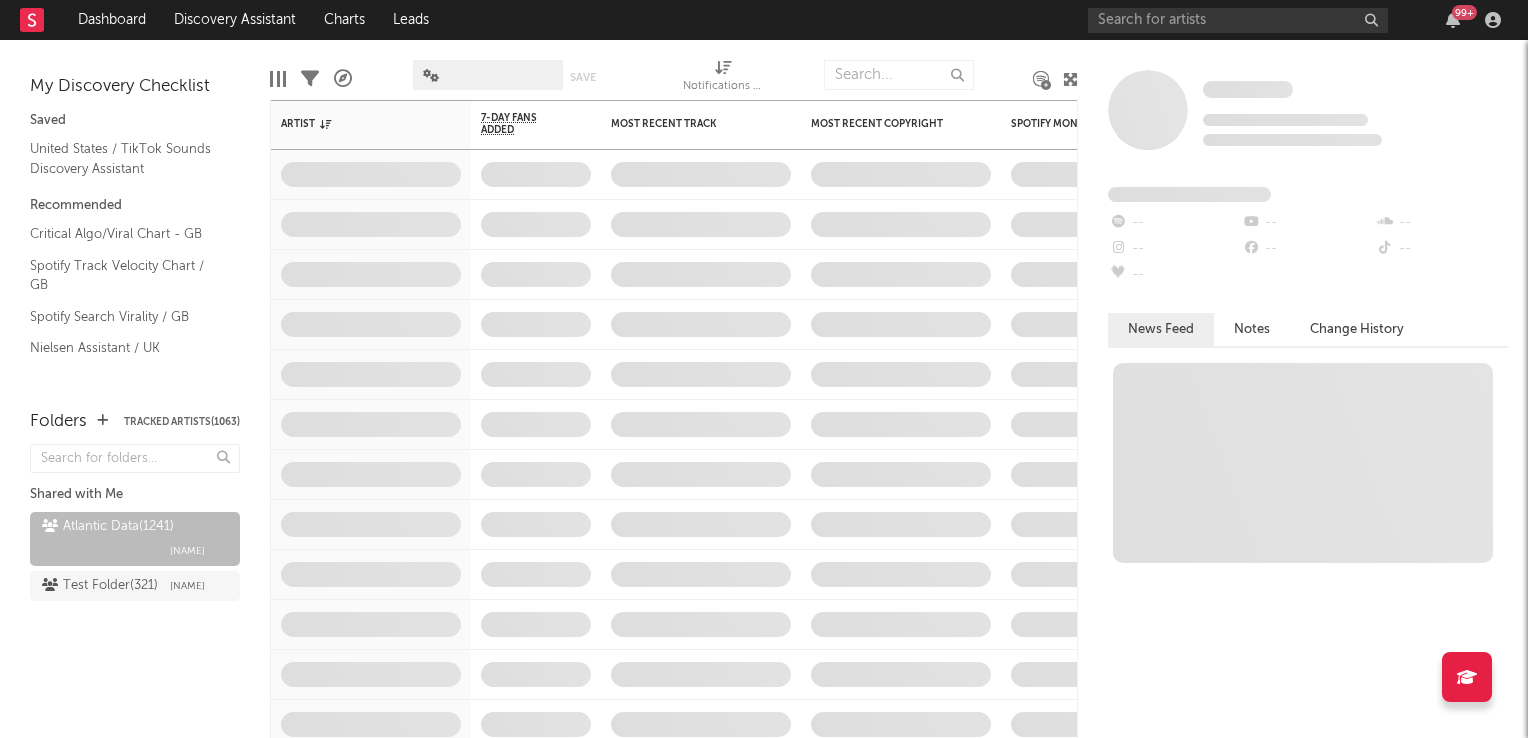 click at bounding box center (1070, 79) 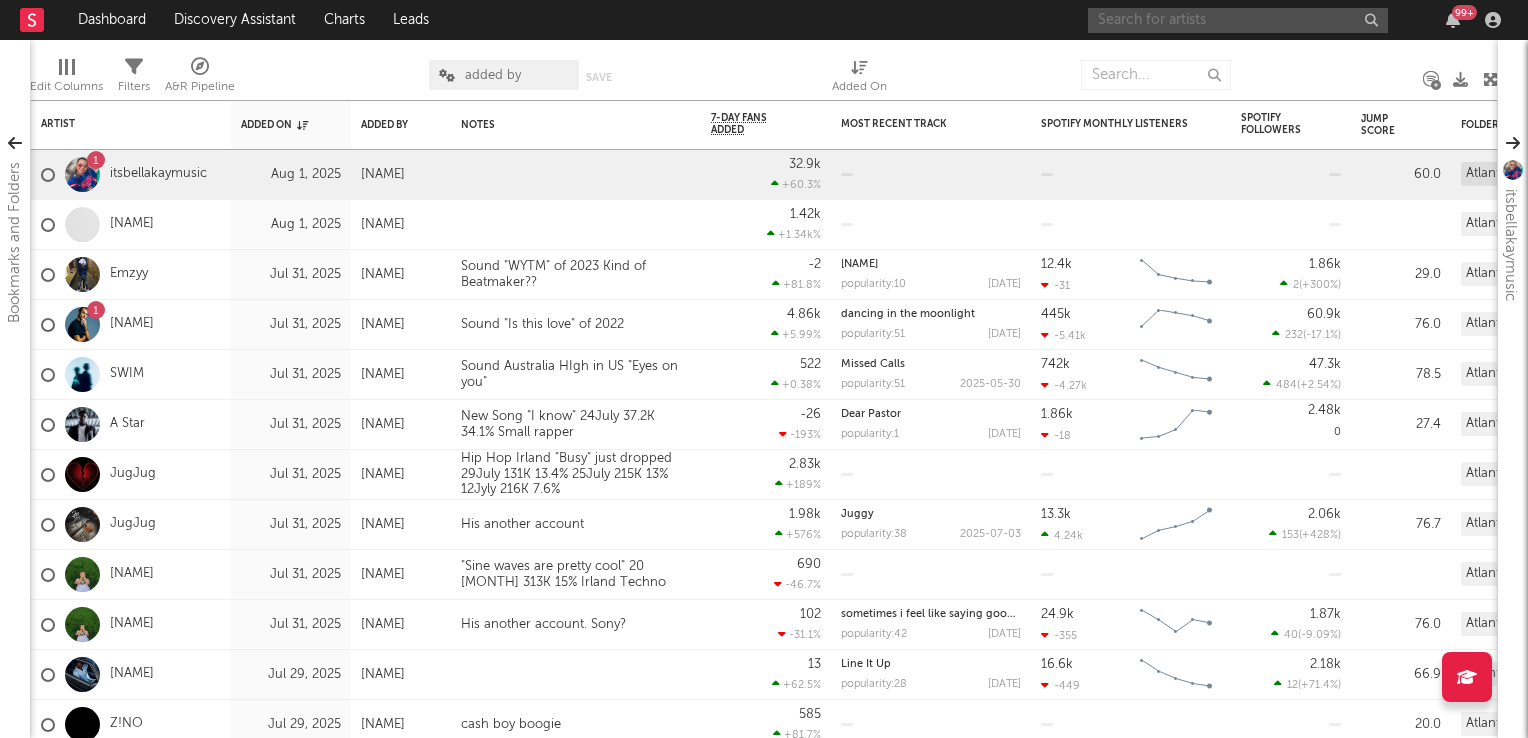 click at bounding box center (1238, 20) 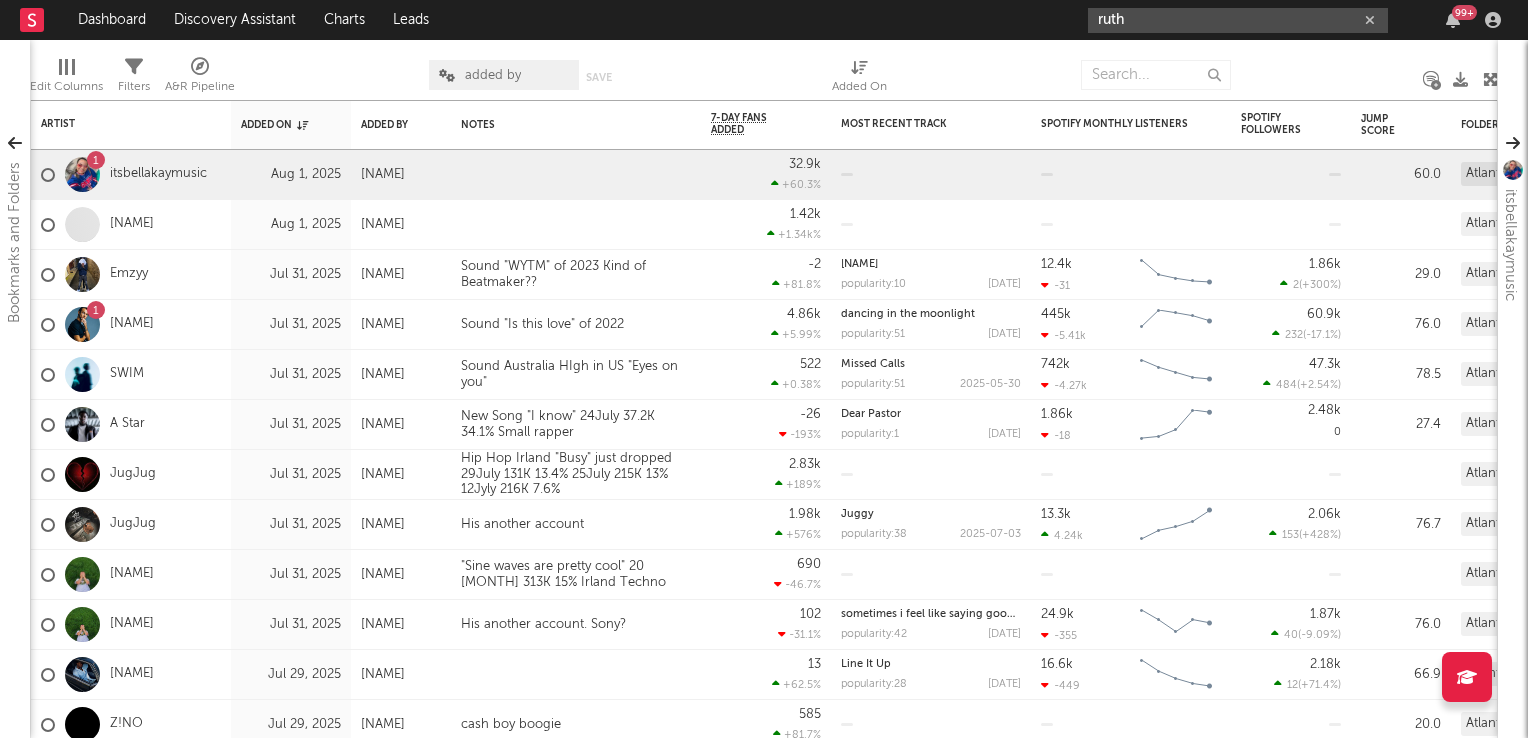 type on "ruth" 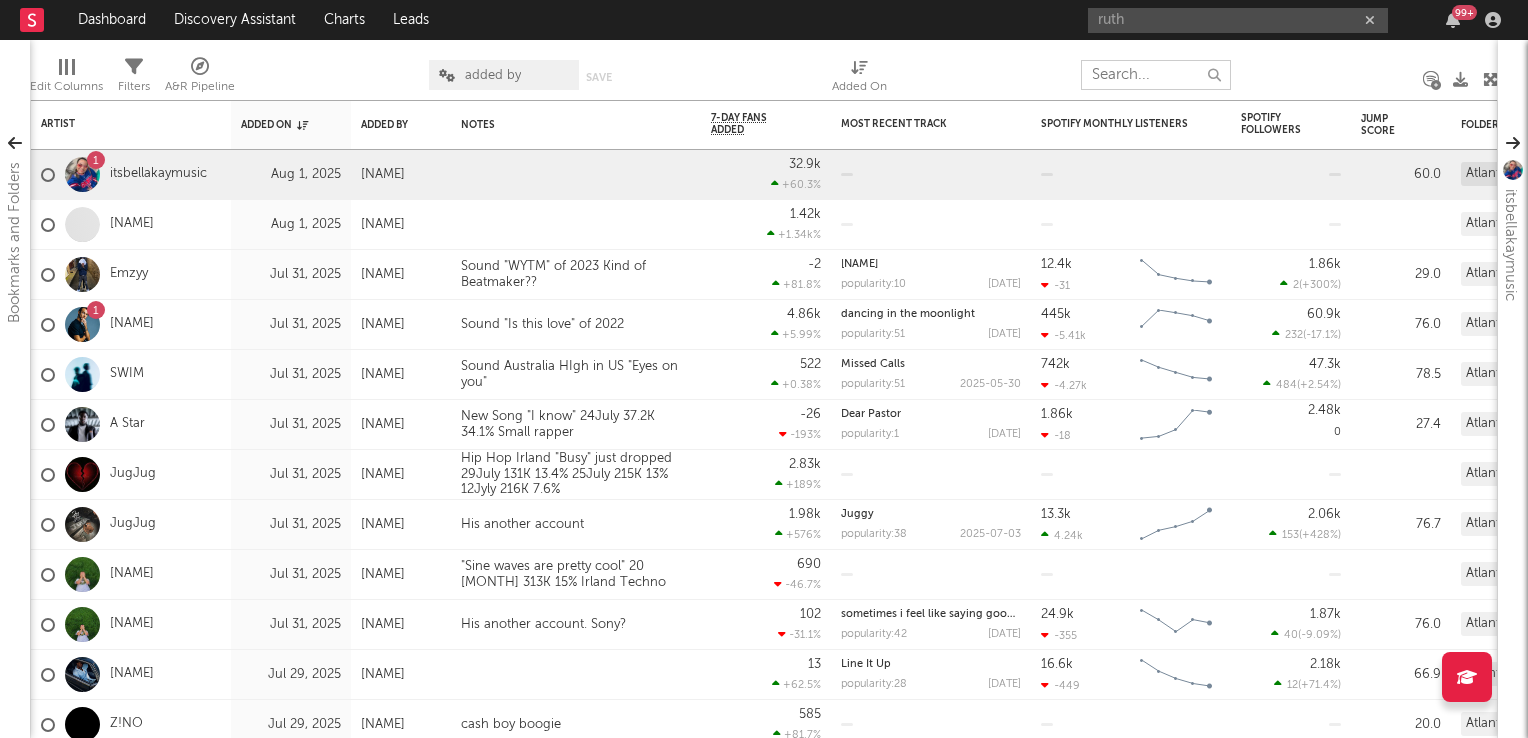 click at bounding box center (1156, 75) 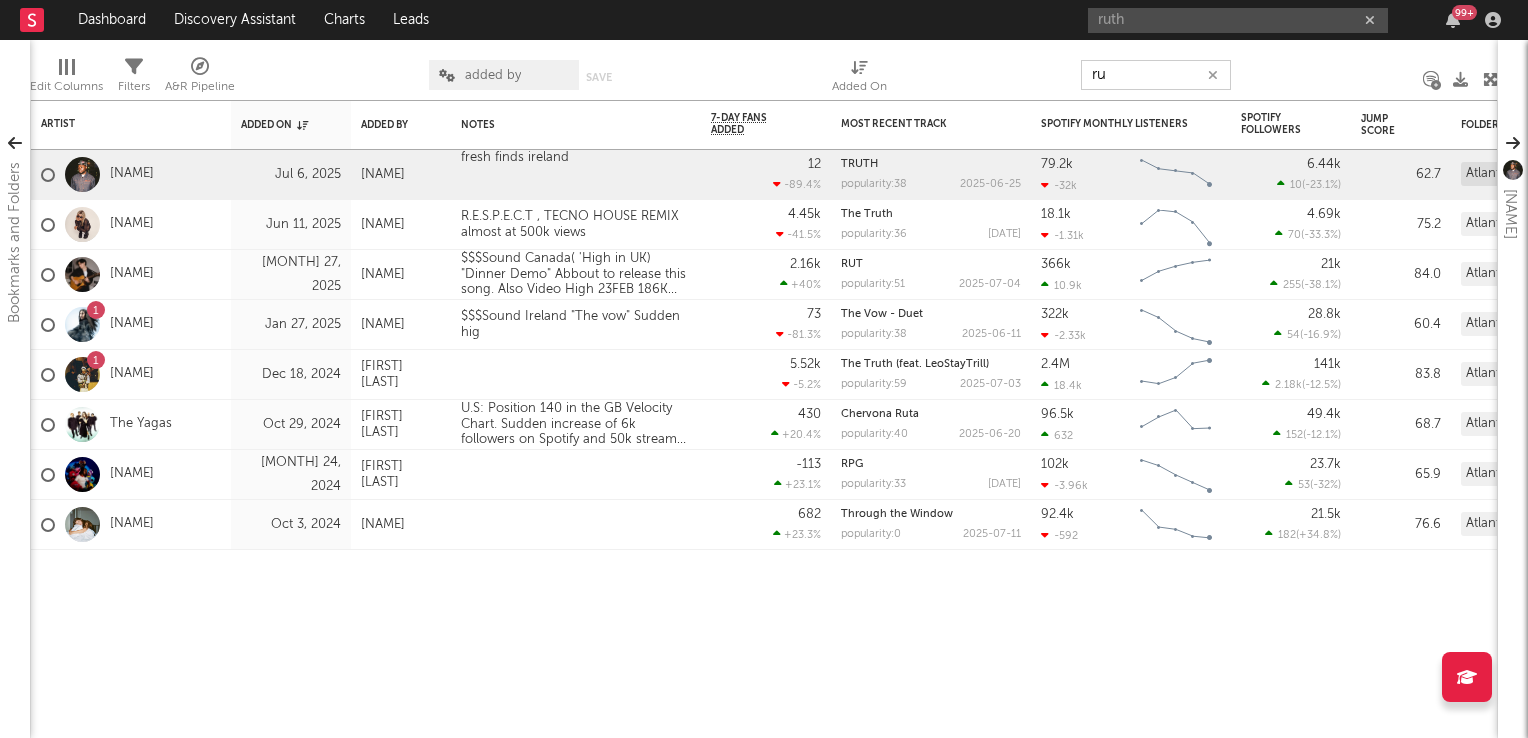type on "r" 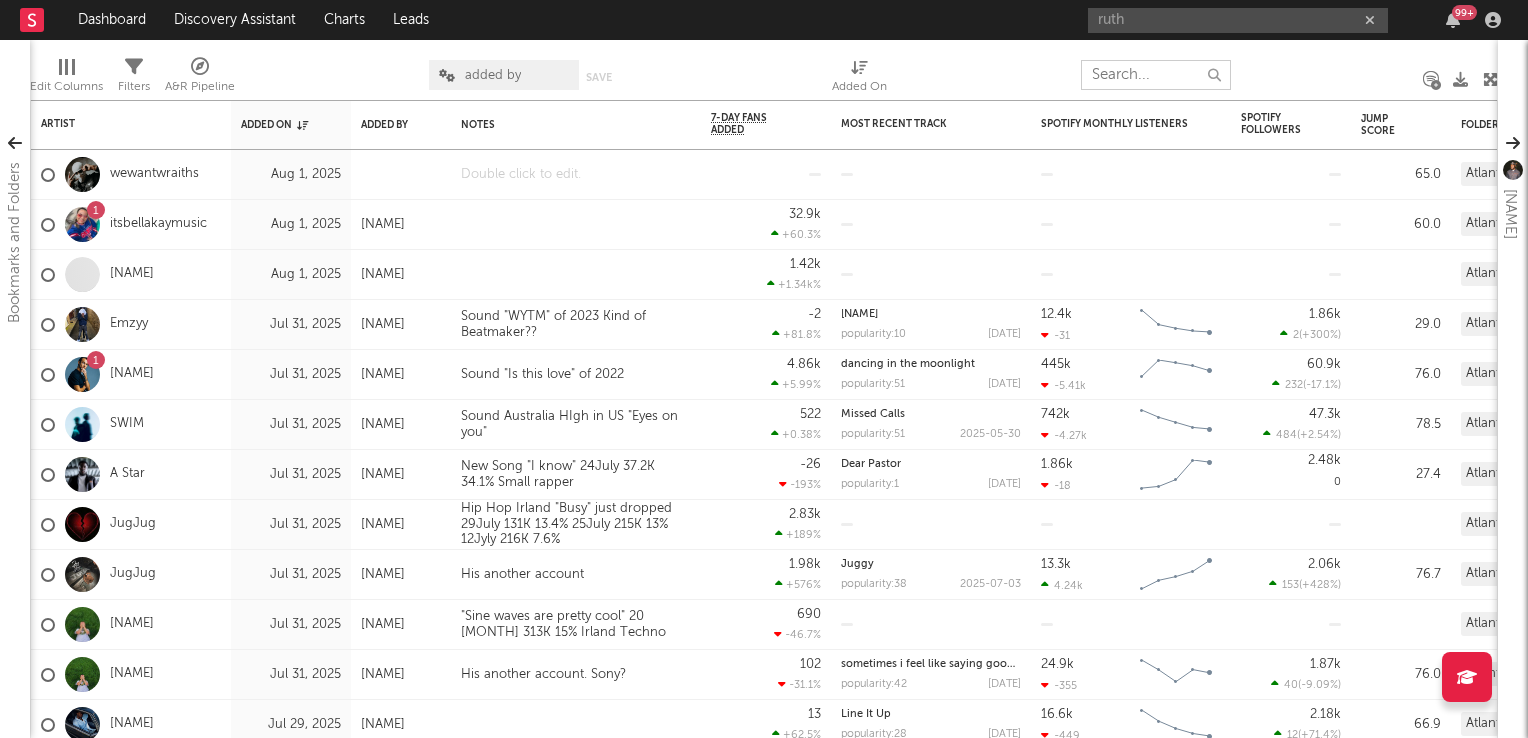 type 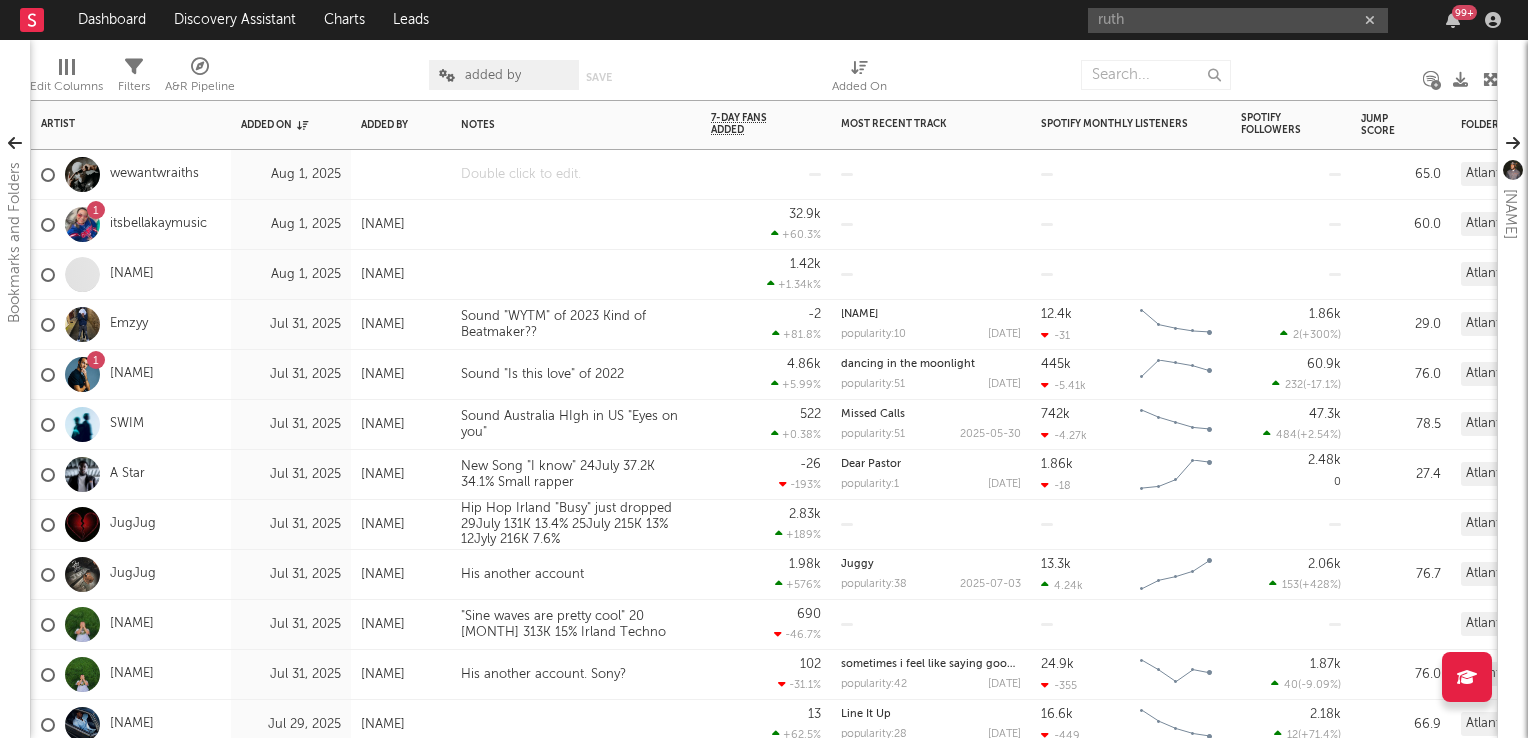 drag, startPoint x: 558, startPoint y: 172, endPoint x: 529, endPoint y: 158, distance: 32.202484 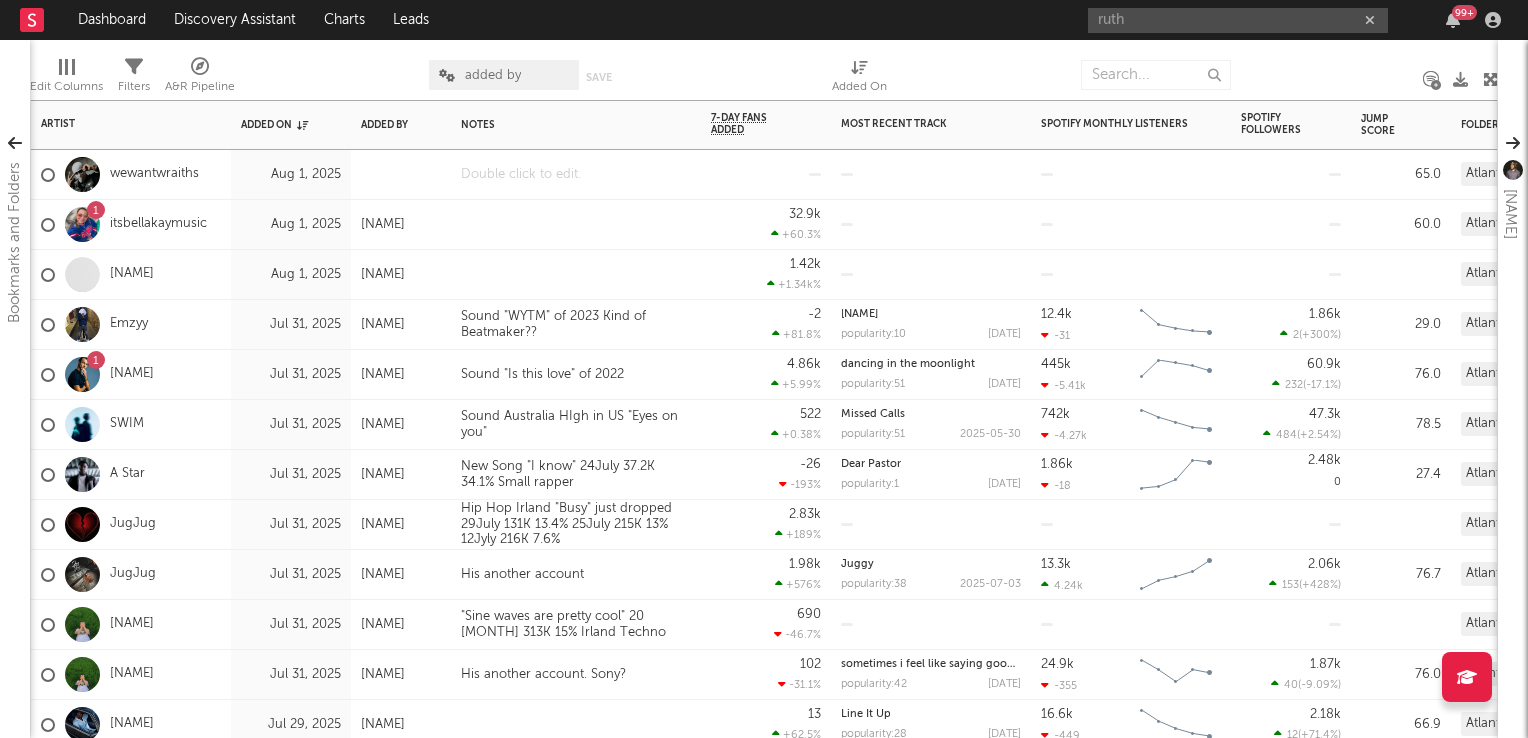 click at bounding box center [576, 174] 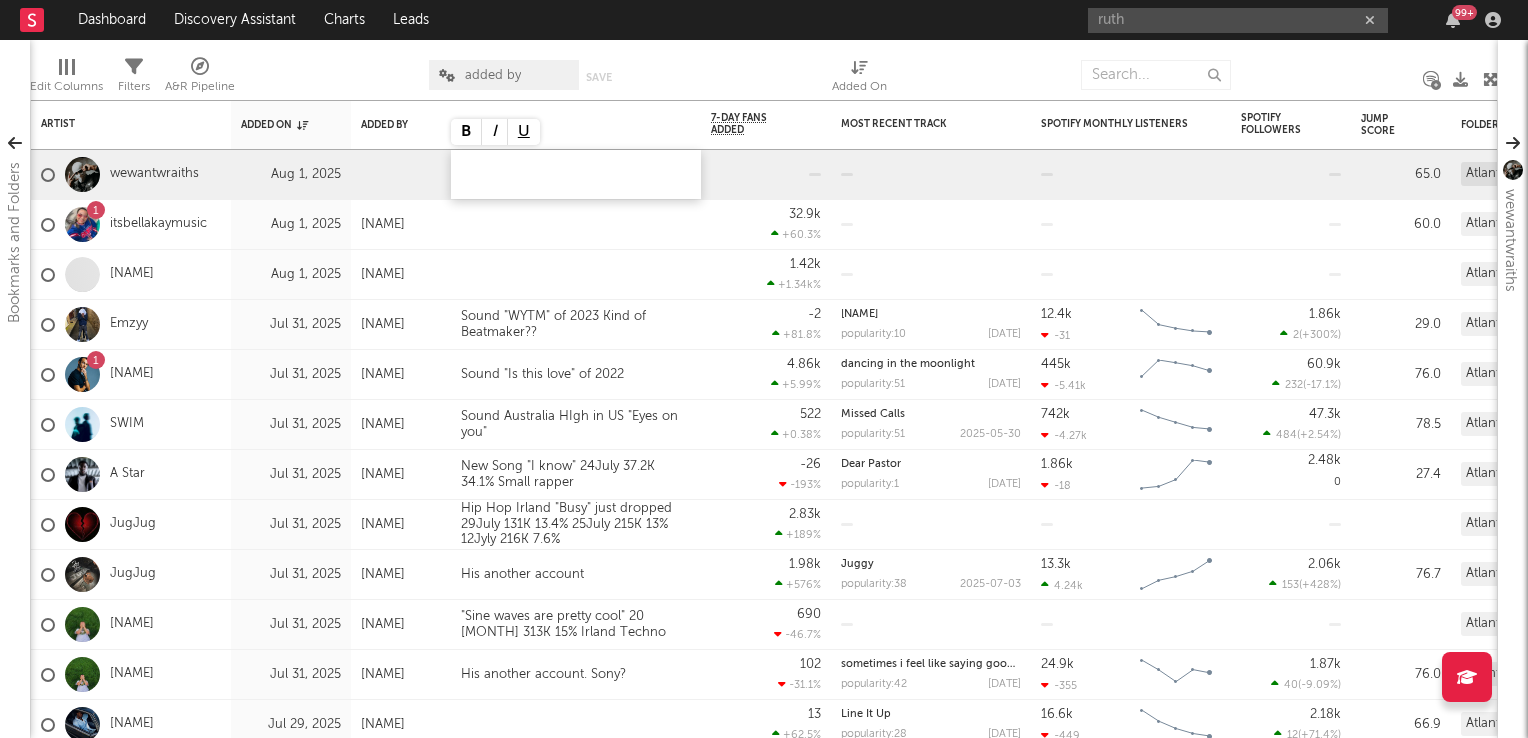 type 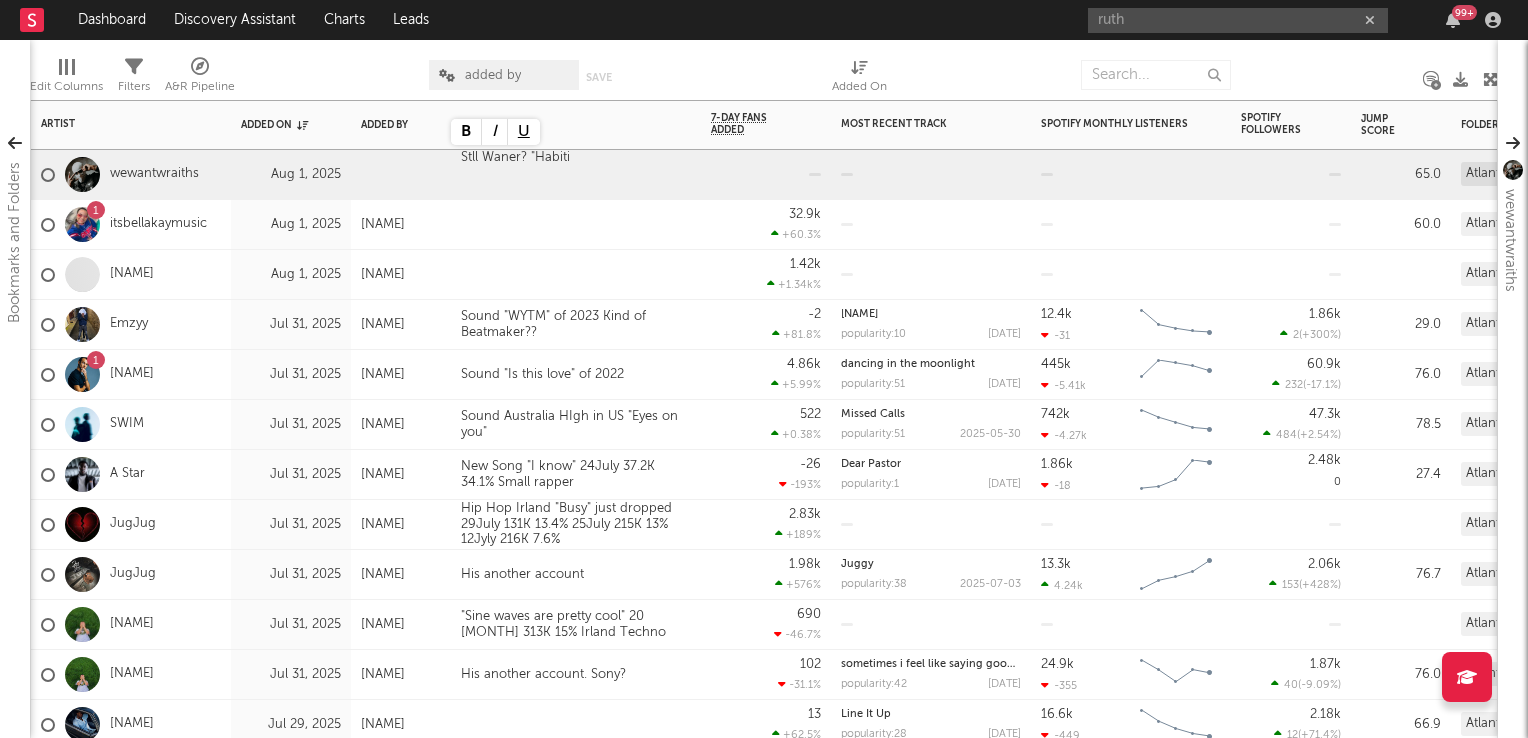 click at bounding box center [521, 275] 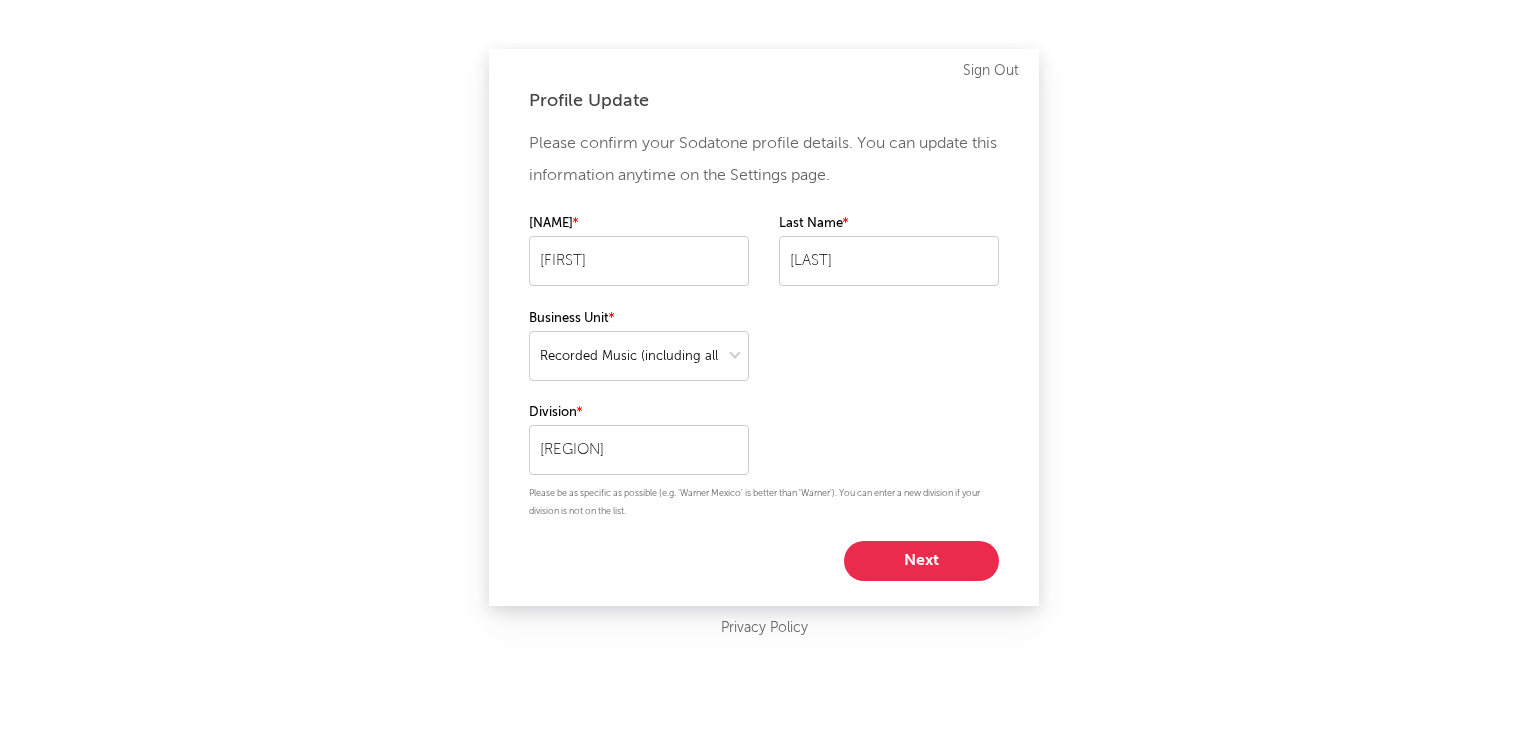 select on "recorded_music" 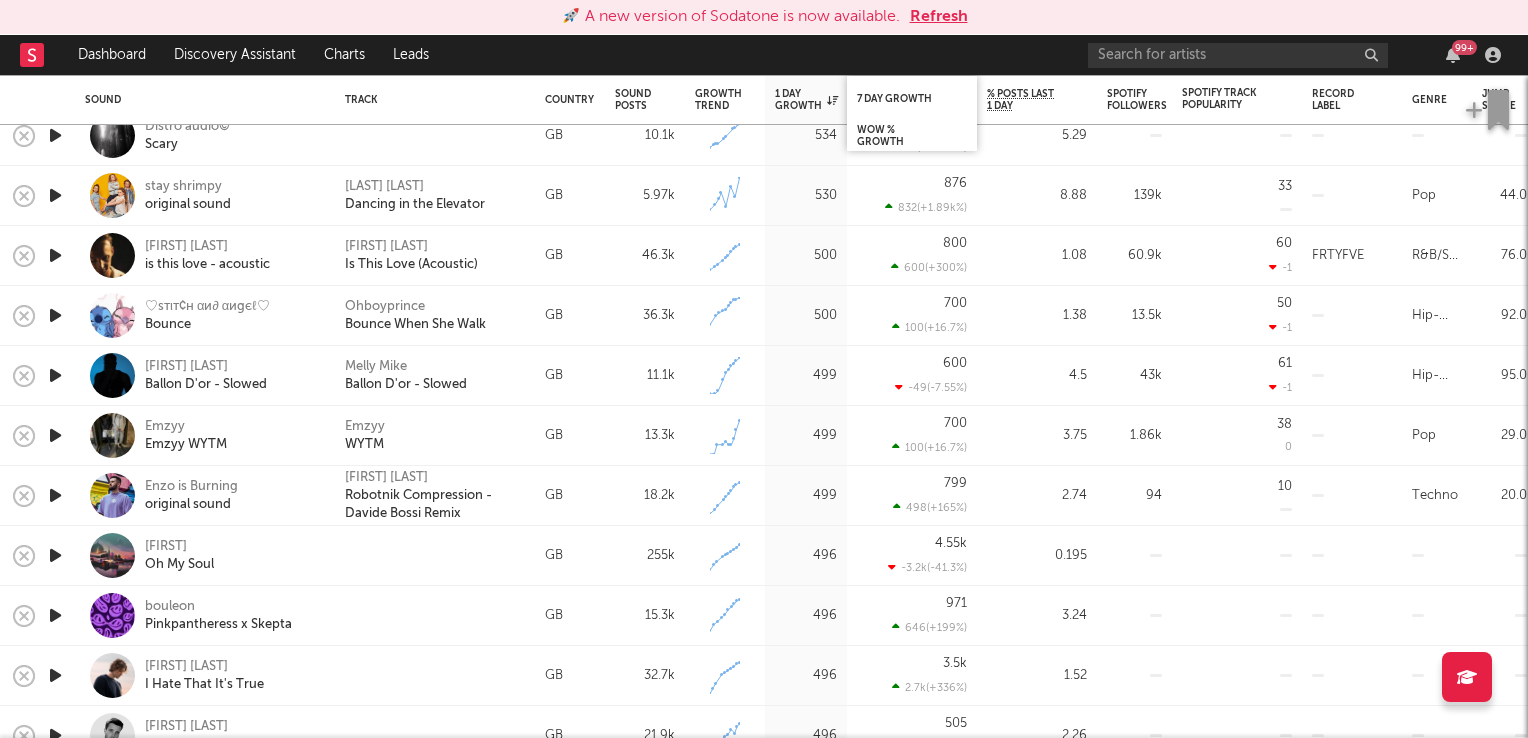 scroll, scrollTop: 0, scrollLeft: 0, axis: both 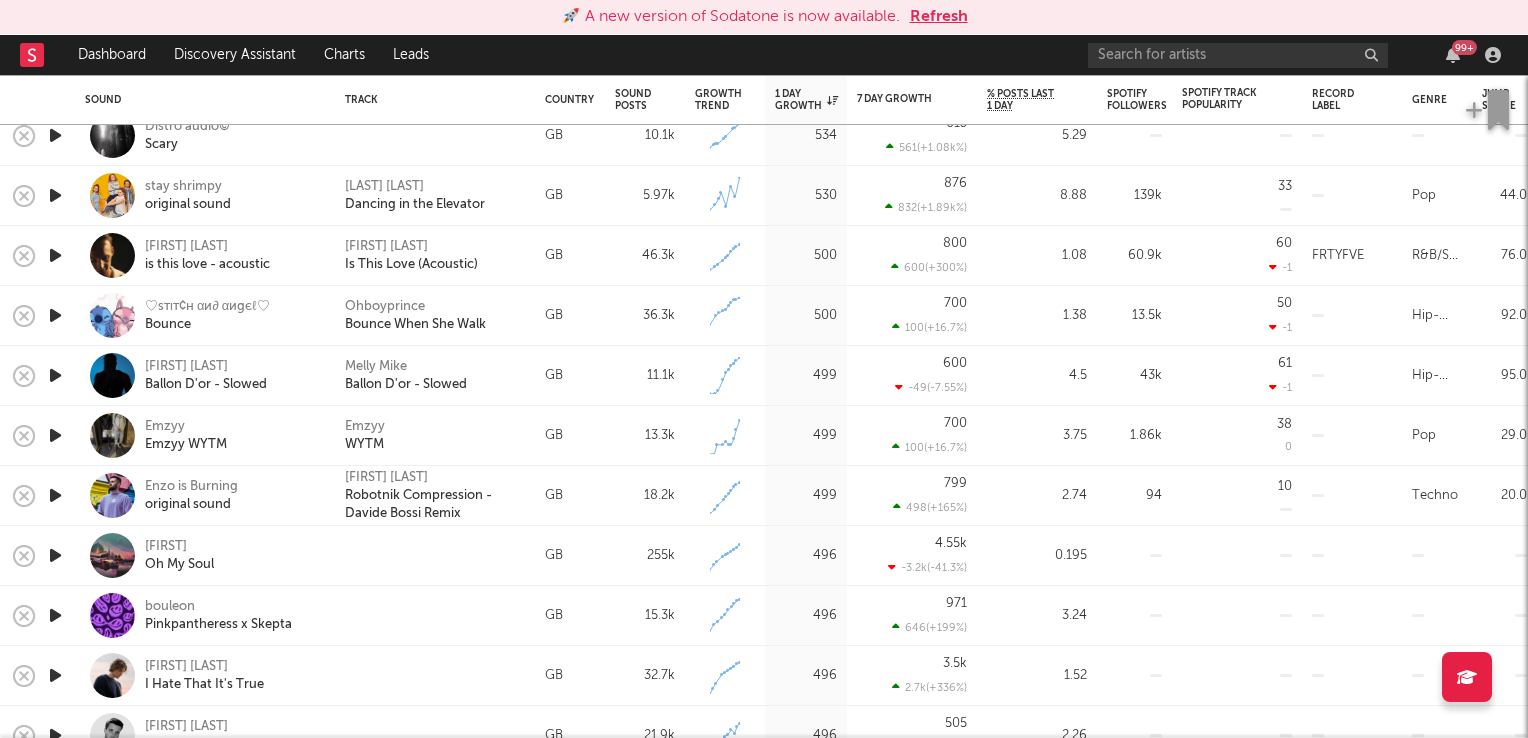 click on "Refresh" at bounding box center (939, 17) 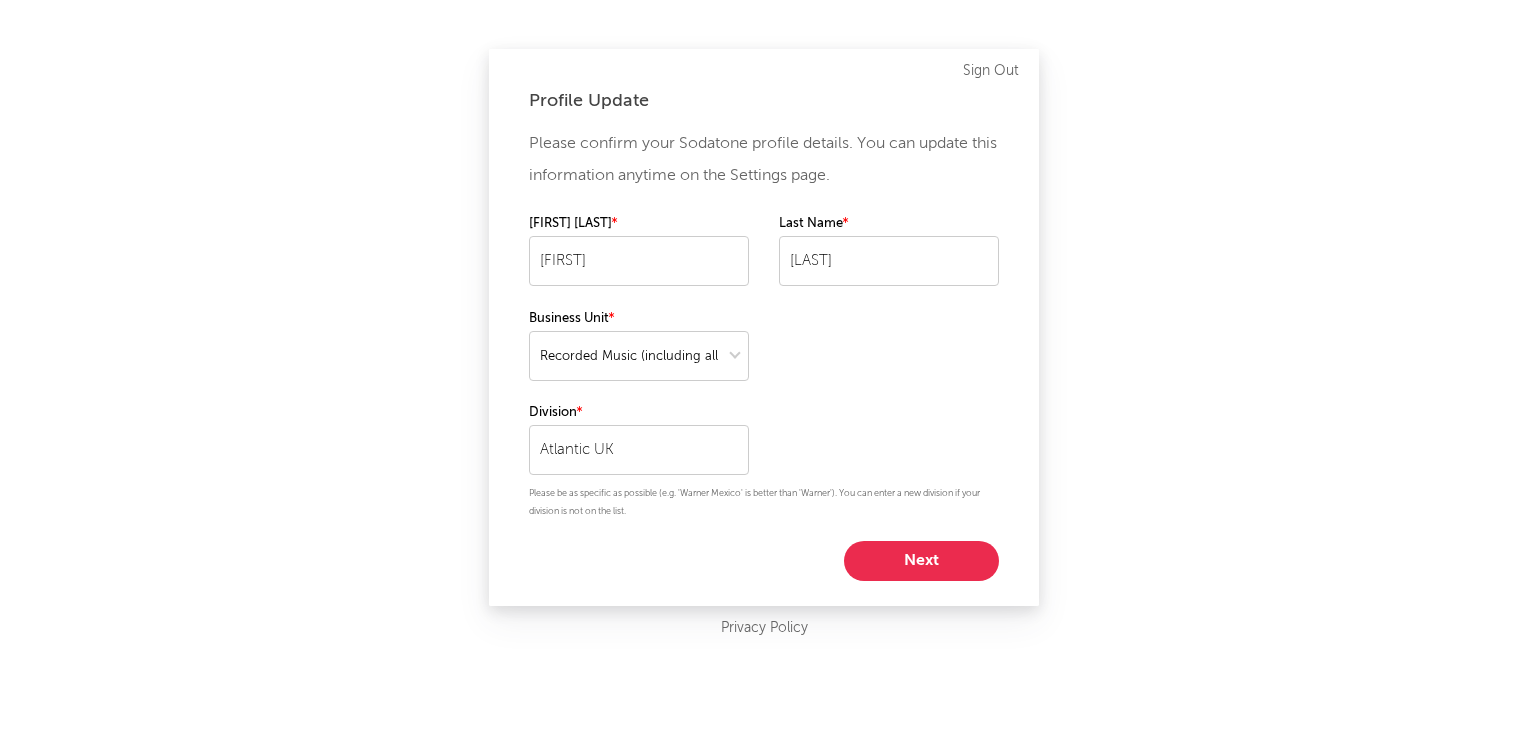 select on "recorded_music" 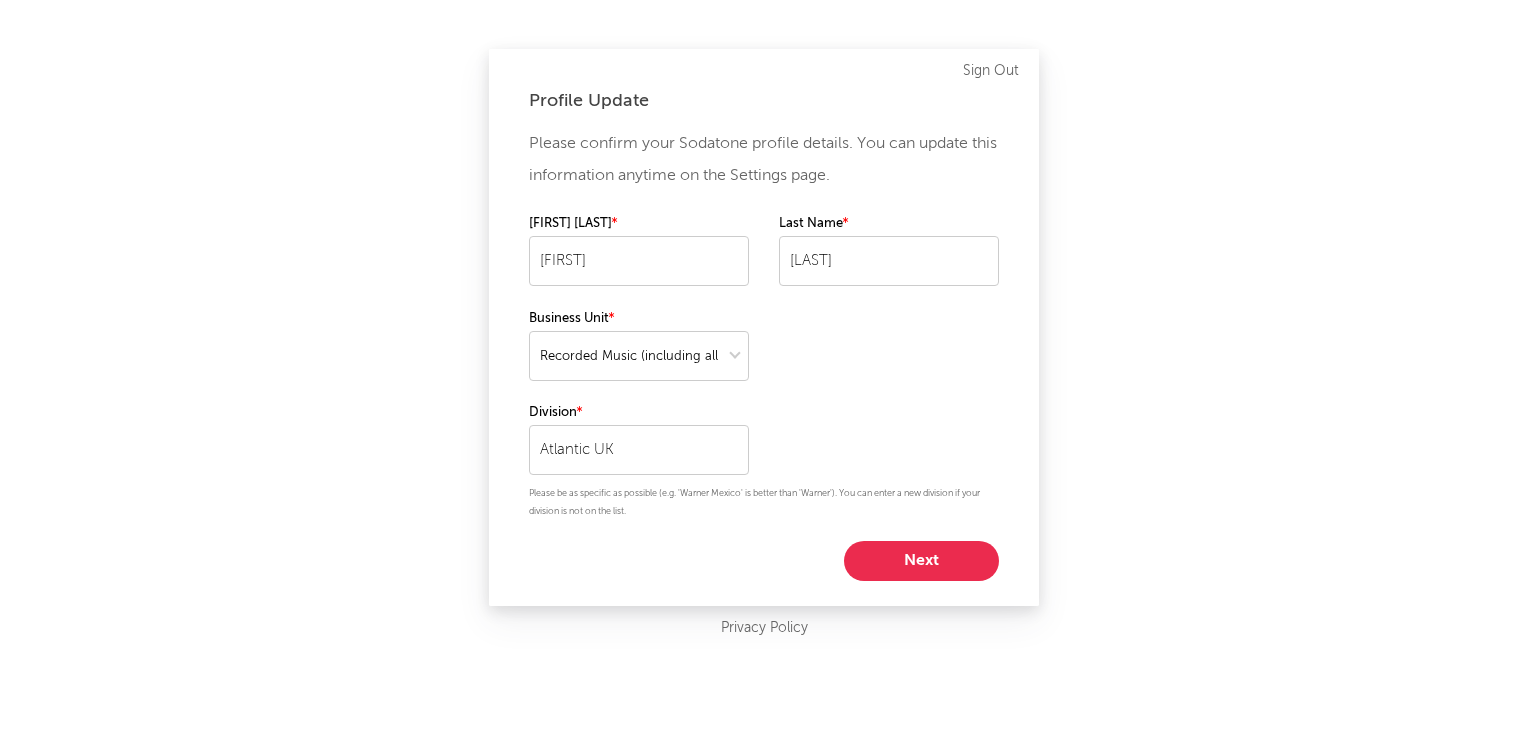 scroll, scrollTop: 0, scrollLeft: 0, axis: both 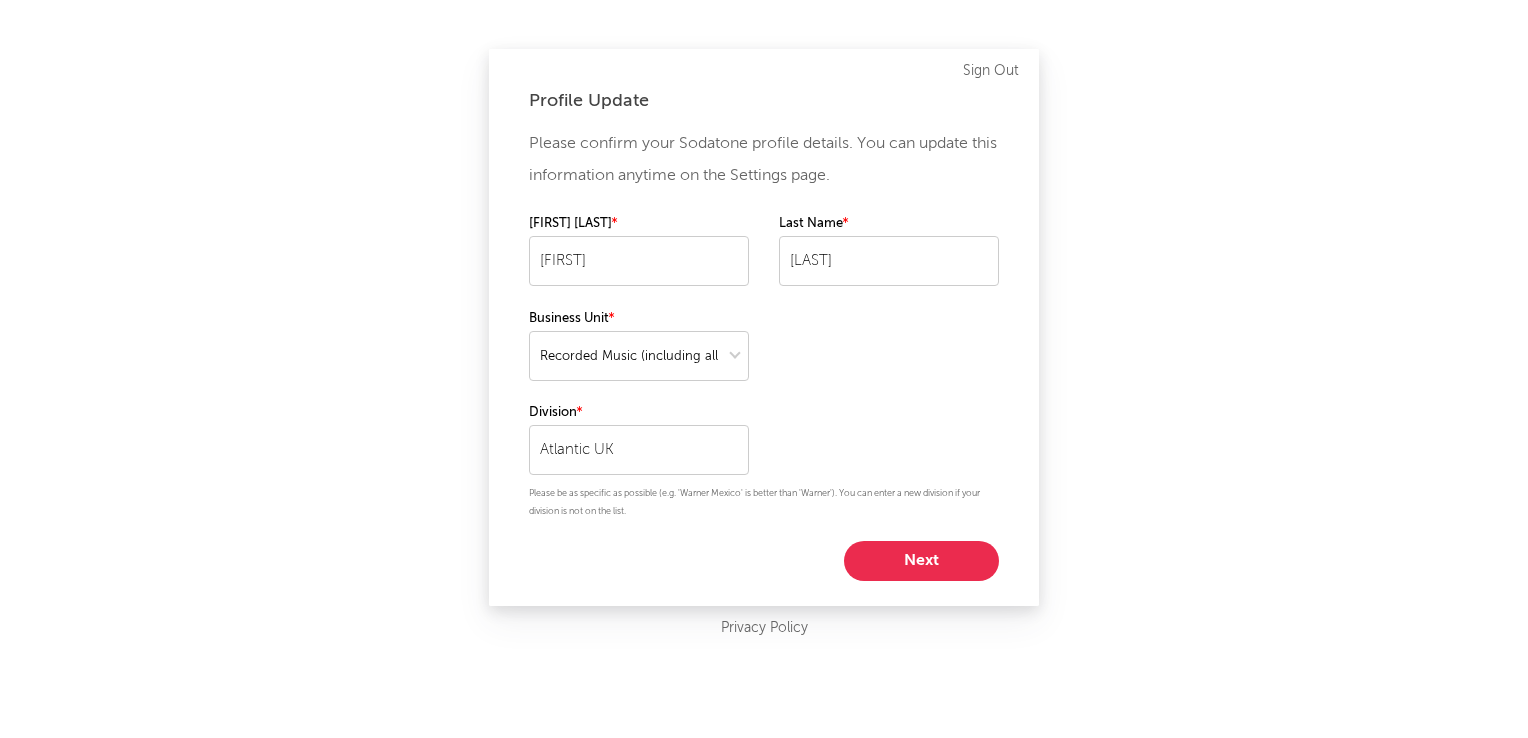 click on "Next" at bounding box center [921, 561] 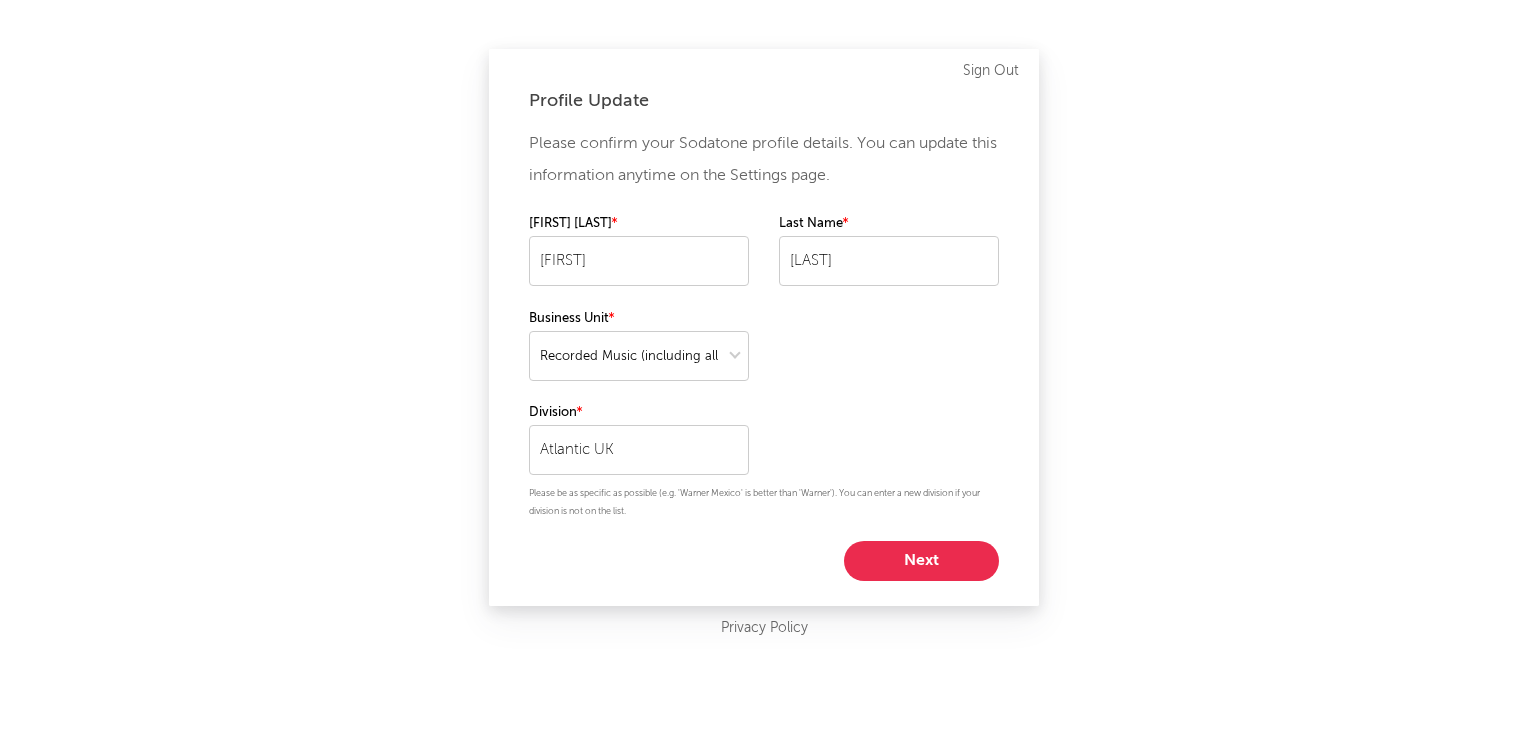 select on "other" 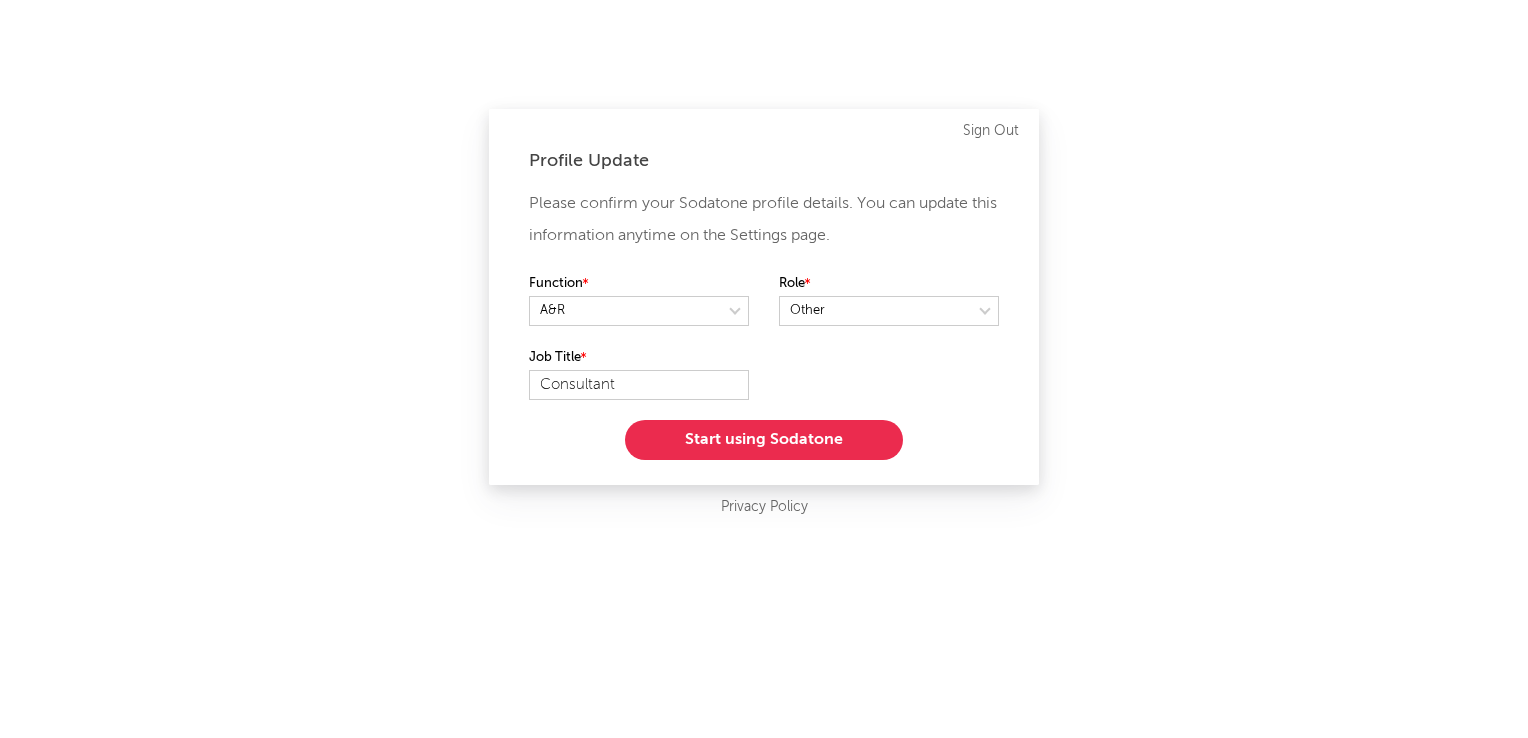 click on "Start using Sodatone" at bounding box center [764, 440] 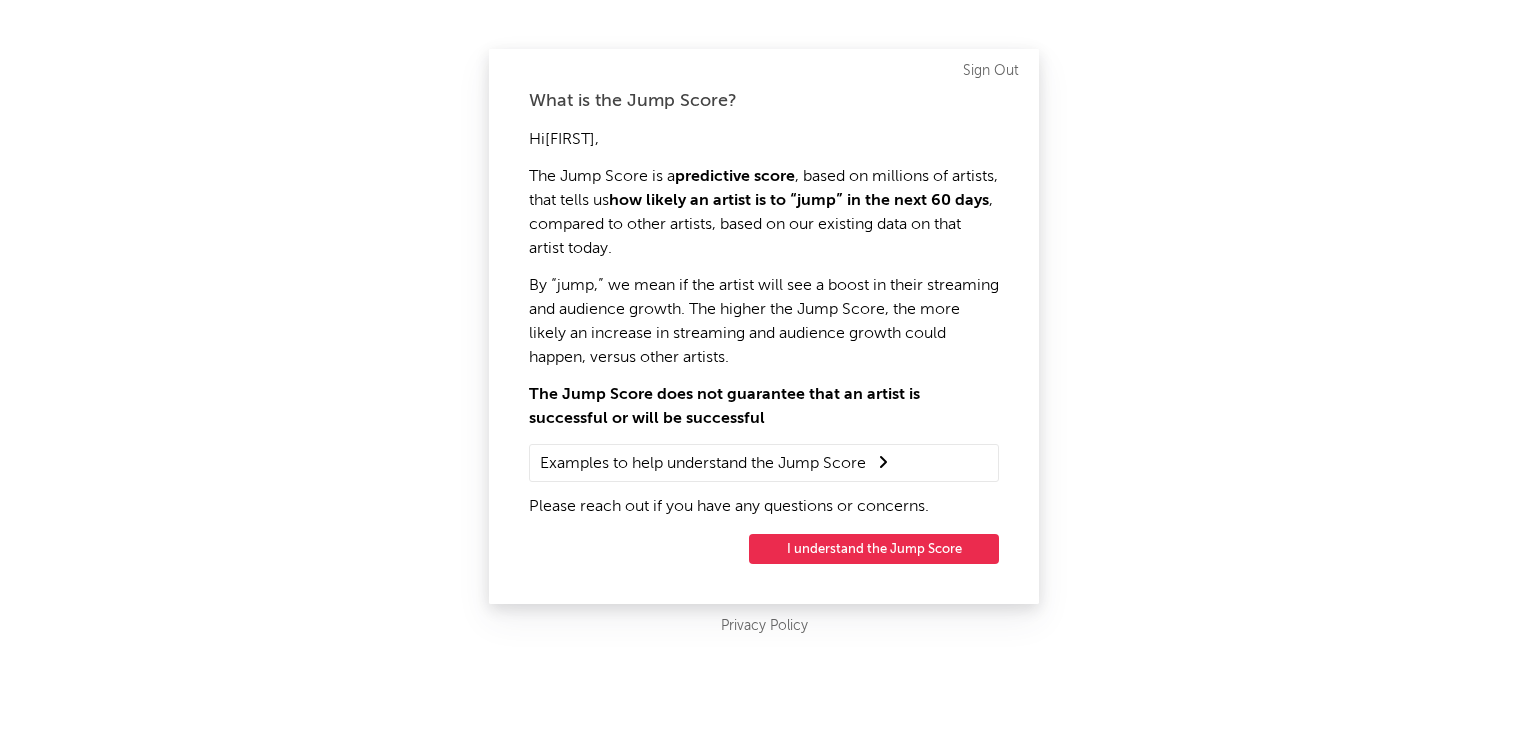 click on "I understand the Jump Score" at bounding box center [874, 549] 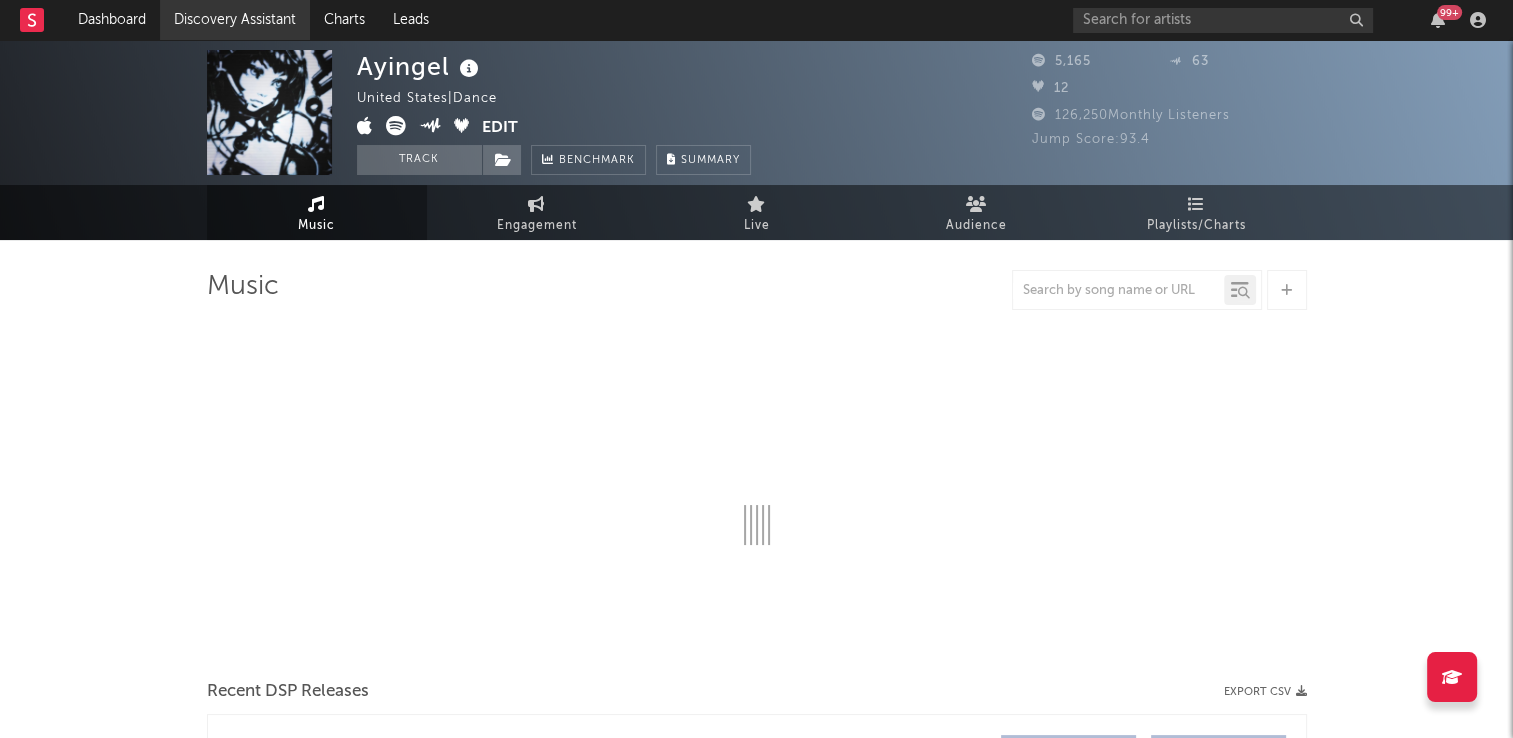 click on "Discovery Assistant" at bounding box center [235, 20] 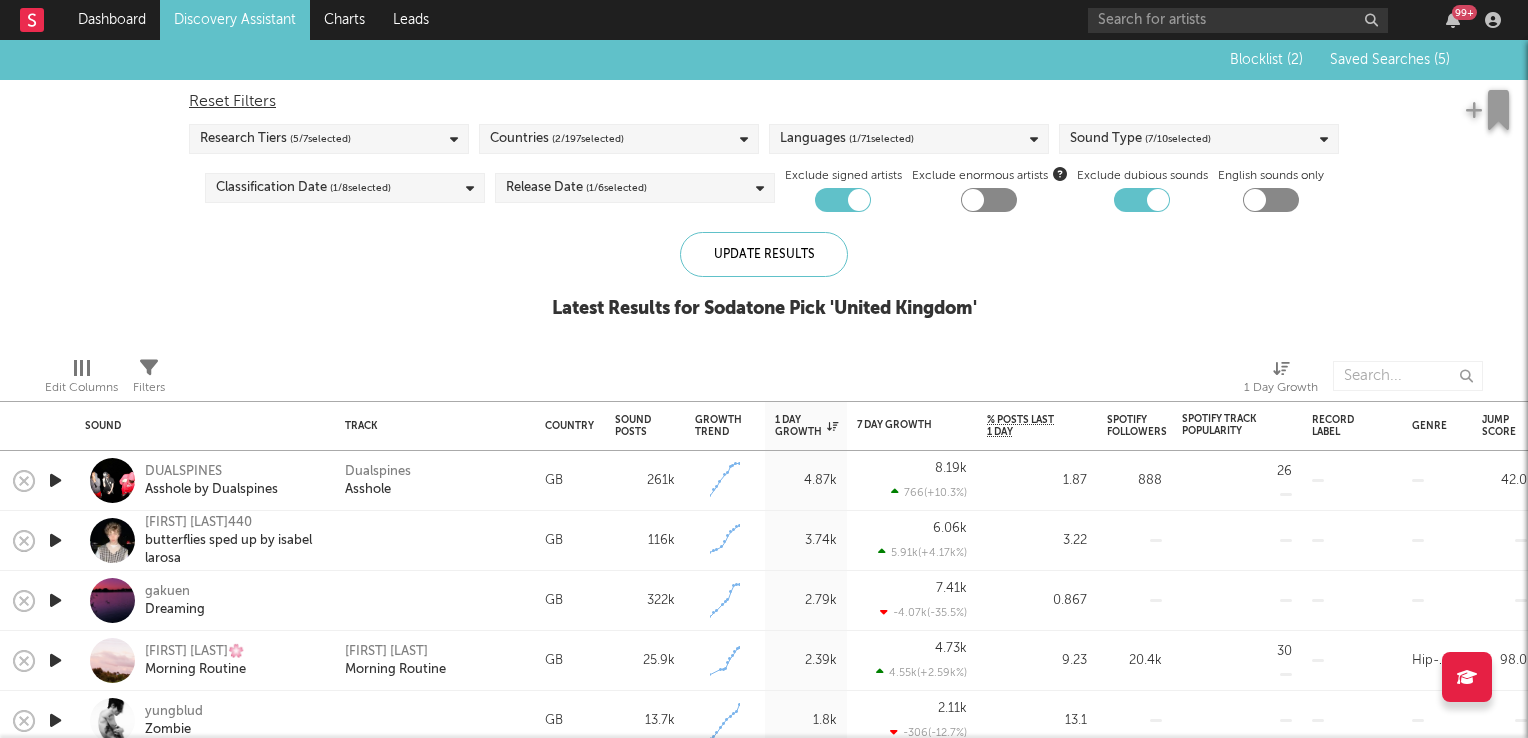scroll, scrollTop: 0, scrollLeft: 0, axis: both 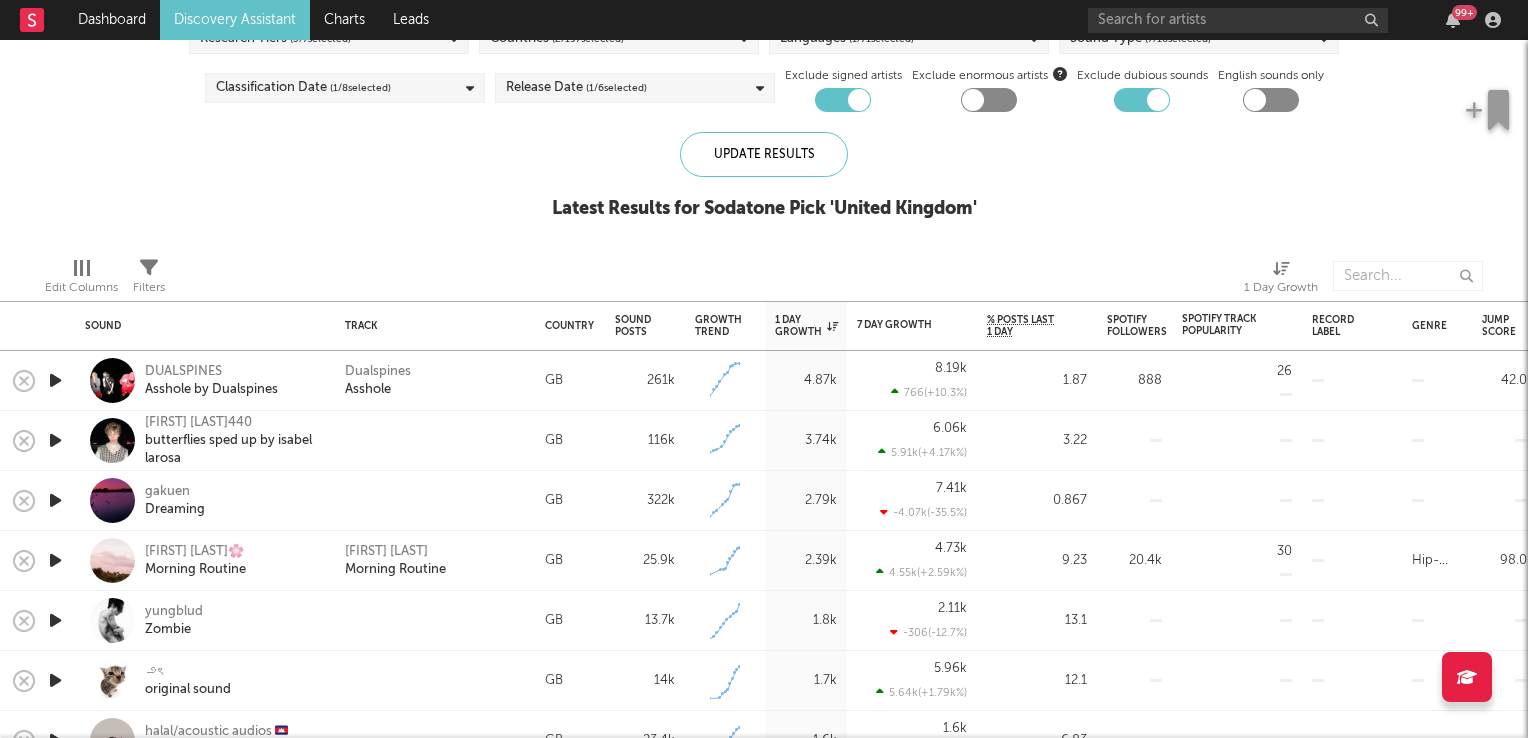 click at bounding box center (55, 380) 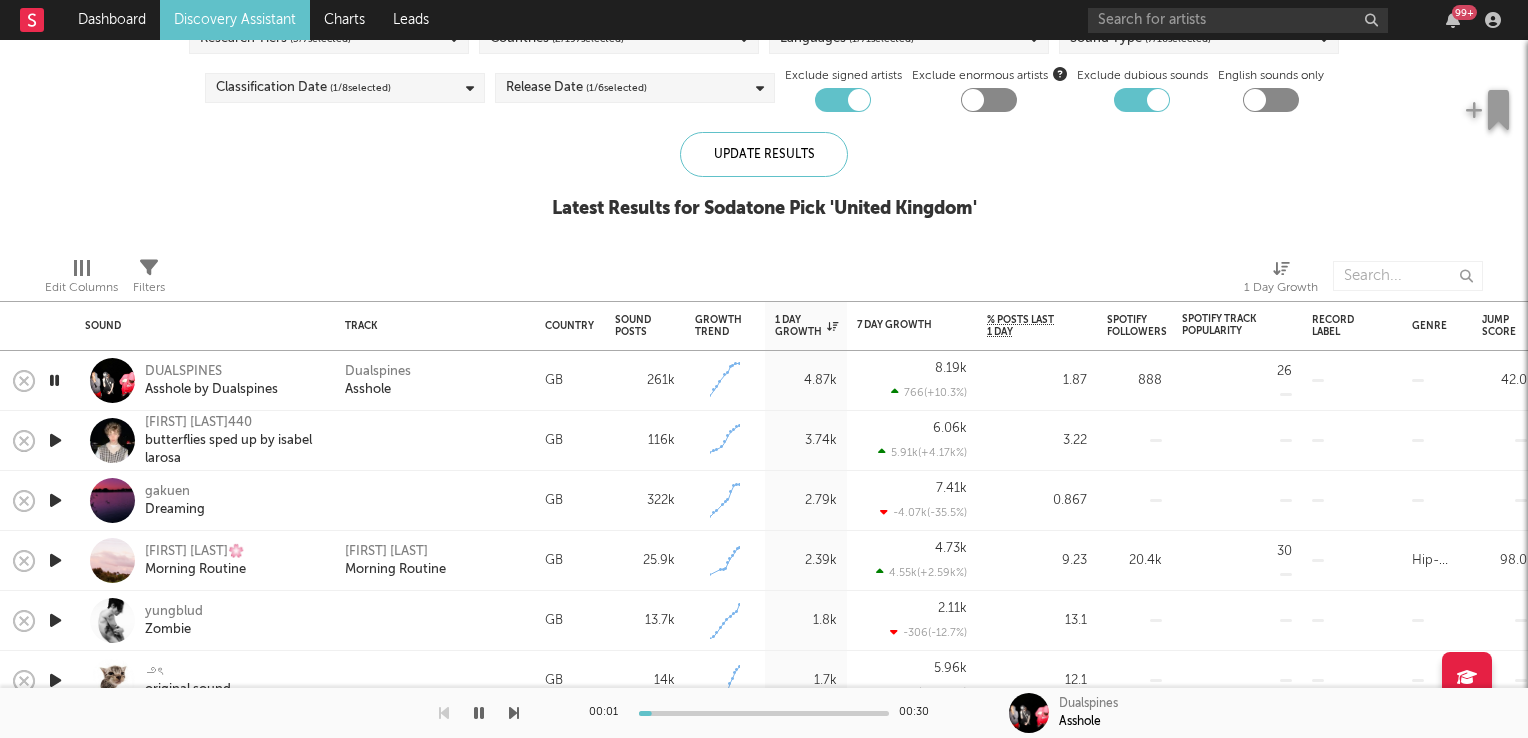 click at bounding box center [54, 380] 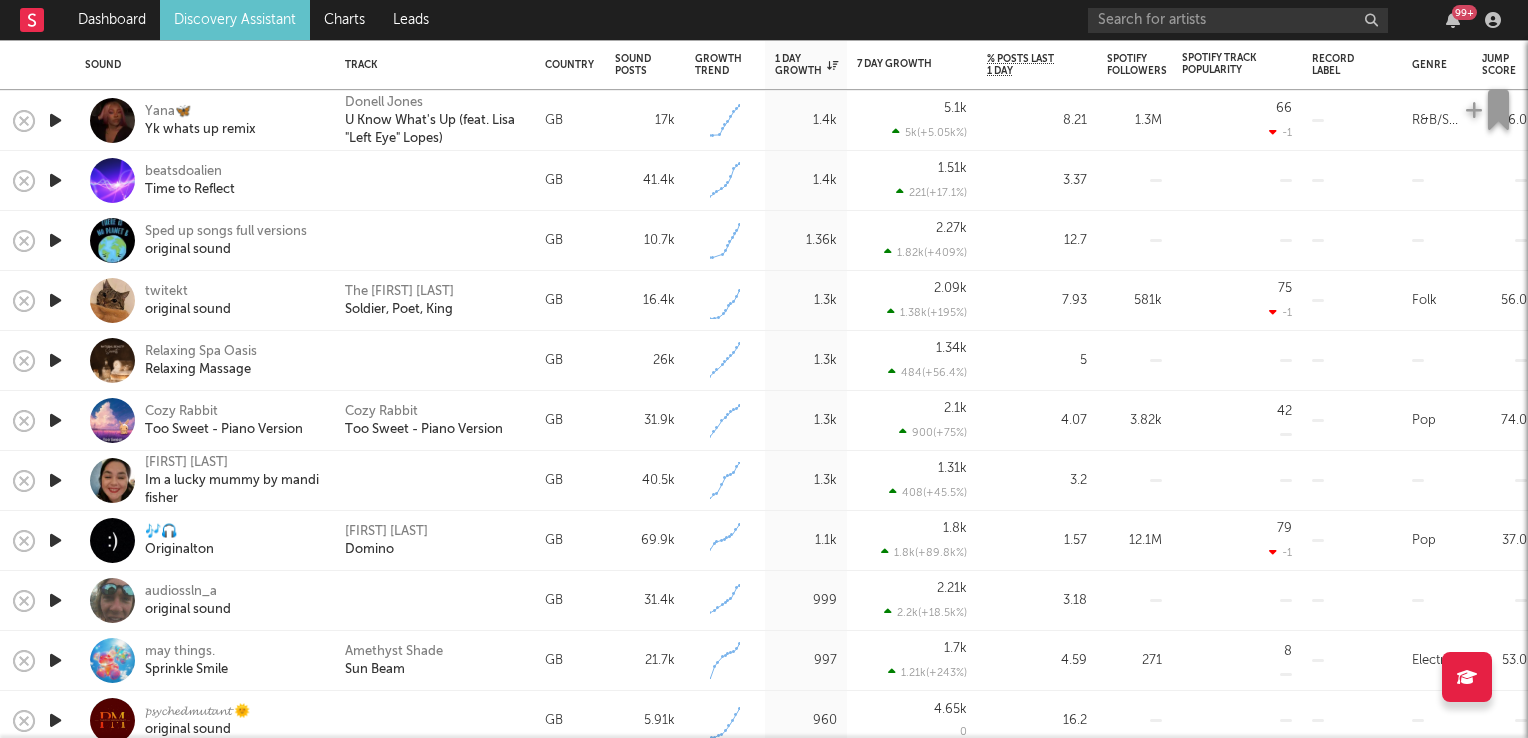 click at bounding box center [55, 420] 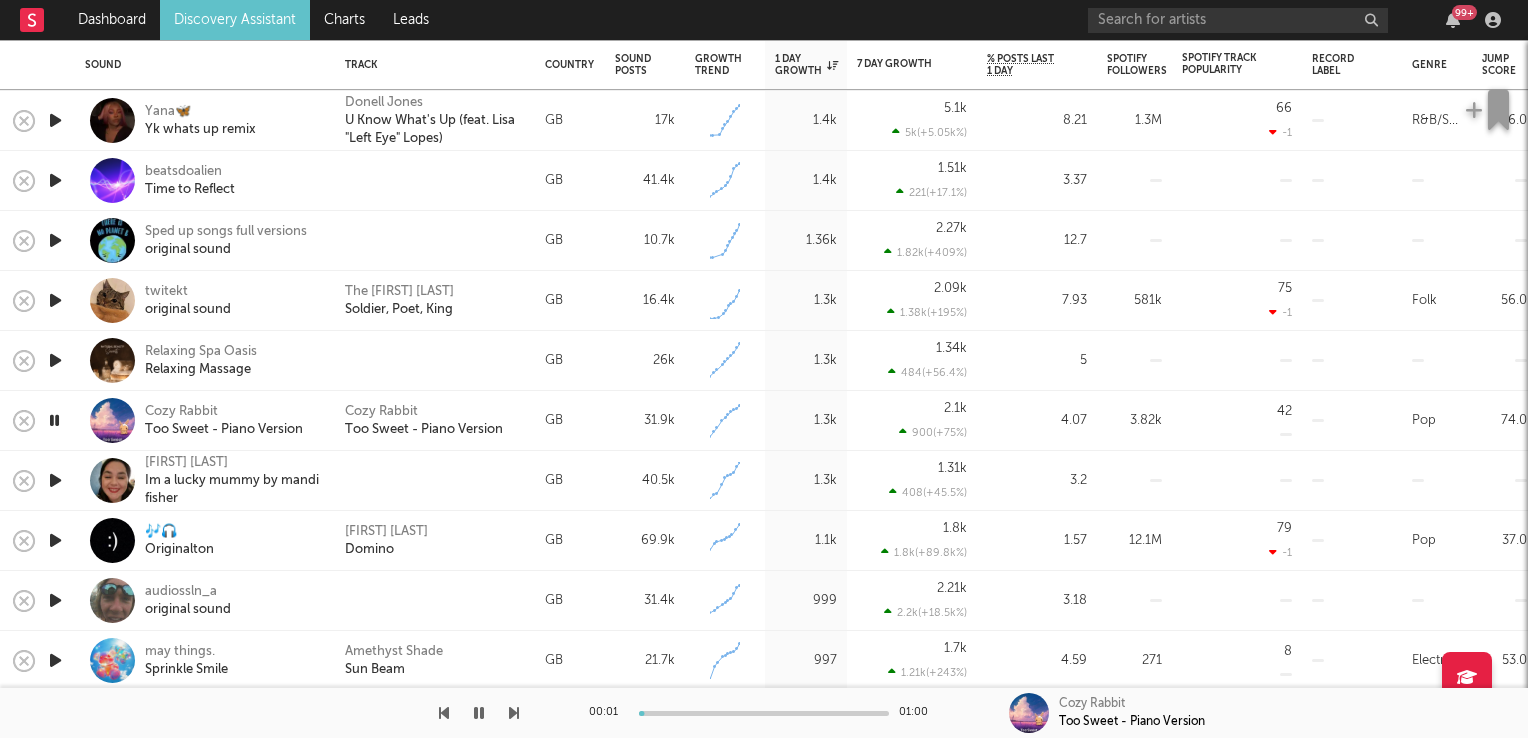click at bounding box center [54, 420] 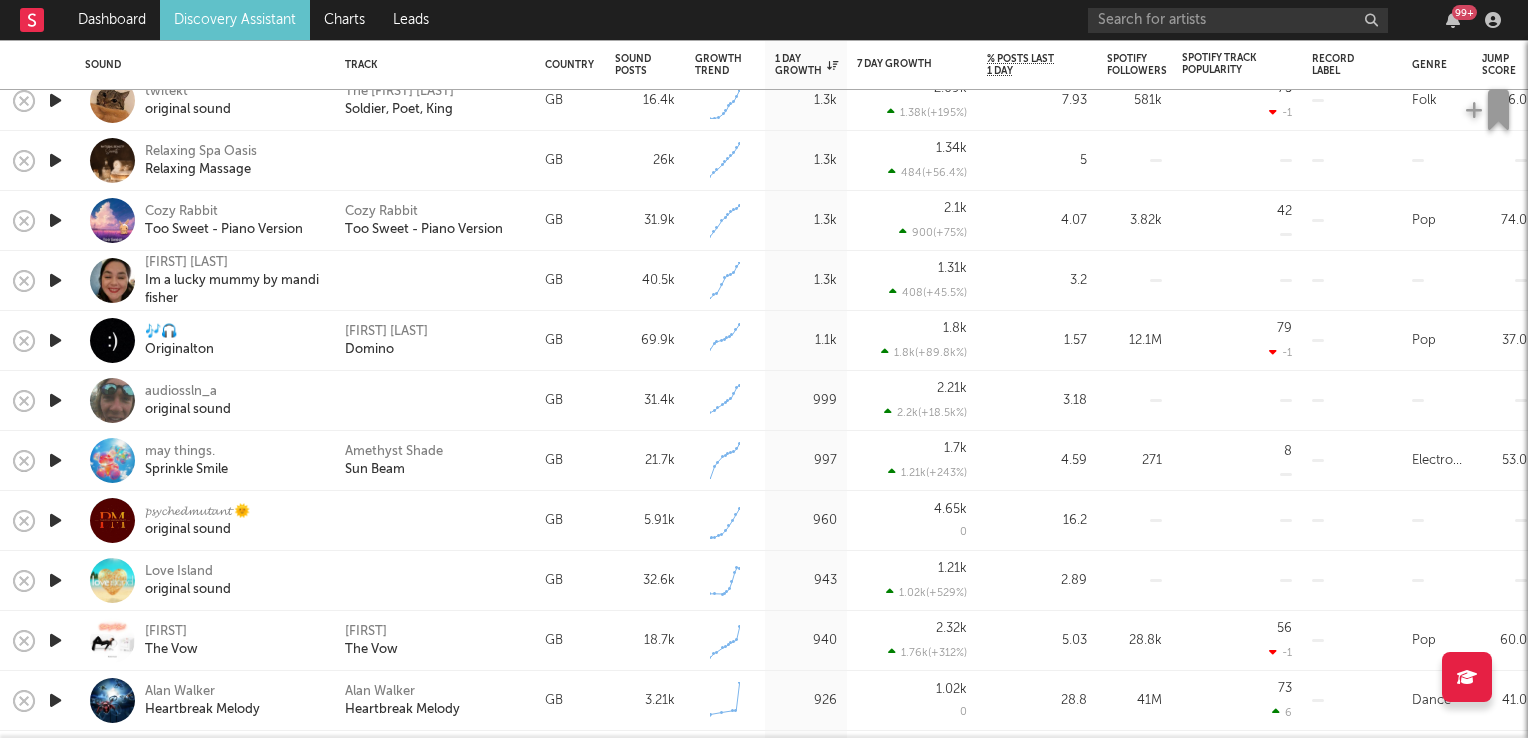 click at bounding box center [55, 460] 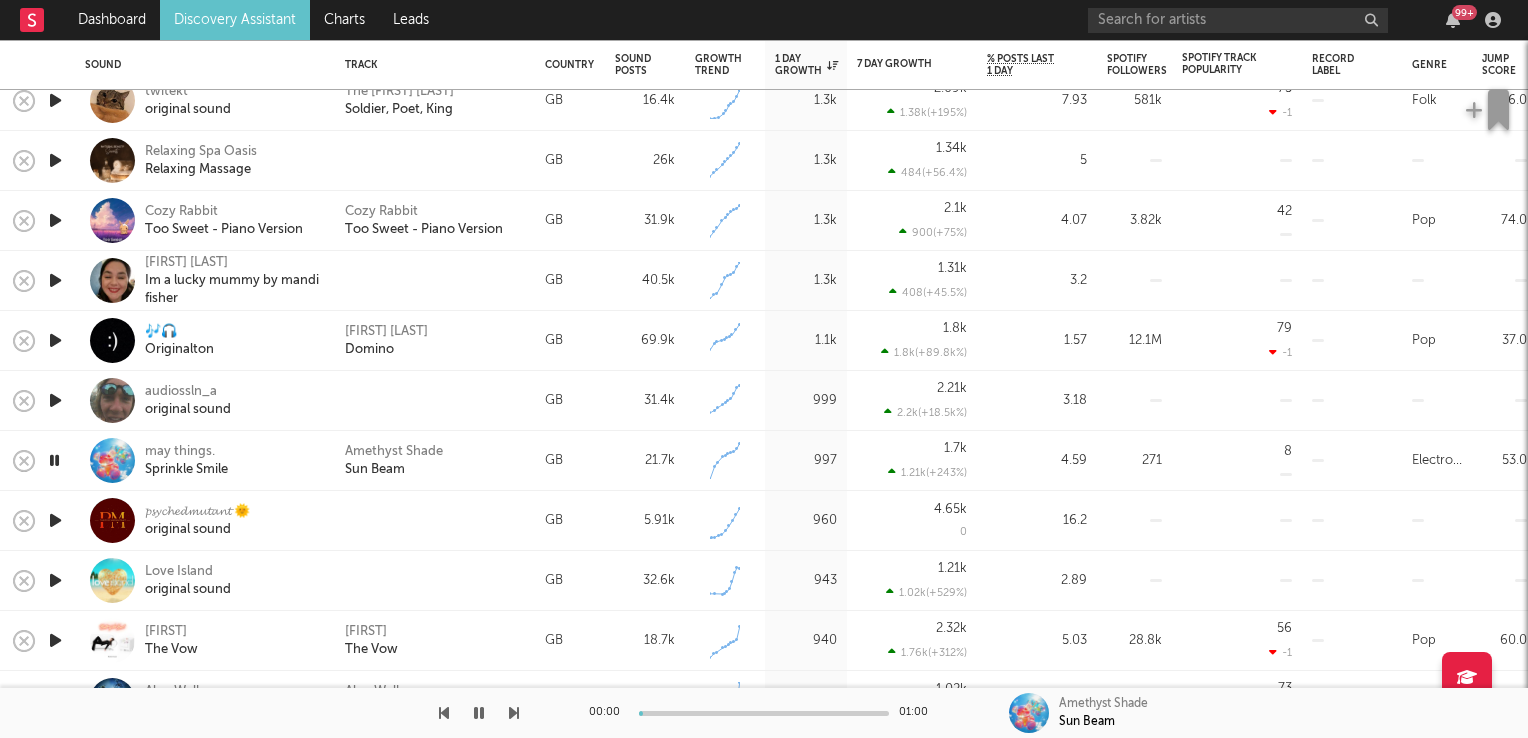 click at bounding box center [54, 460] 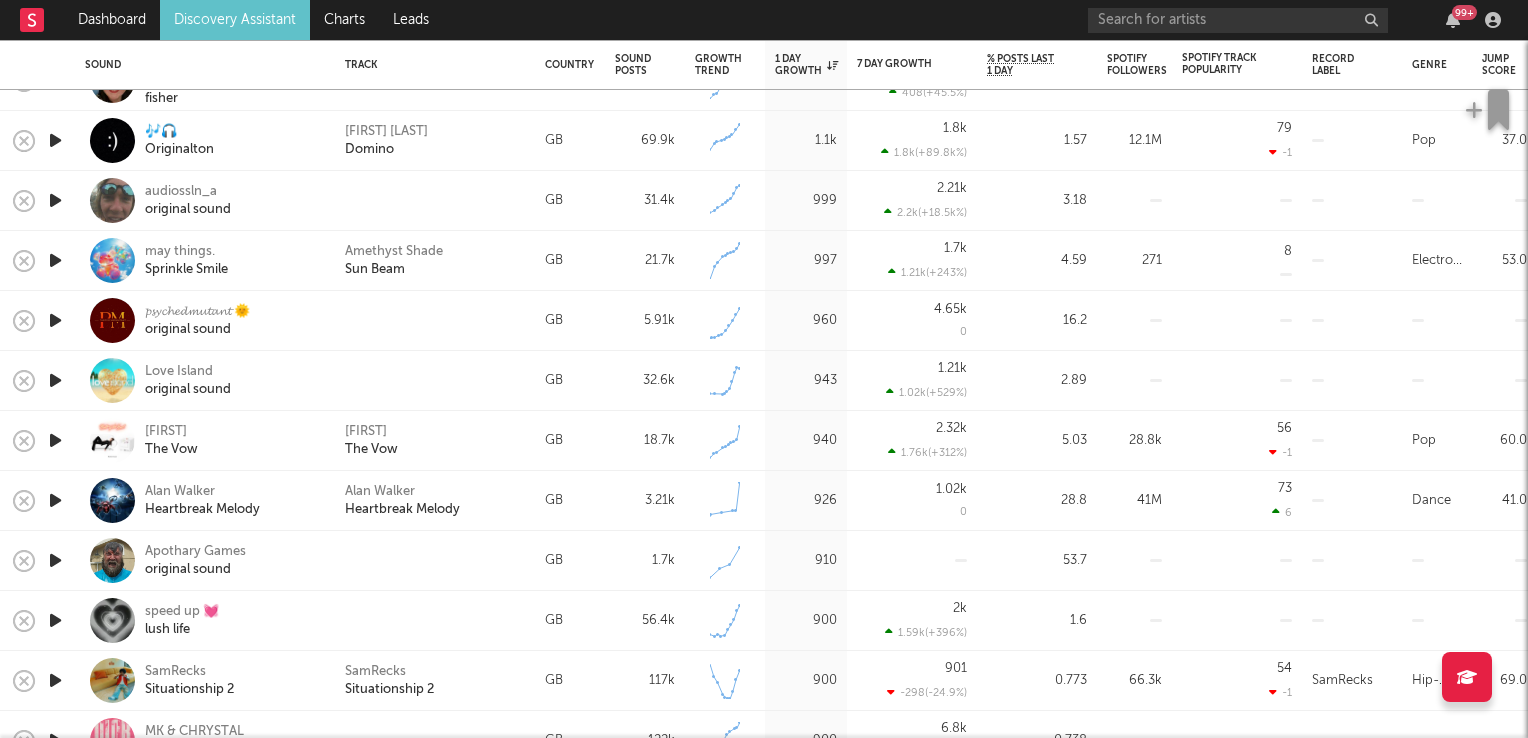 click at bounding box center [55, 440] 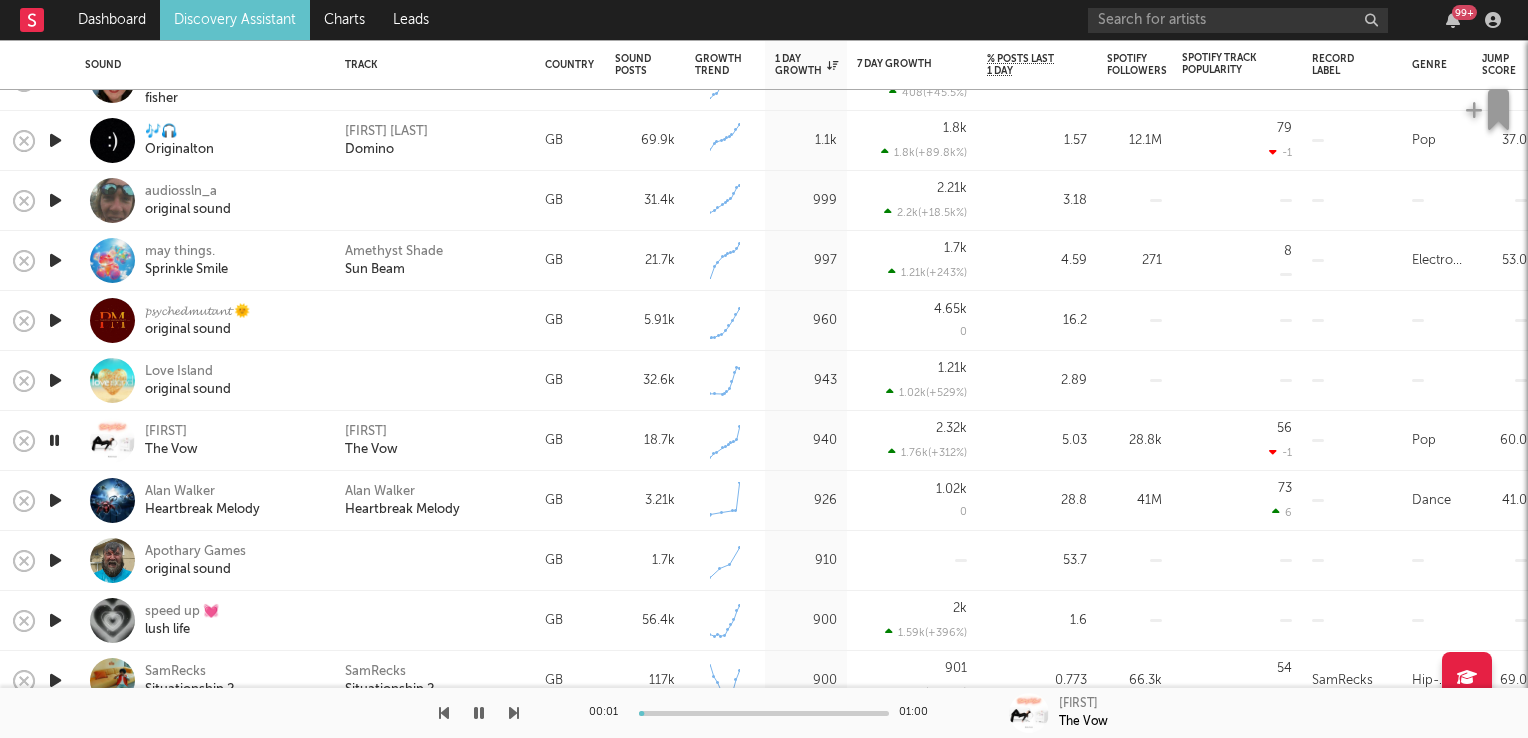 click at bounding box center [54, 440] 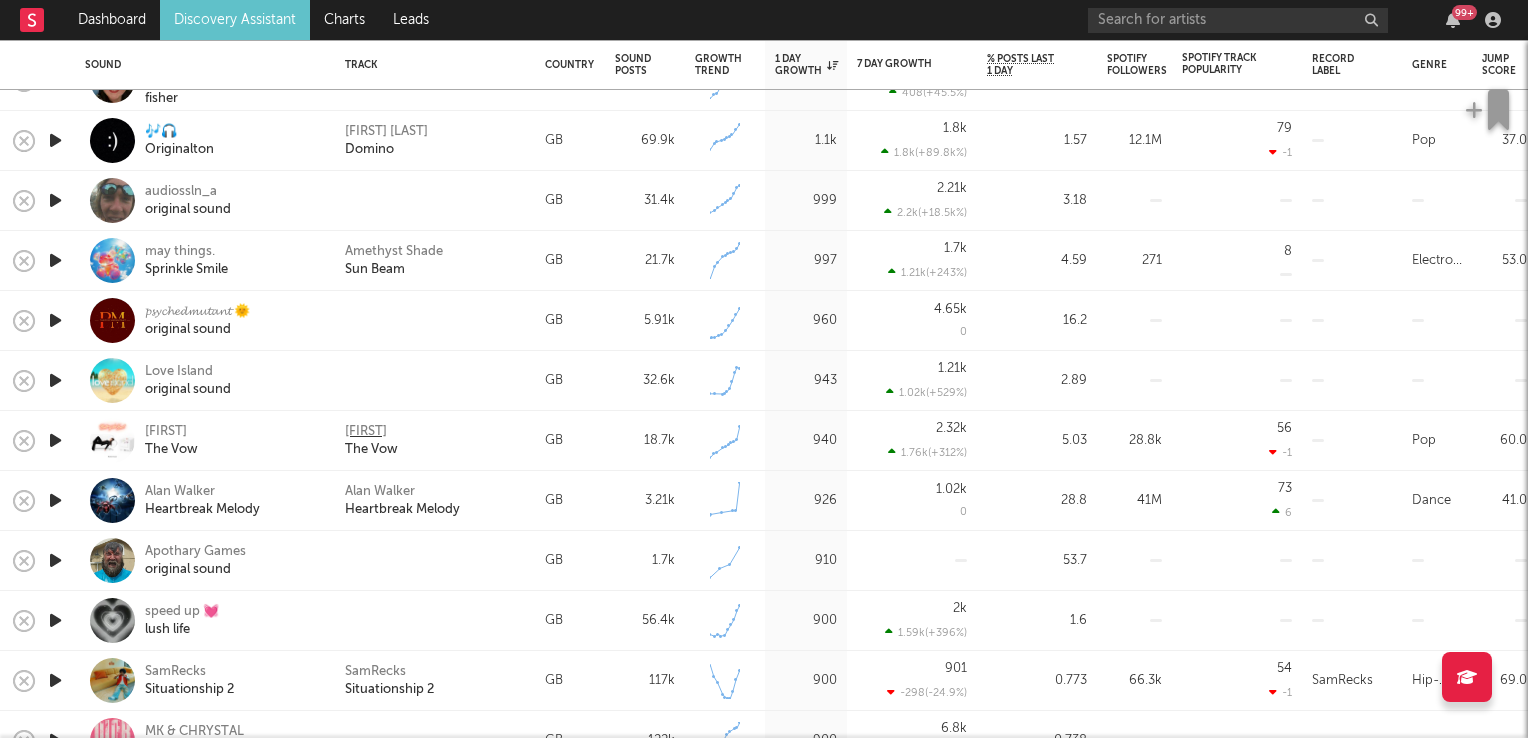 click on "RuthAnne" at bounding box center (366, 432) 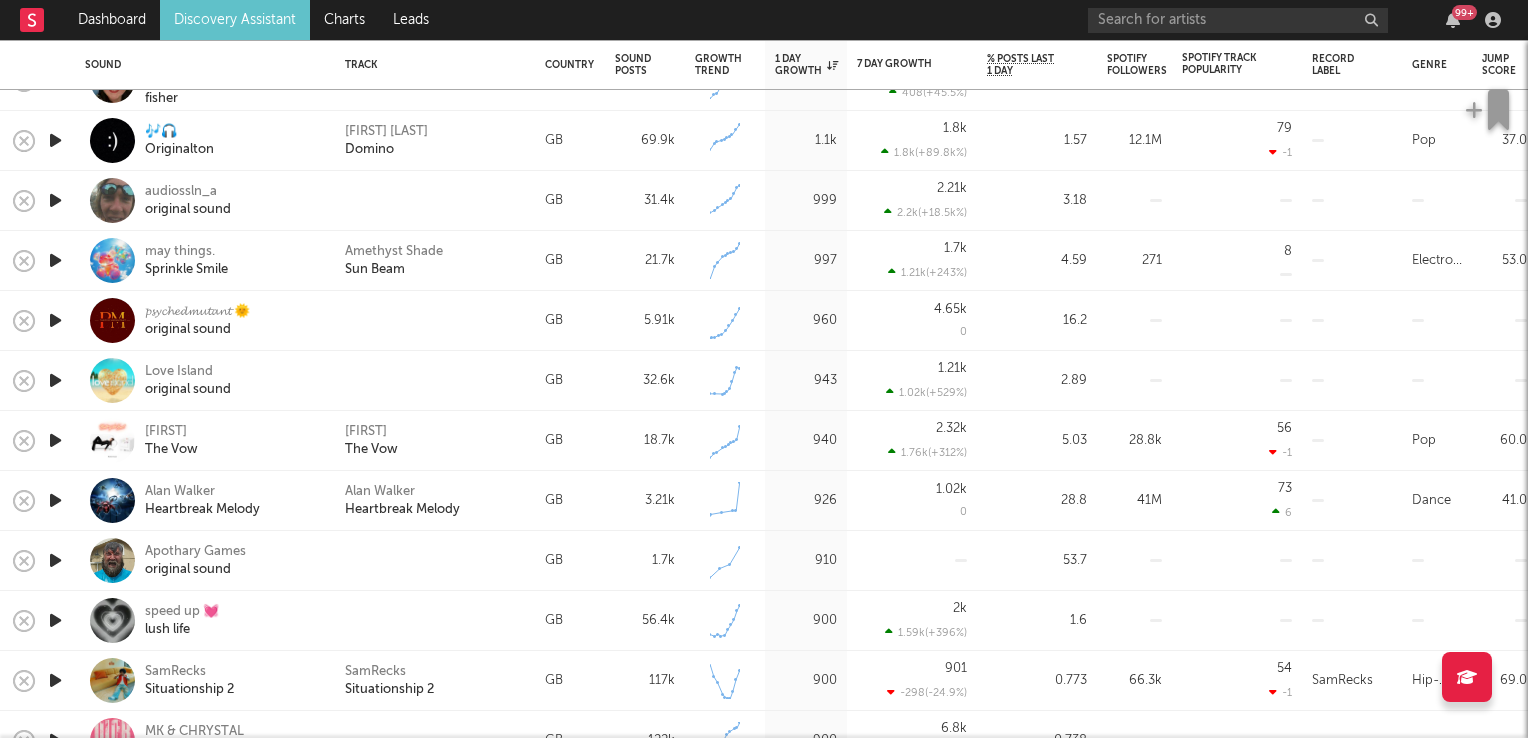 click at bounding box center (55, 500) 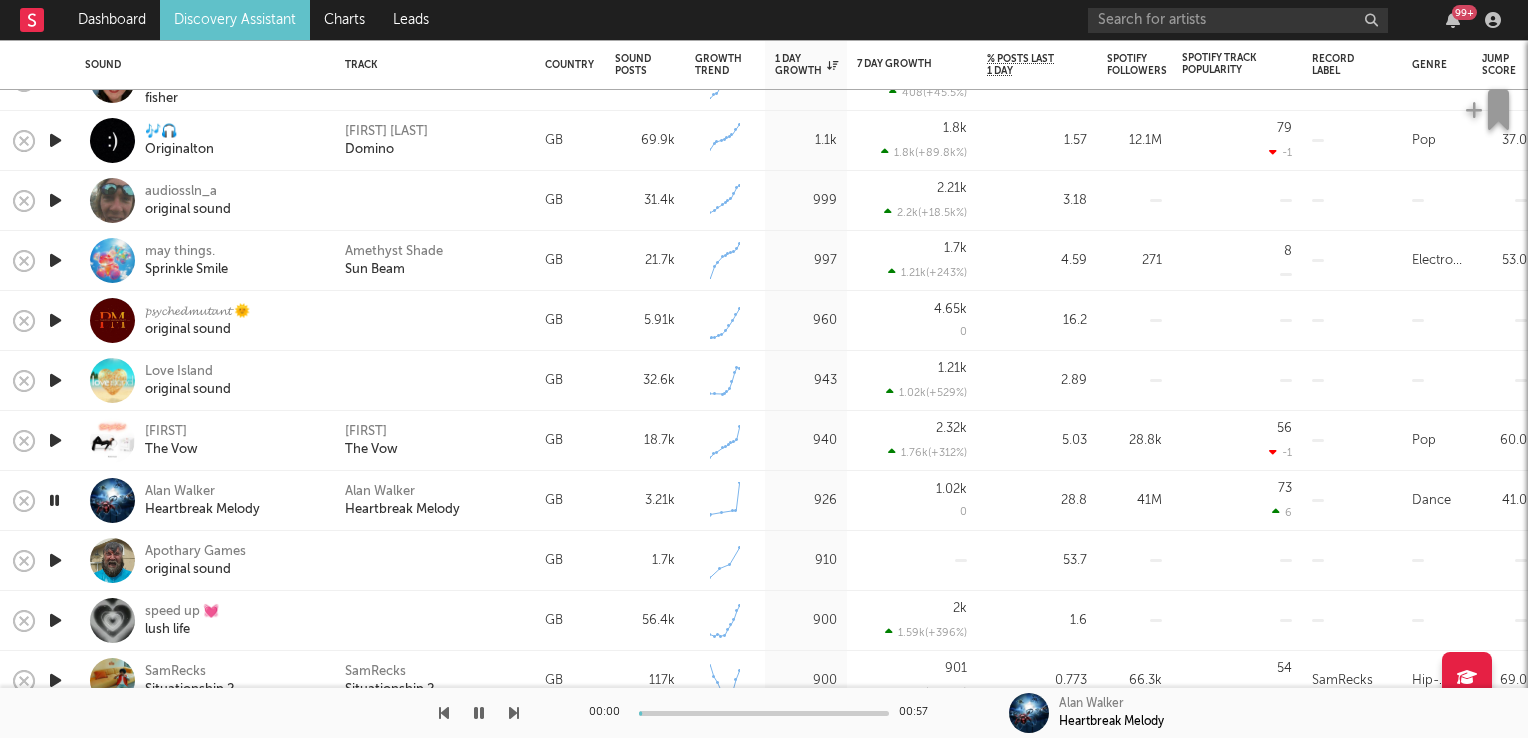 click at bounding box center (55, 500) 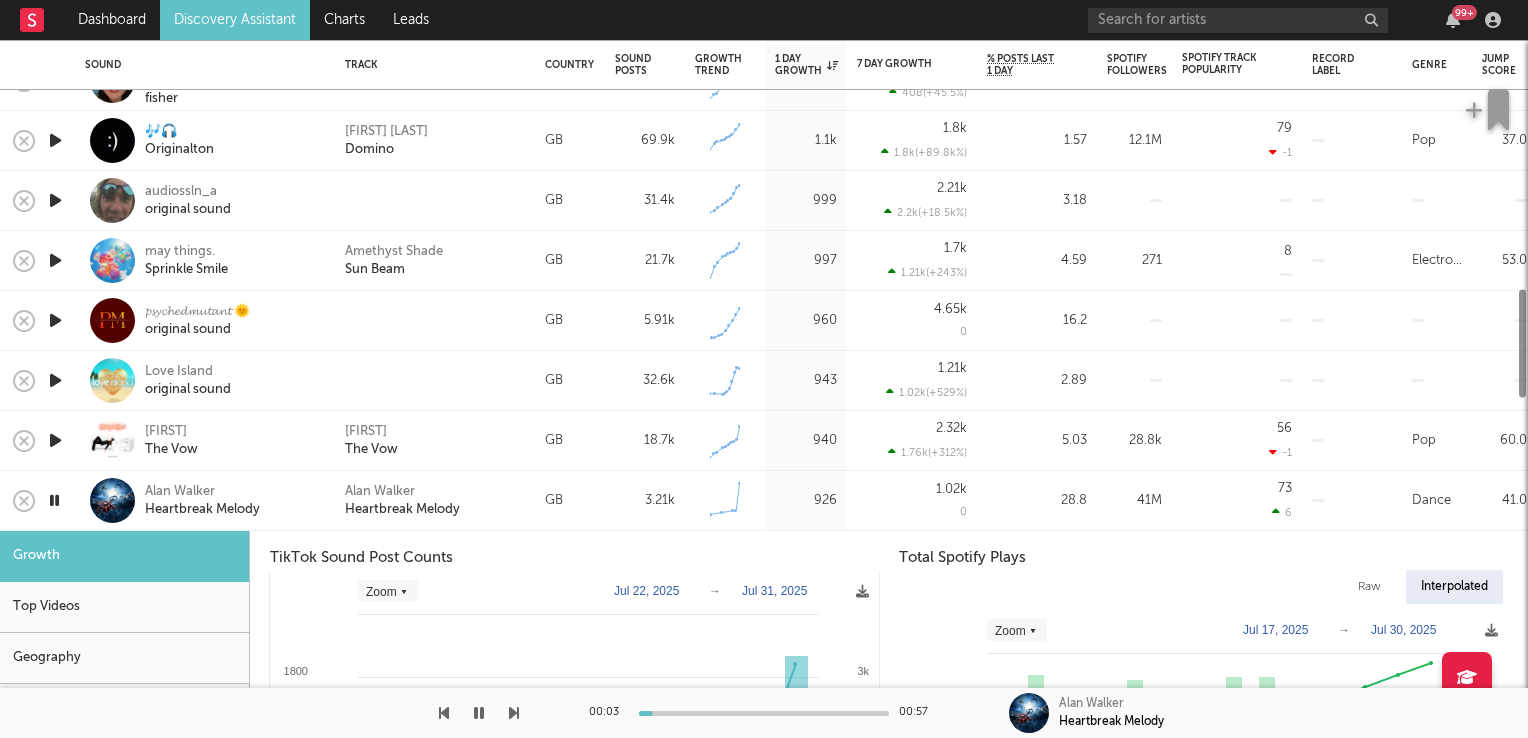 click at bounding box center [54, 500] 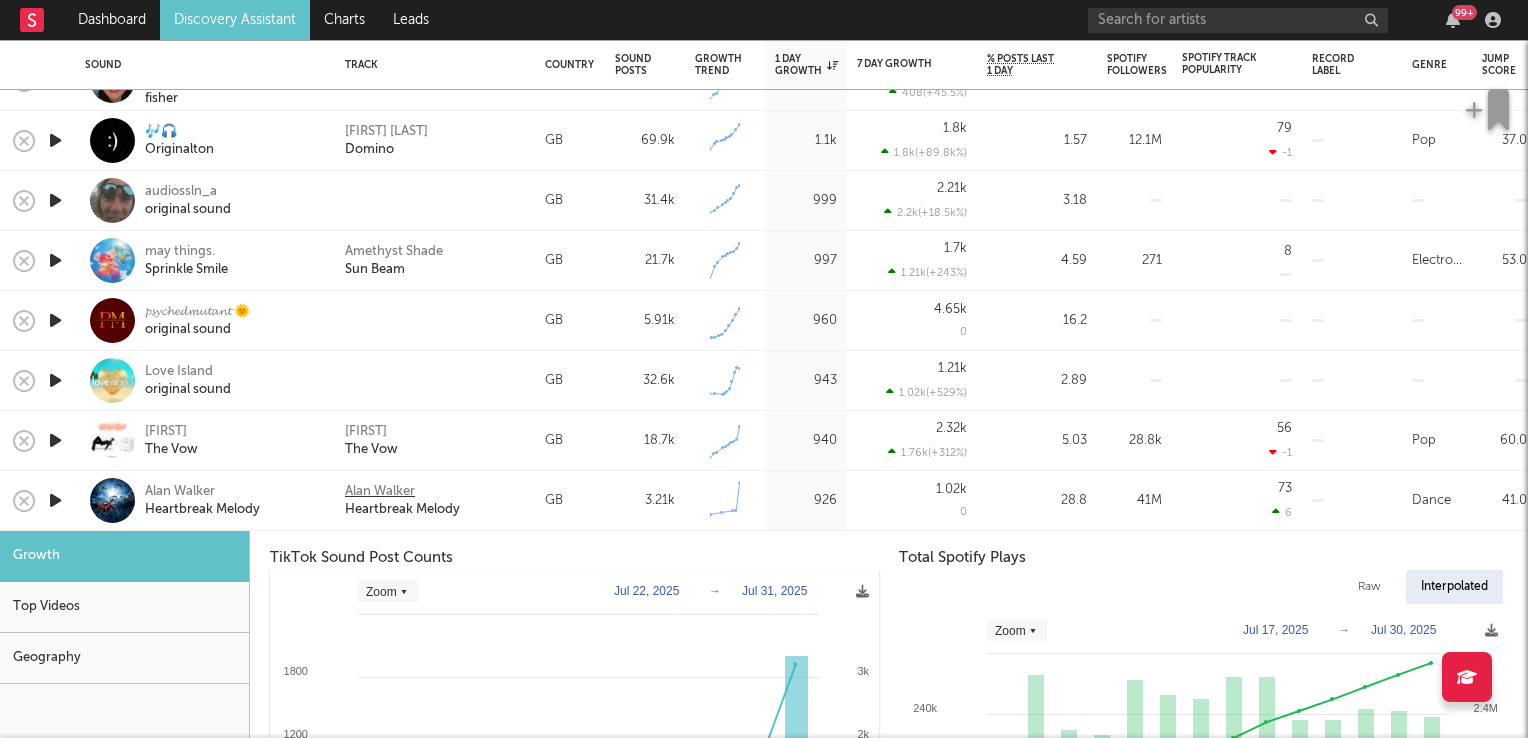 click on "Alan Walker" at bounding box center [380, 492] 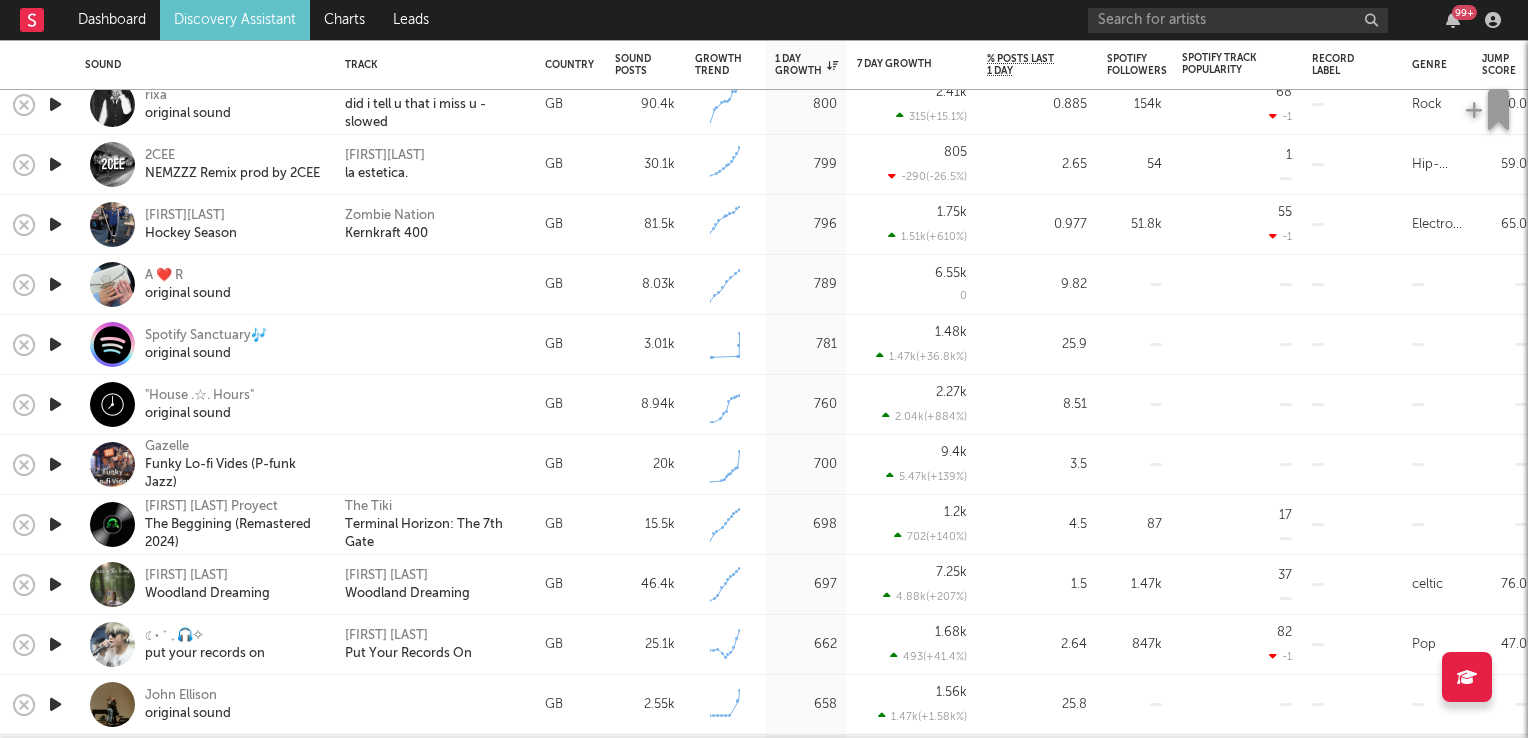 click at bounding box center [55, 524] 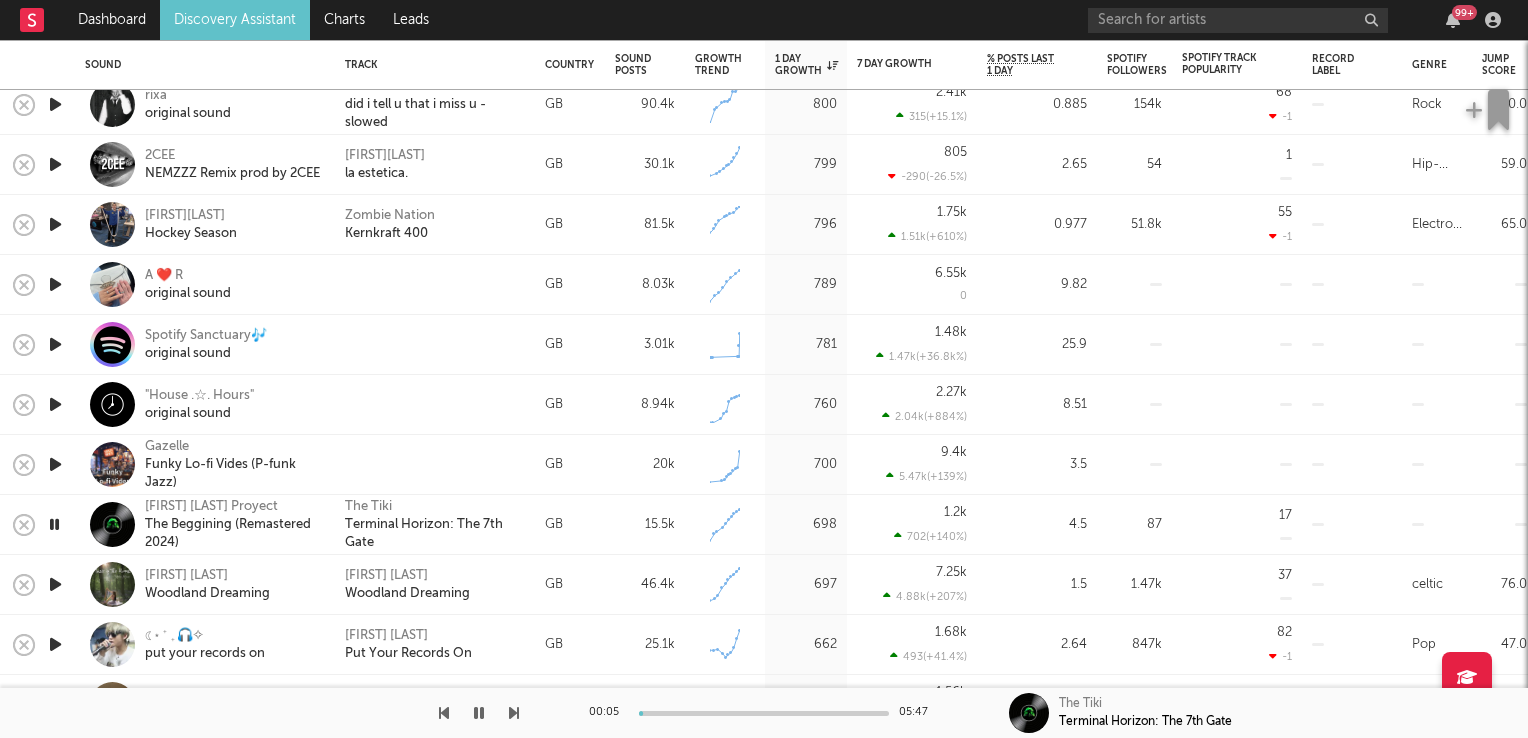 click at bounding box center [54, 524] 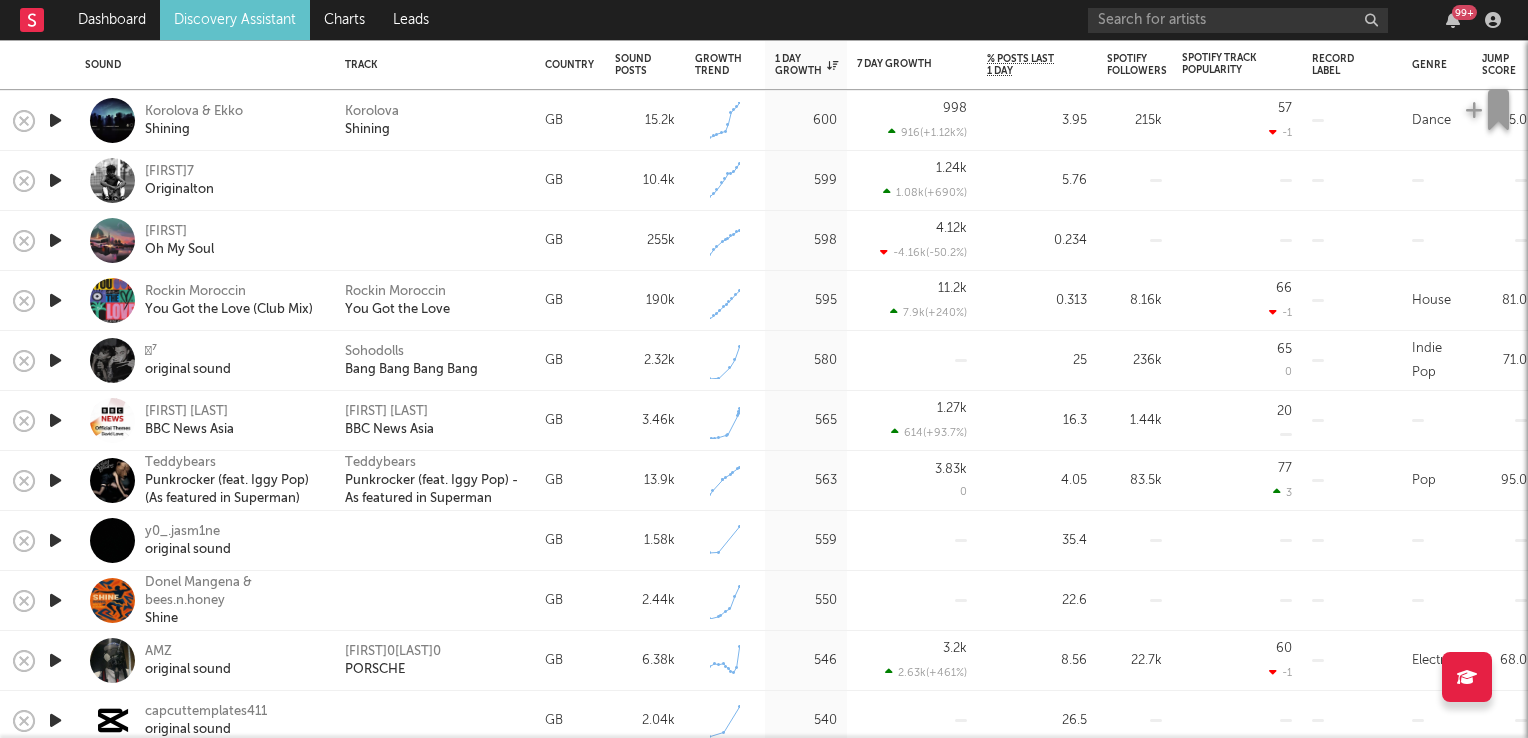 click at bounding box center (55, 420) 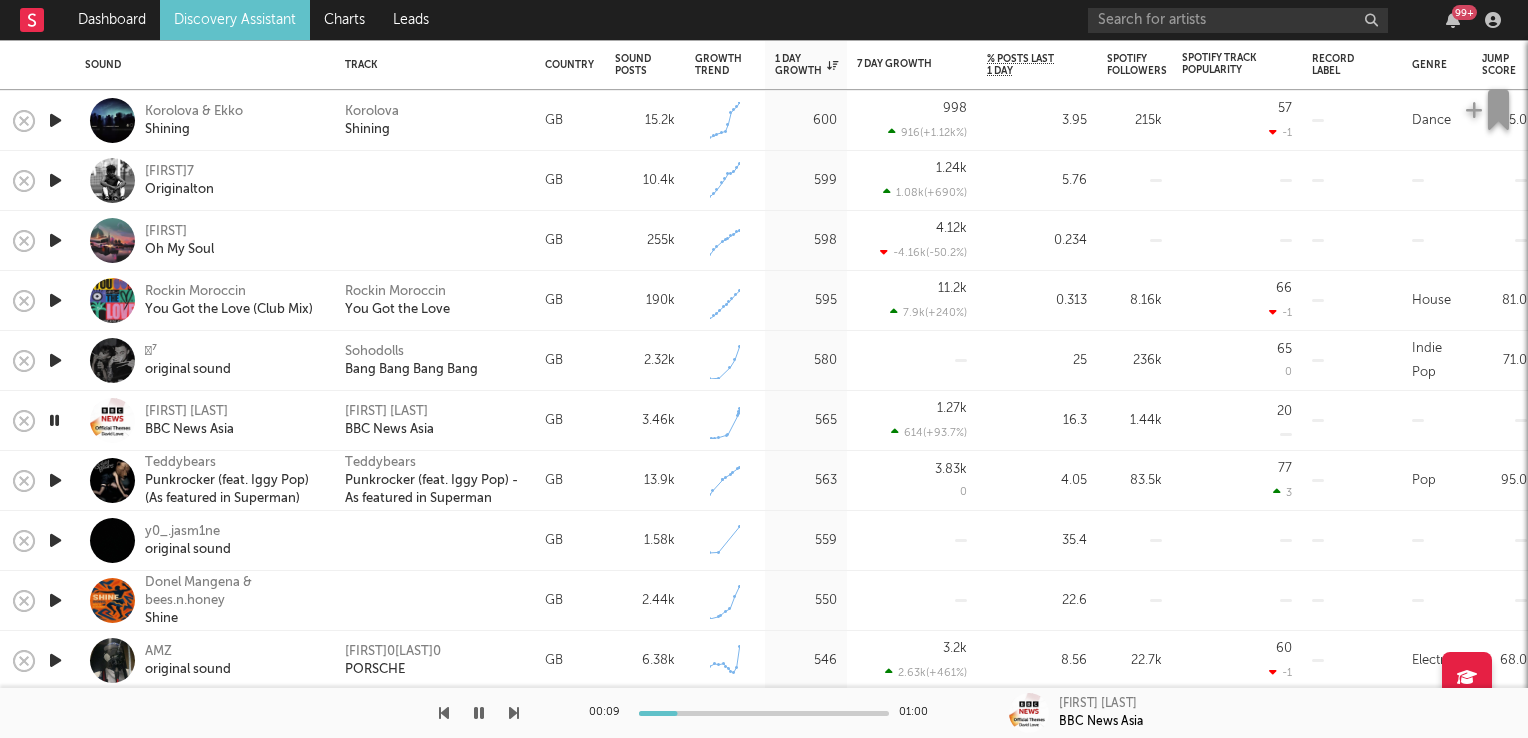 click at bounding box center (54, 420) 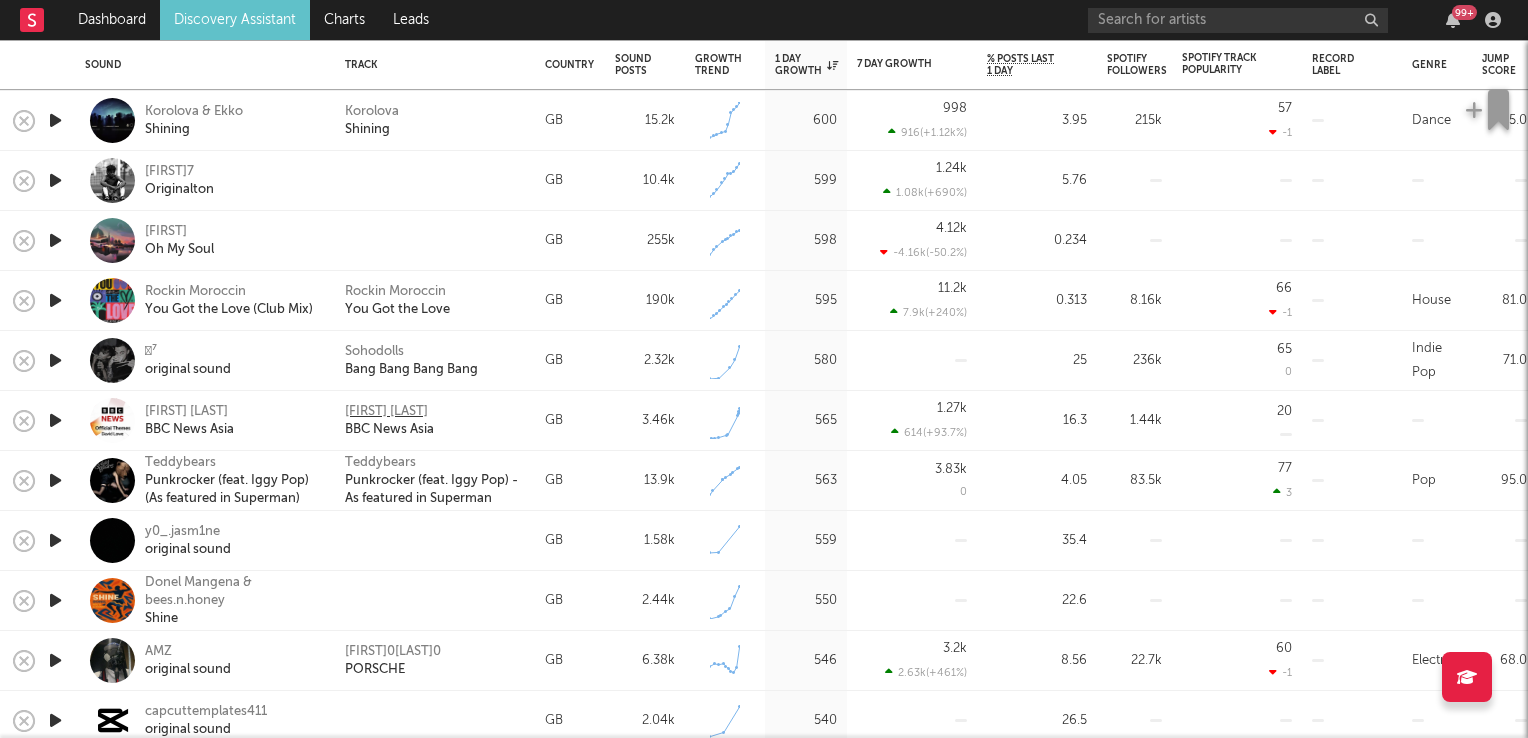 click on "[FIRST] [LAST]" at bounding box center (386, 412) 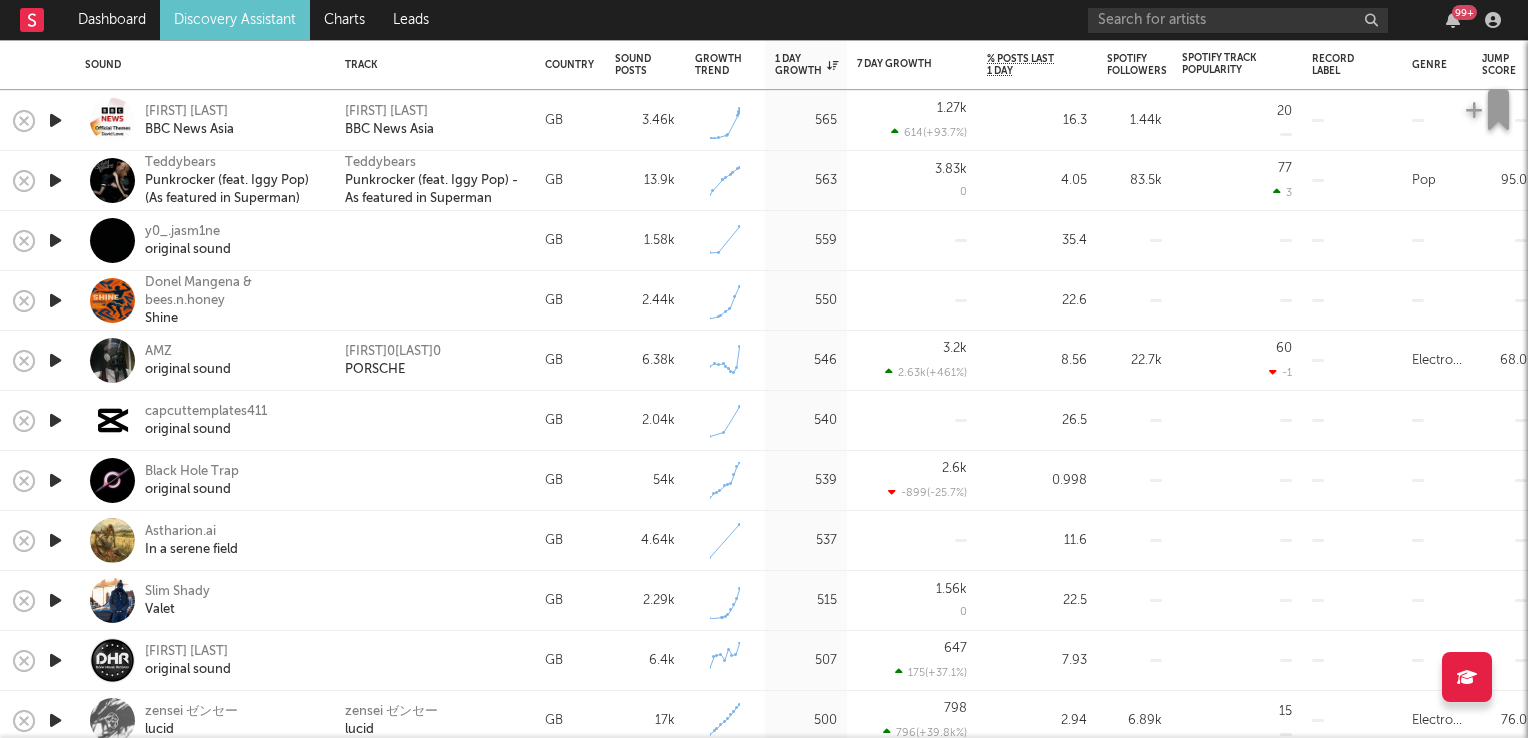 click at bounding box center (55, 540) 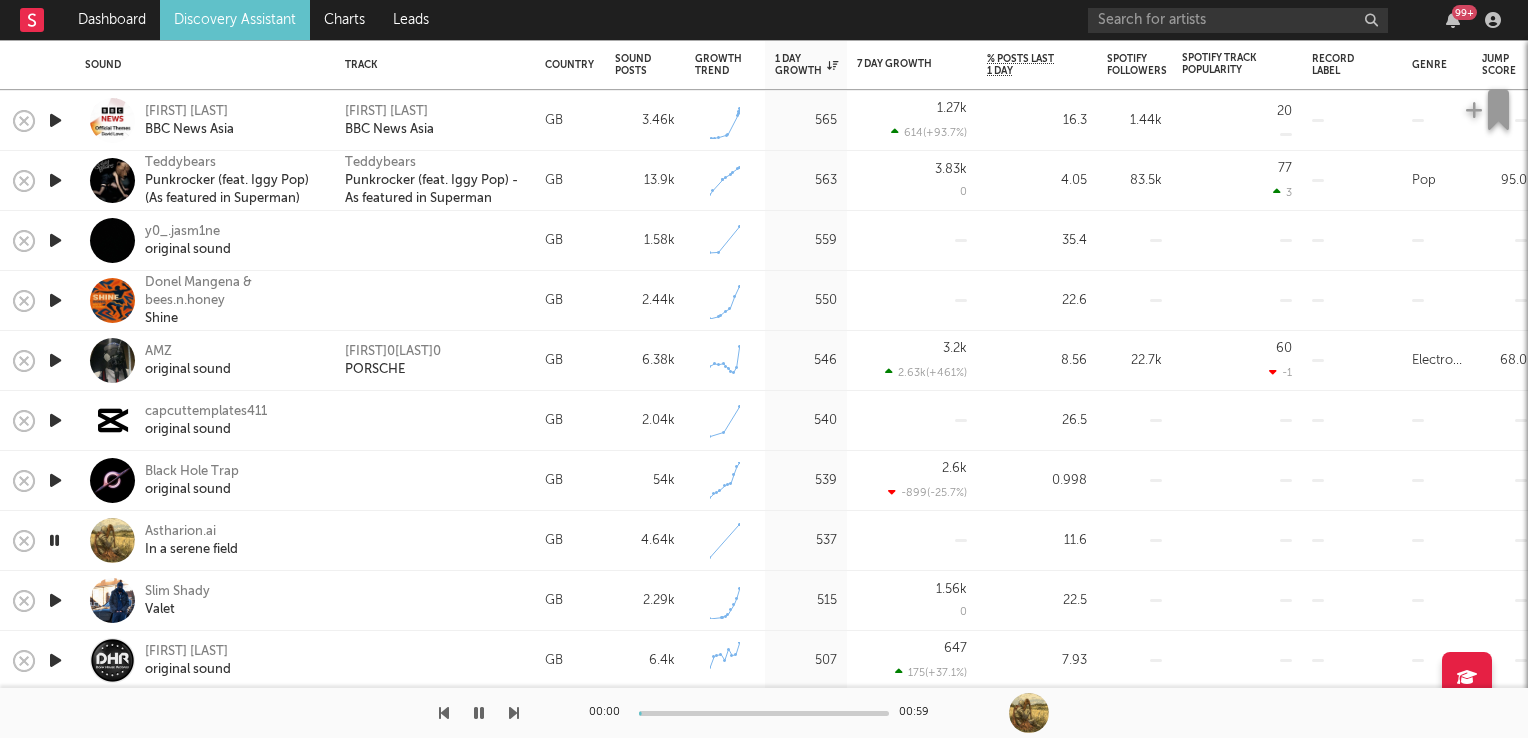 click at bounding box center [54, 540] 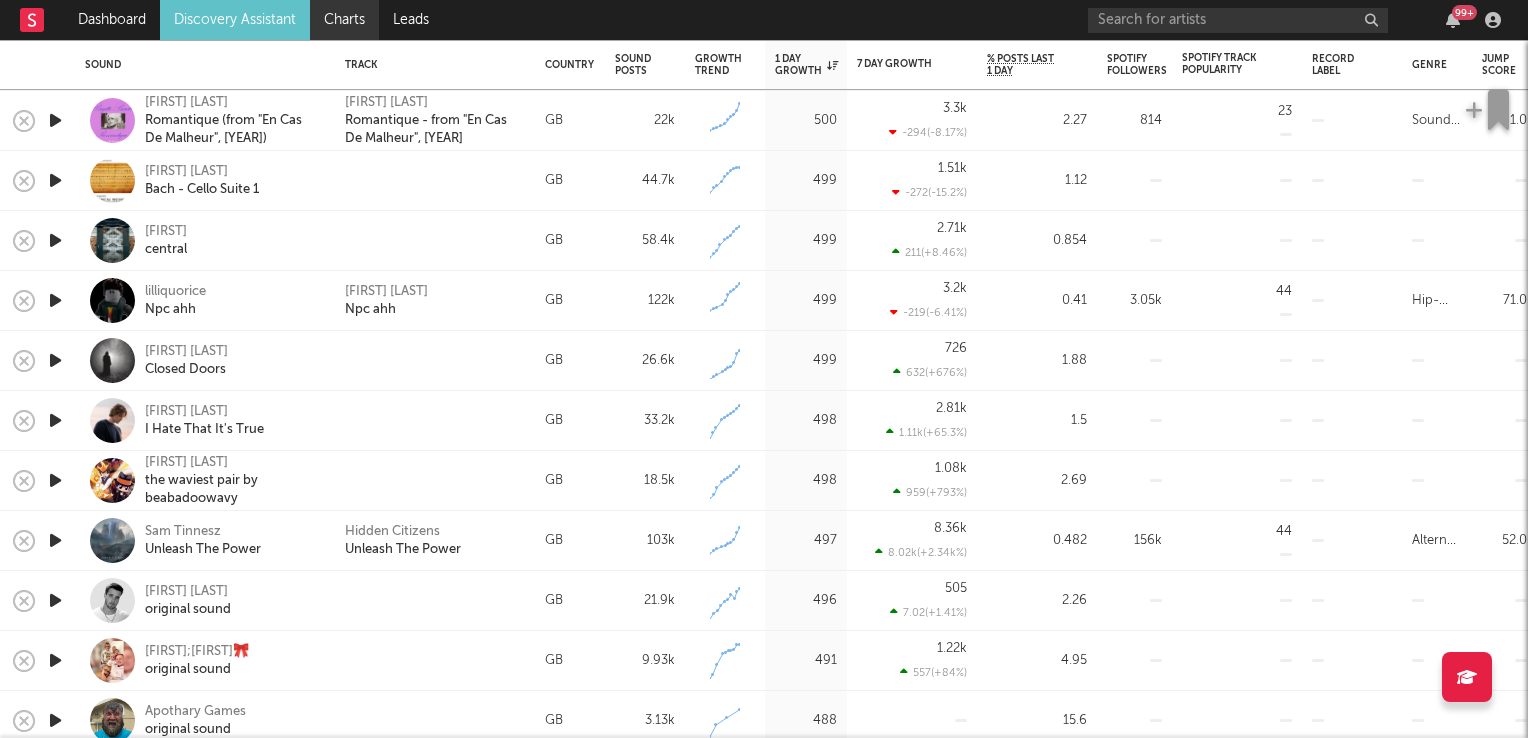 click on "Charts" at bounding box center (344, 20) 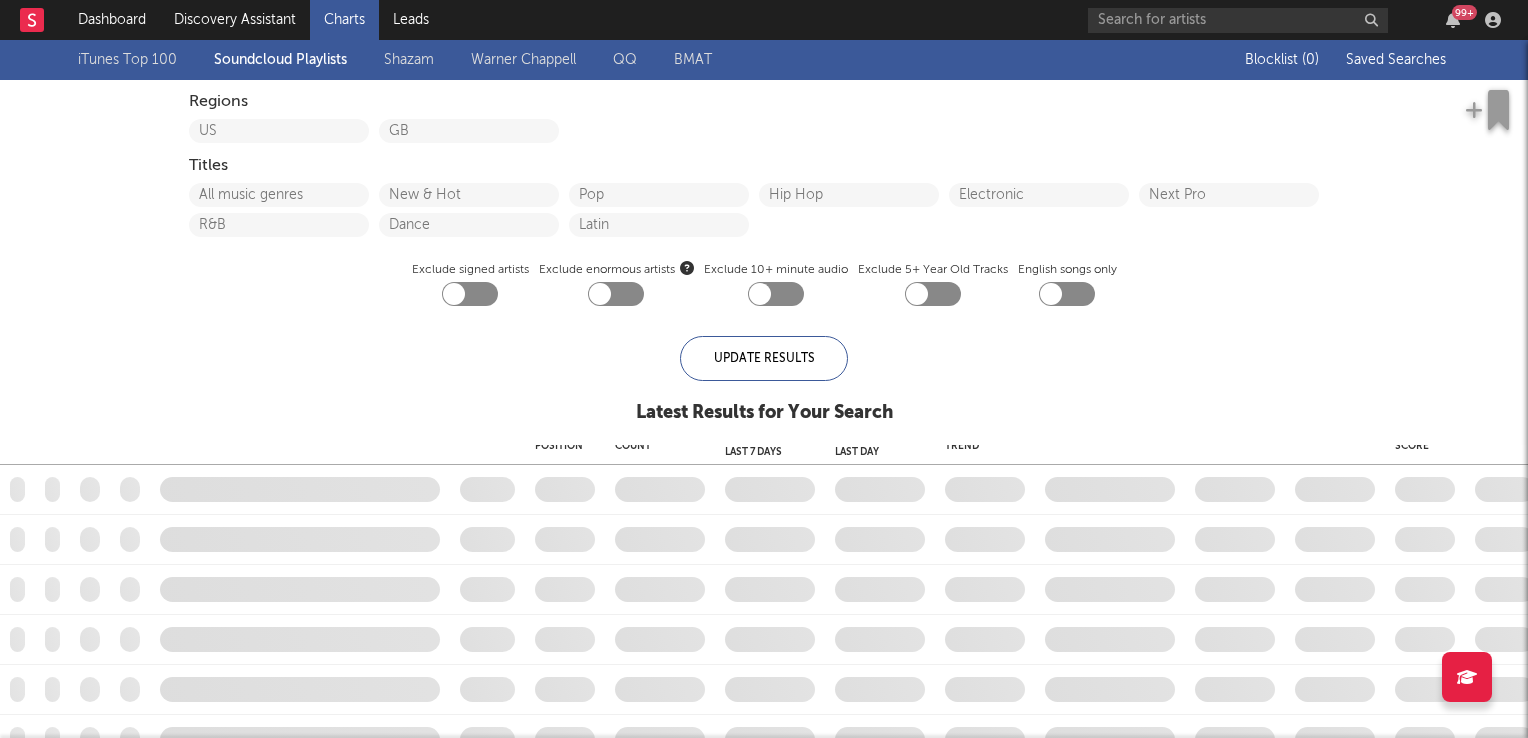 checkbox on "true" 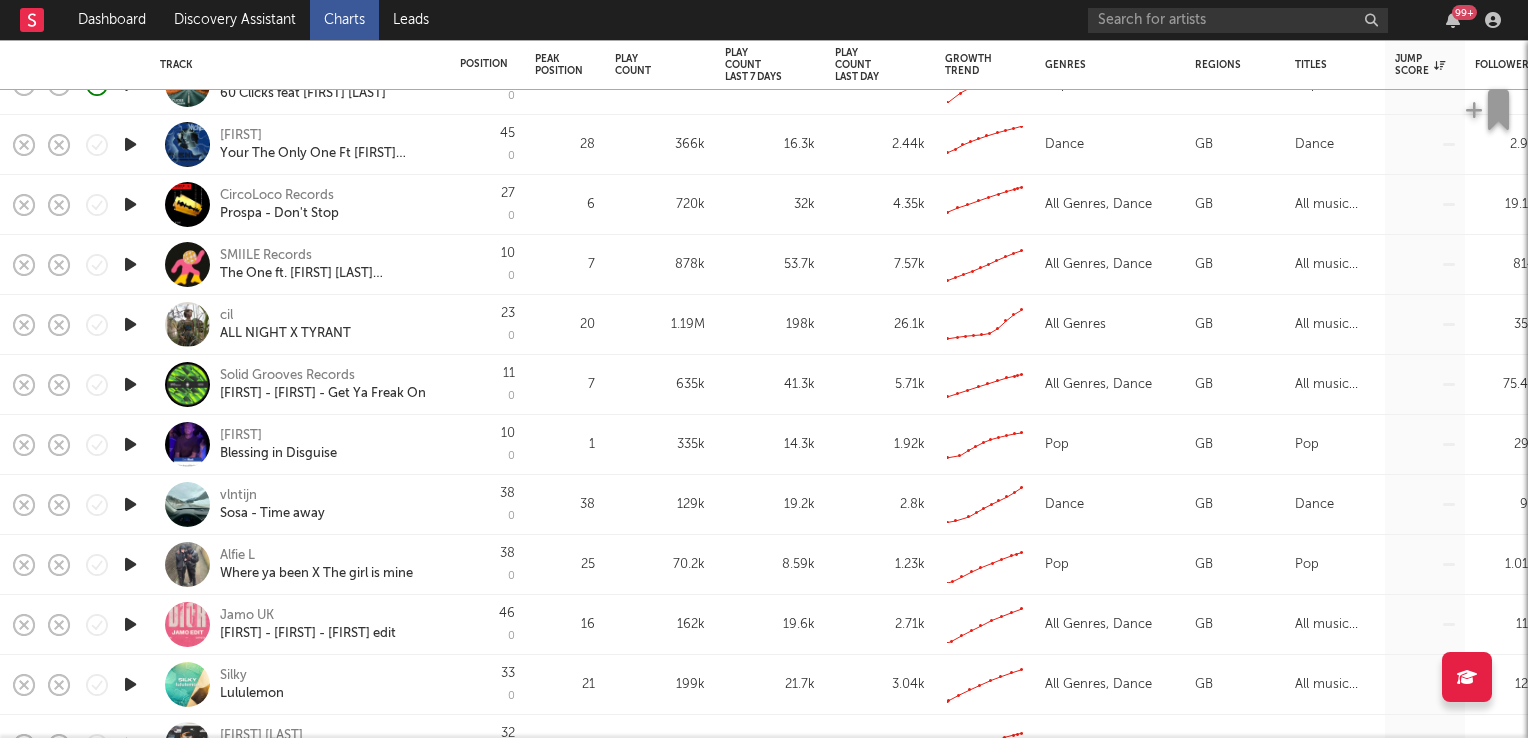 click on "vlntijn" at bounding box center (238, 496) 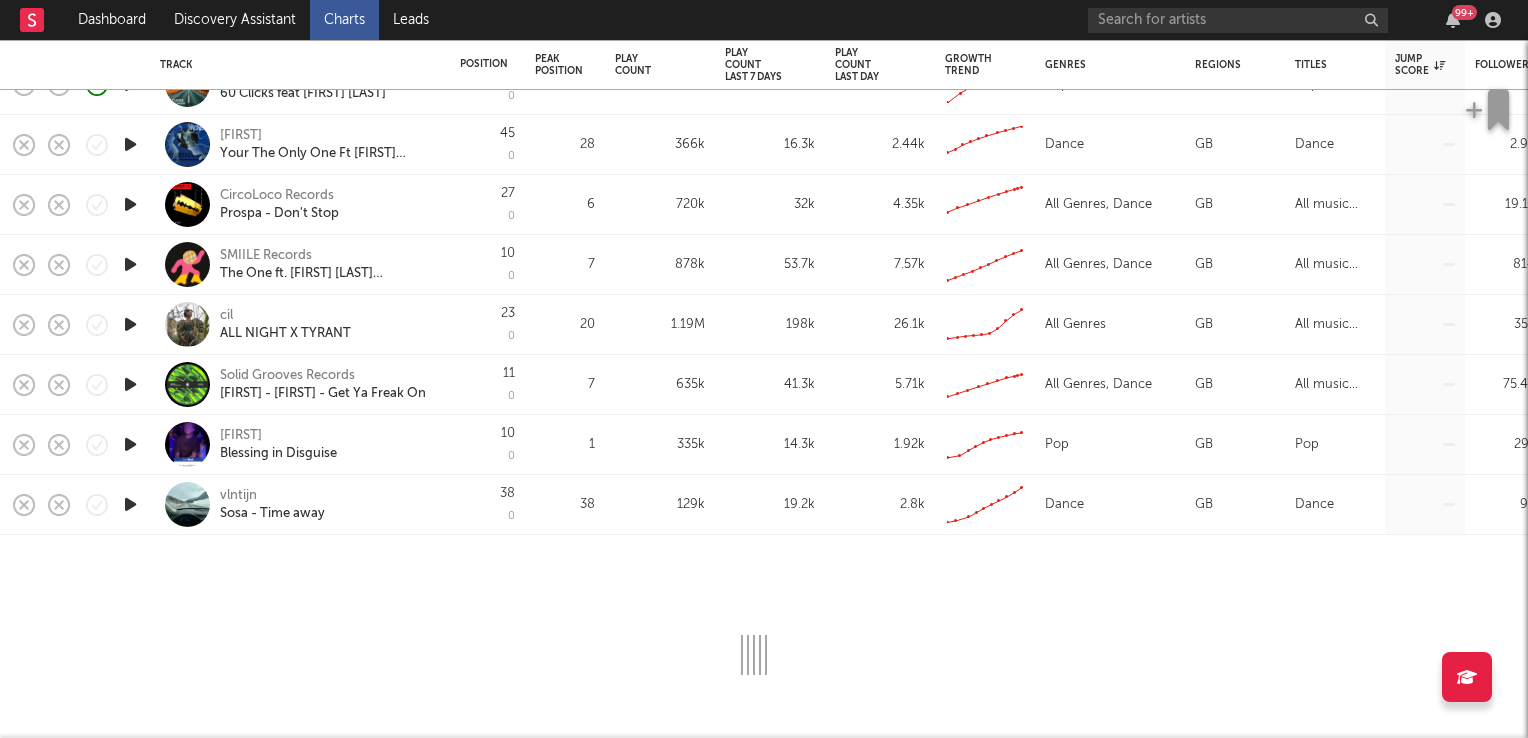 select on "1w" 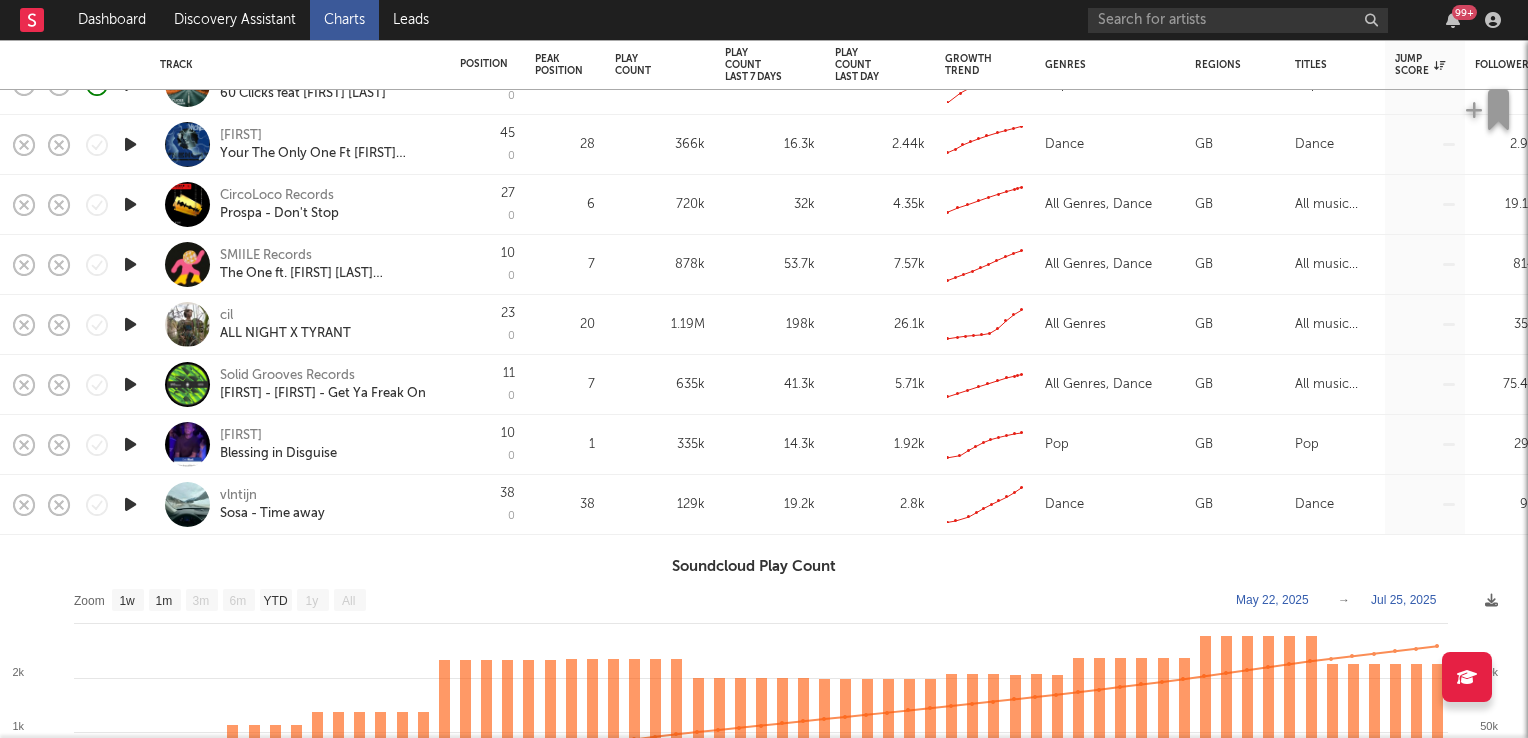 click on "Sosa - Time away" at bounding box center [272, 514] 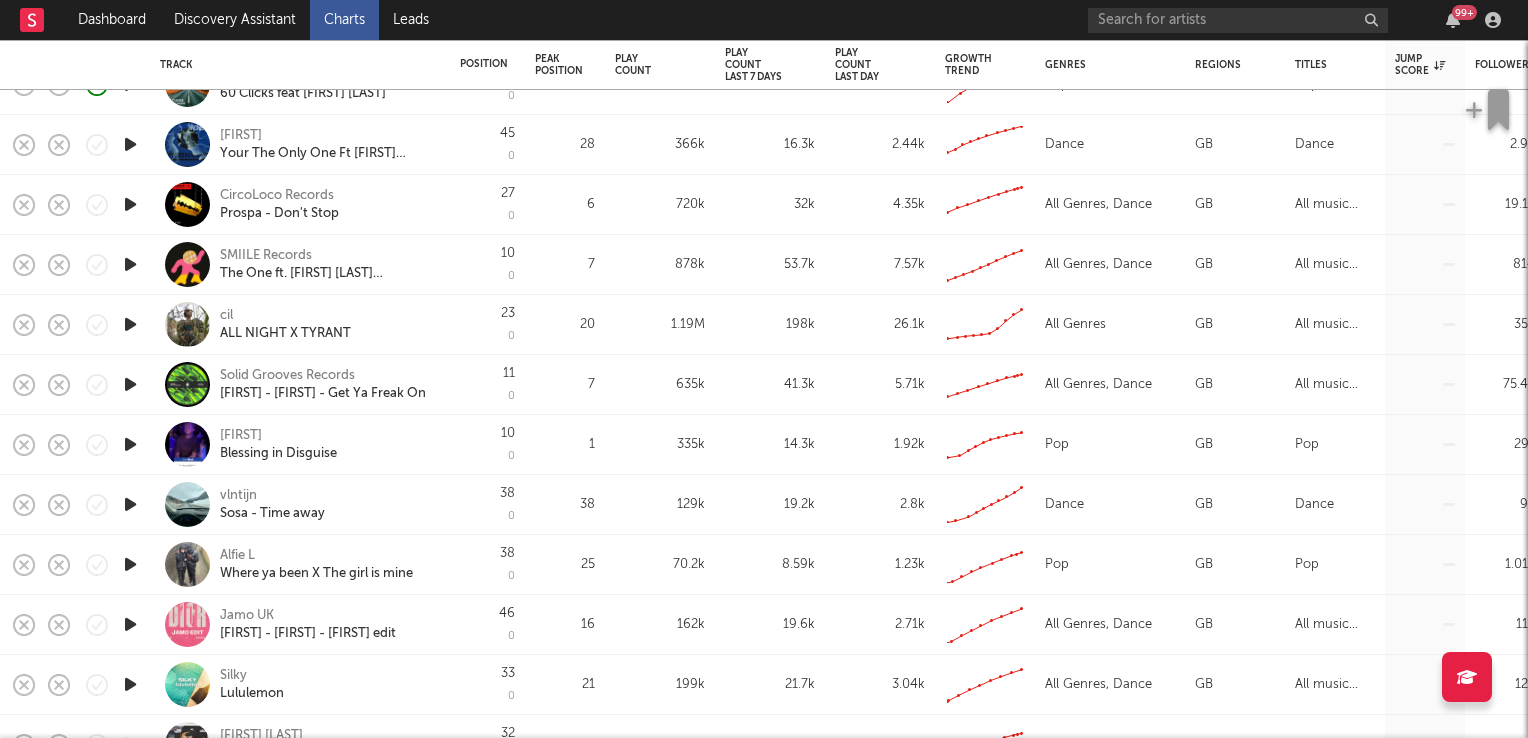 click on "Sosa - Time away" at bounding box center [272, 514] 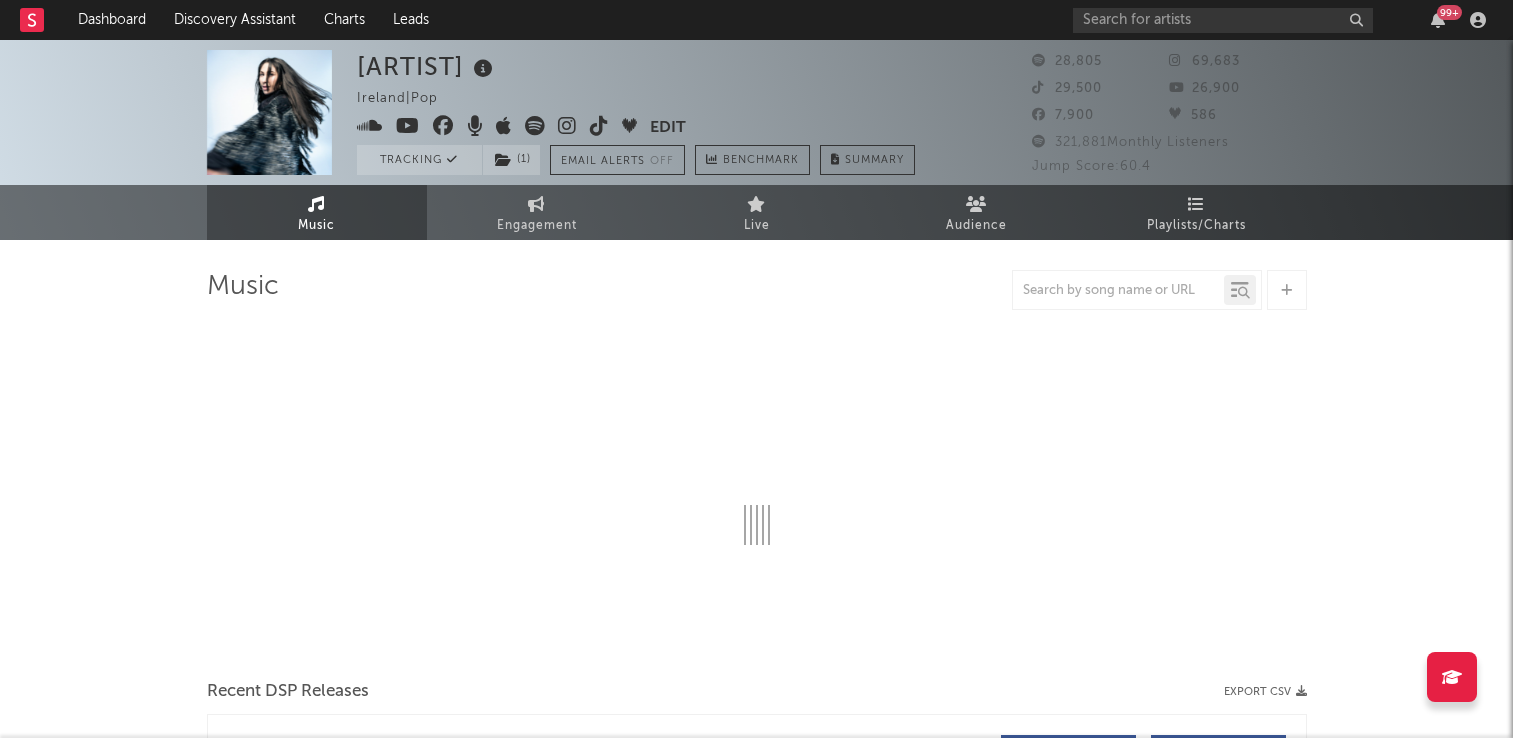 scroll, scrollTop: 0, scrollLeft: 0, axis: both 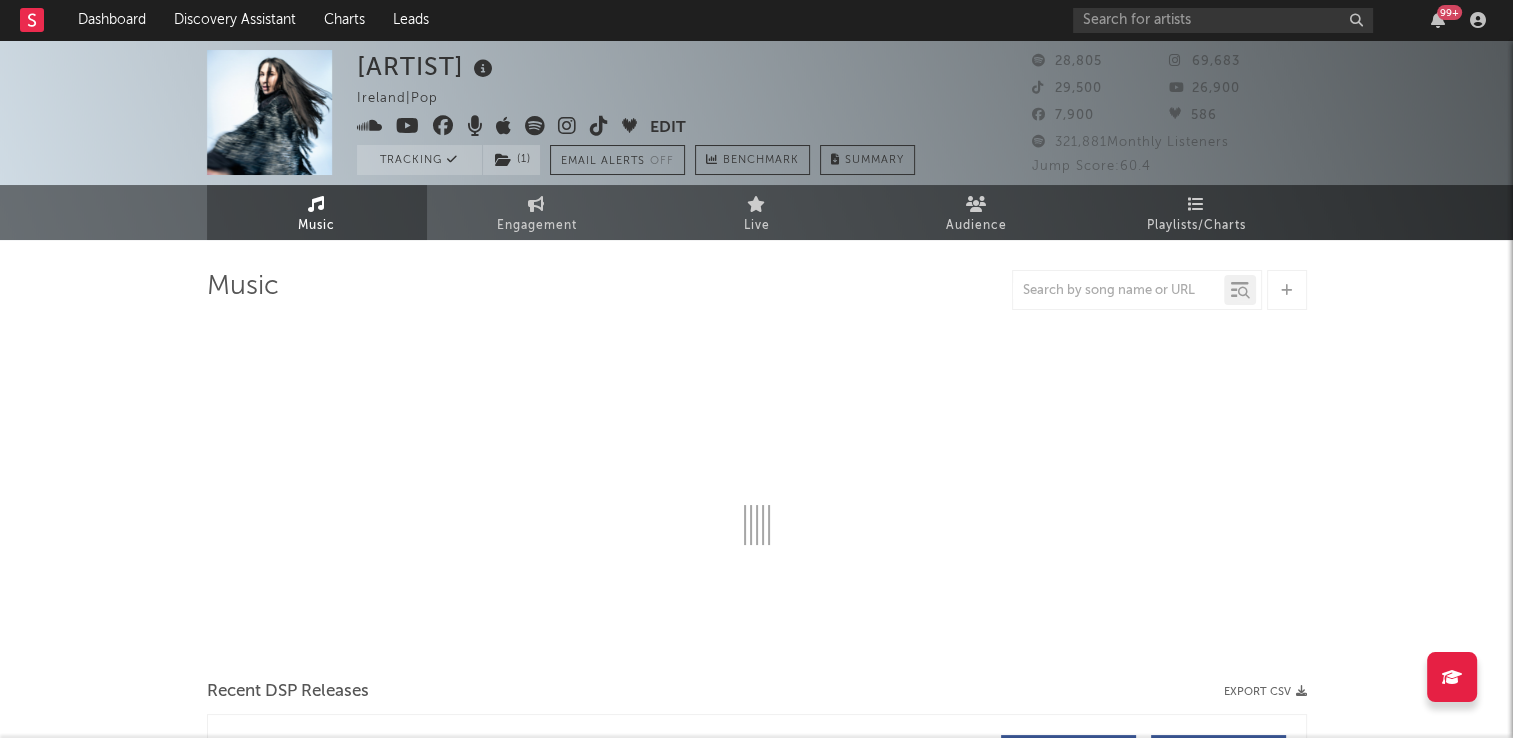 select on "6m" 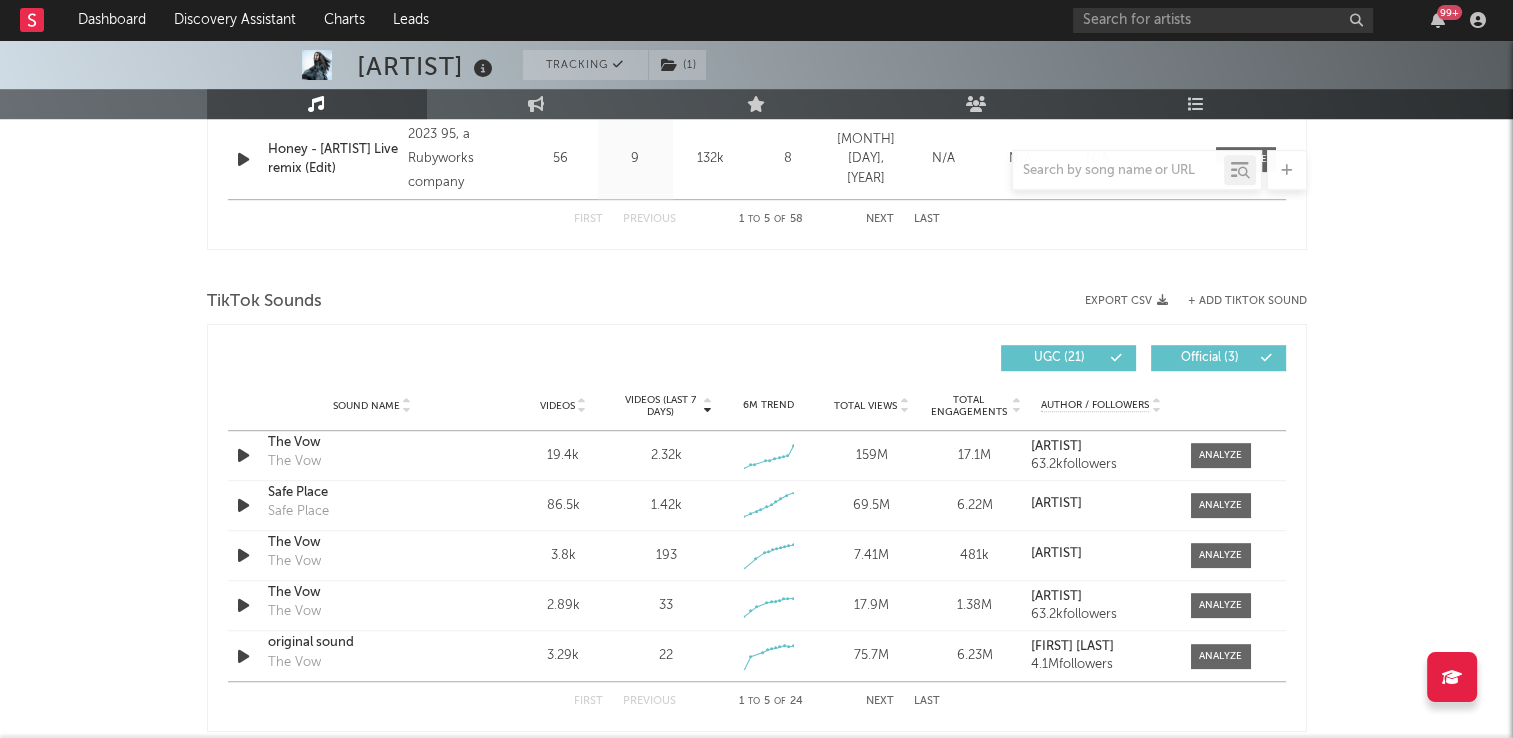 scroll, scrollTop: 1300, scrollLeft: 0, axis: vertical 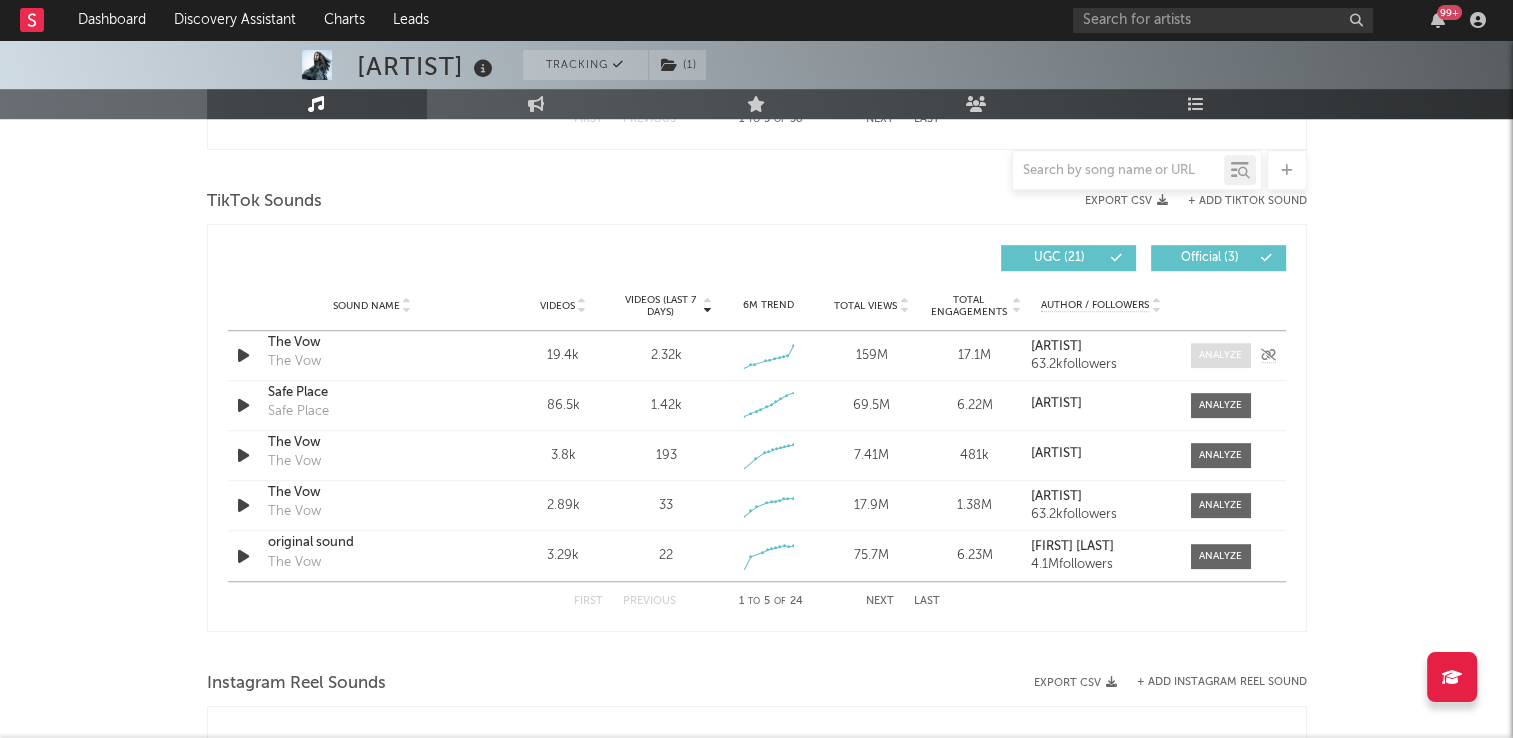 click at bounding box center (1220, 355) 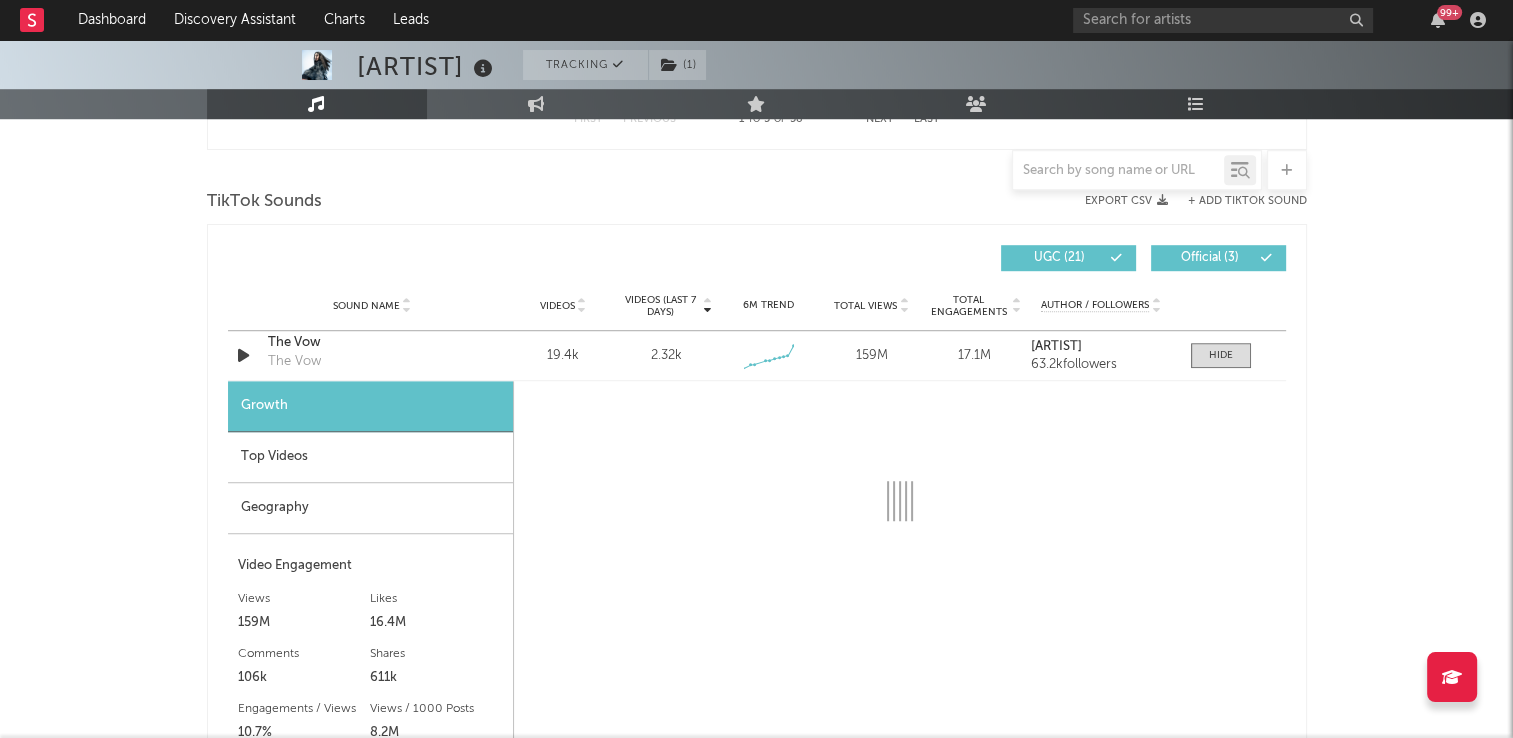 select on "6m" 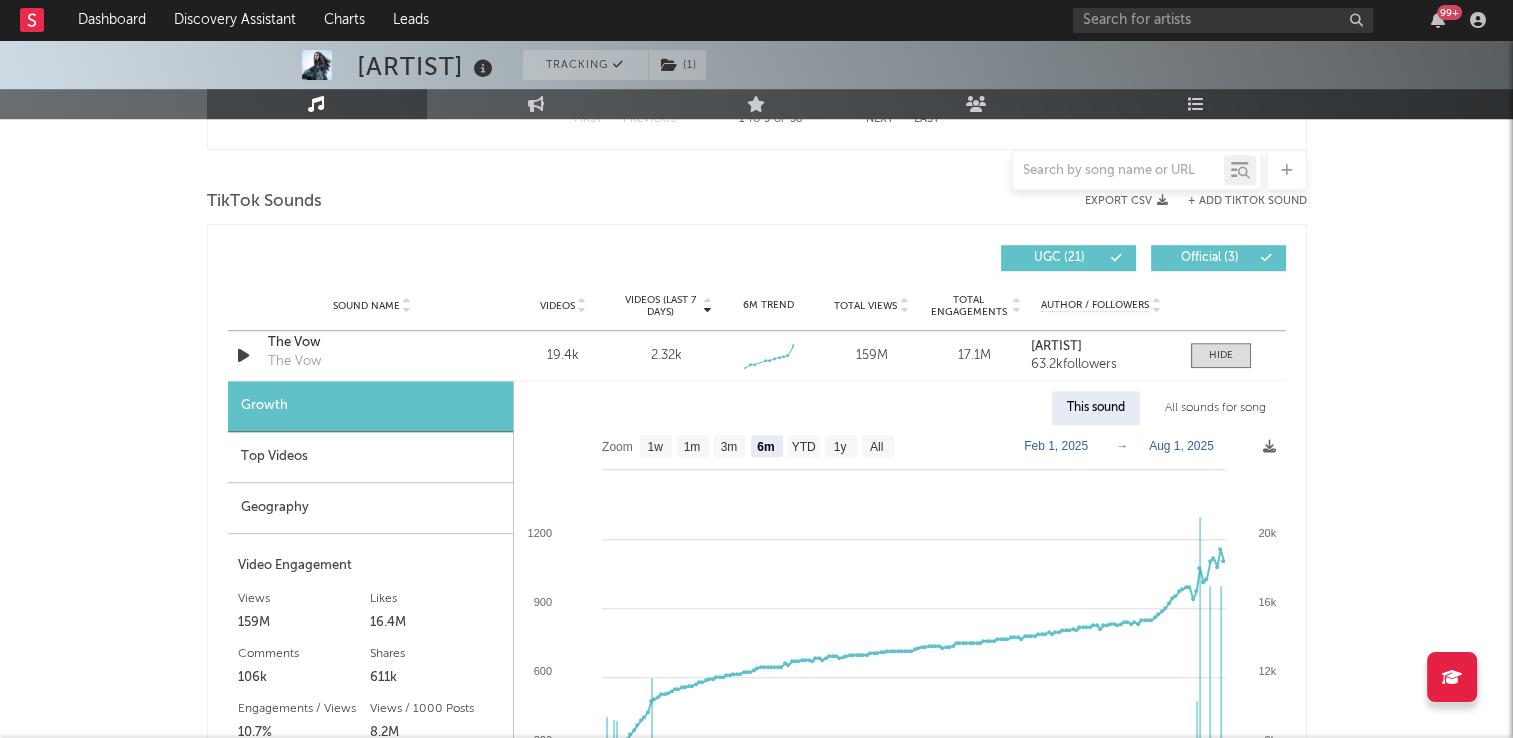 scroll, scrollTop: 1400, scrollLeft: 0, axis: vertical 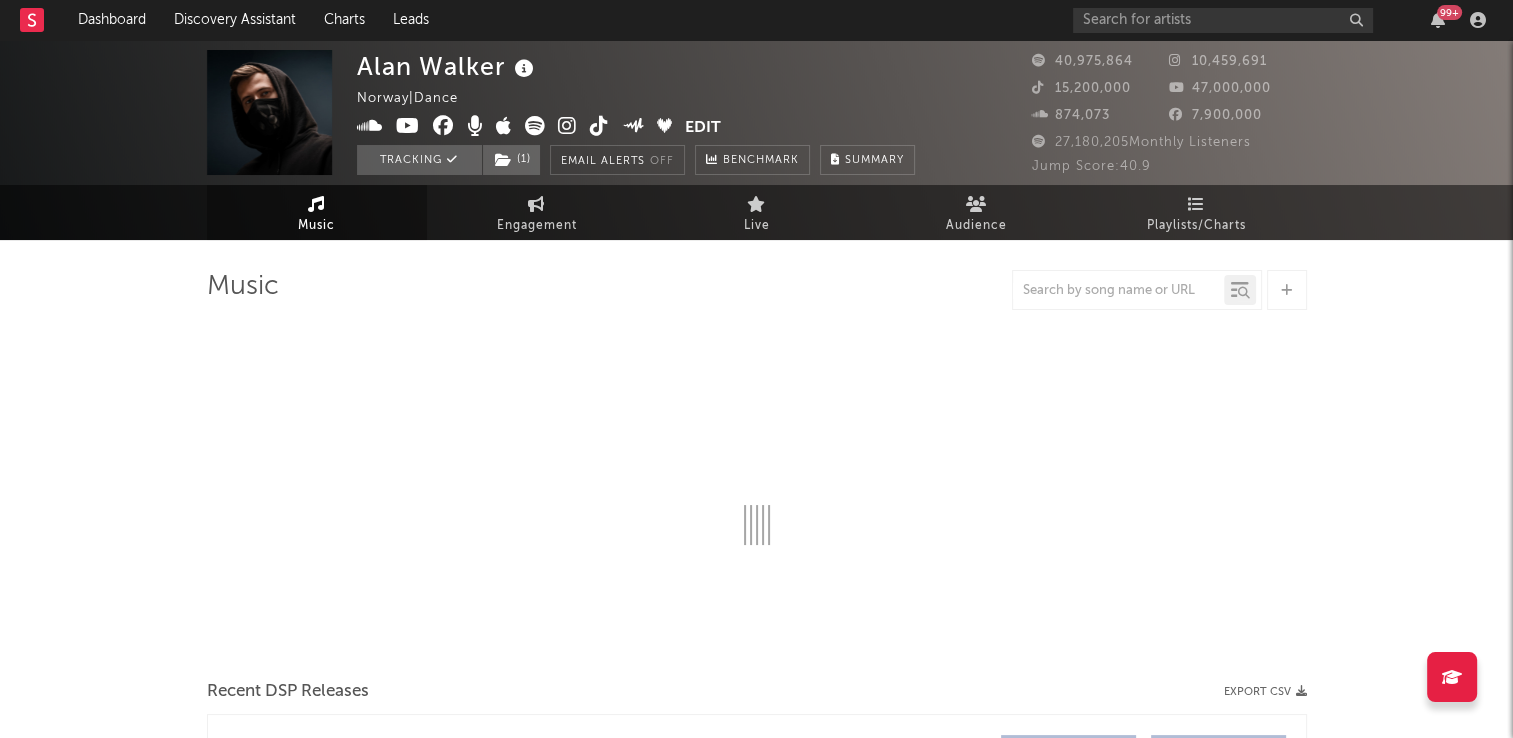 select on "6m" 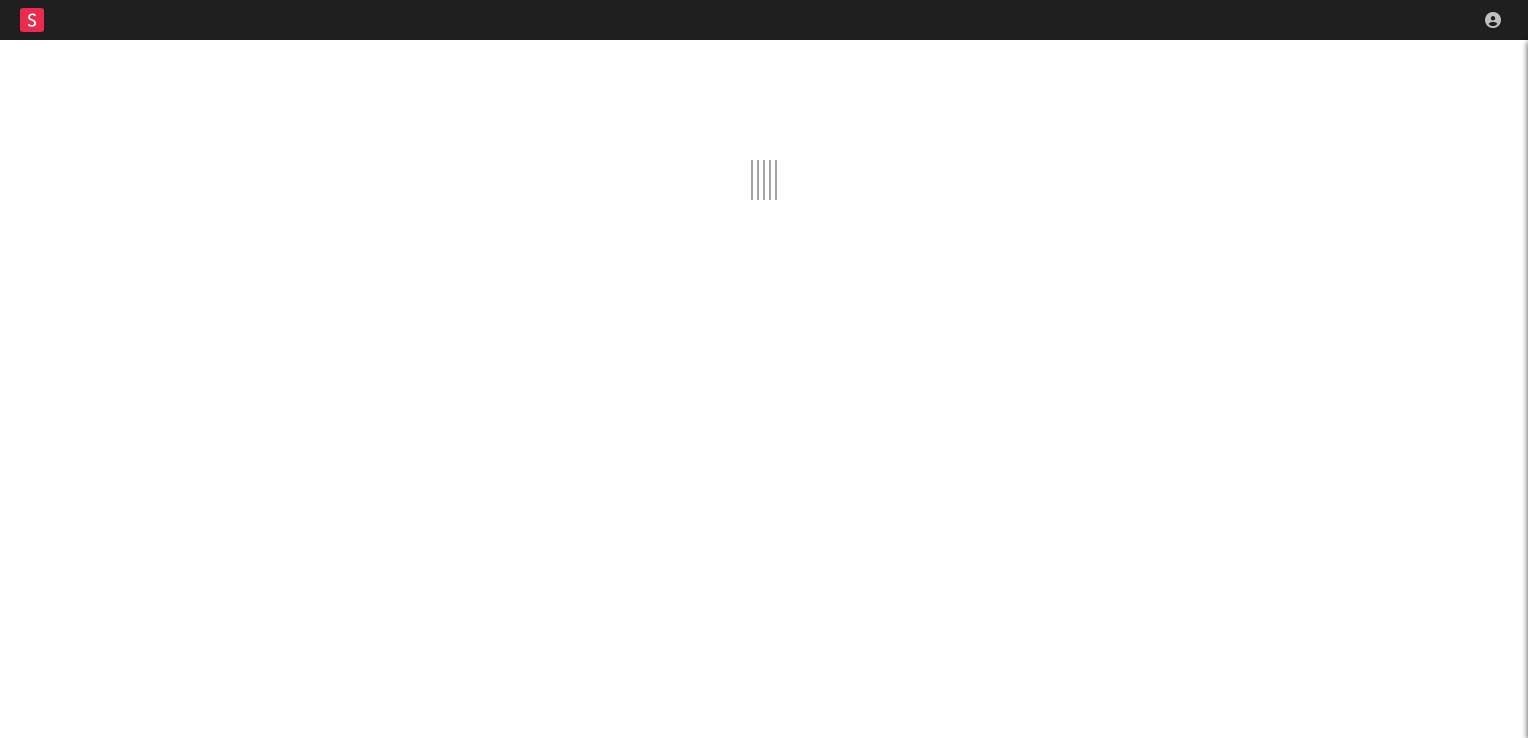 scroll, scrollTop: 0, scrollLeft: 0, axis: both 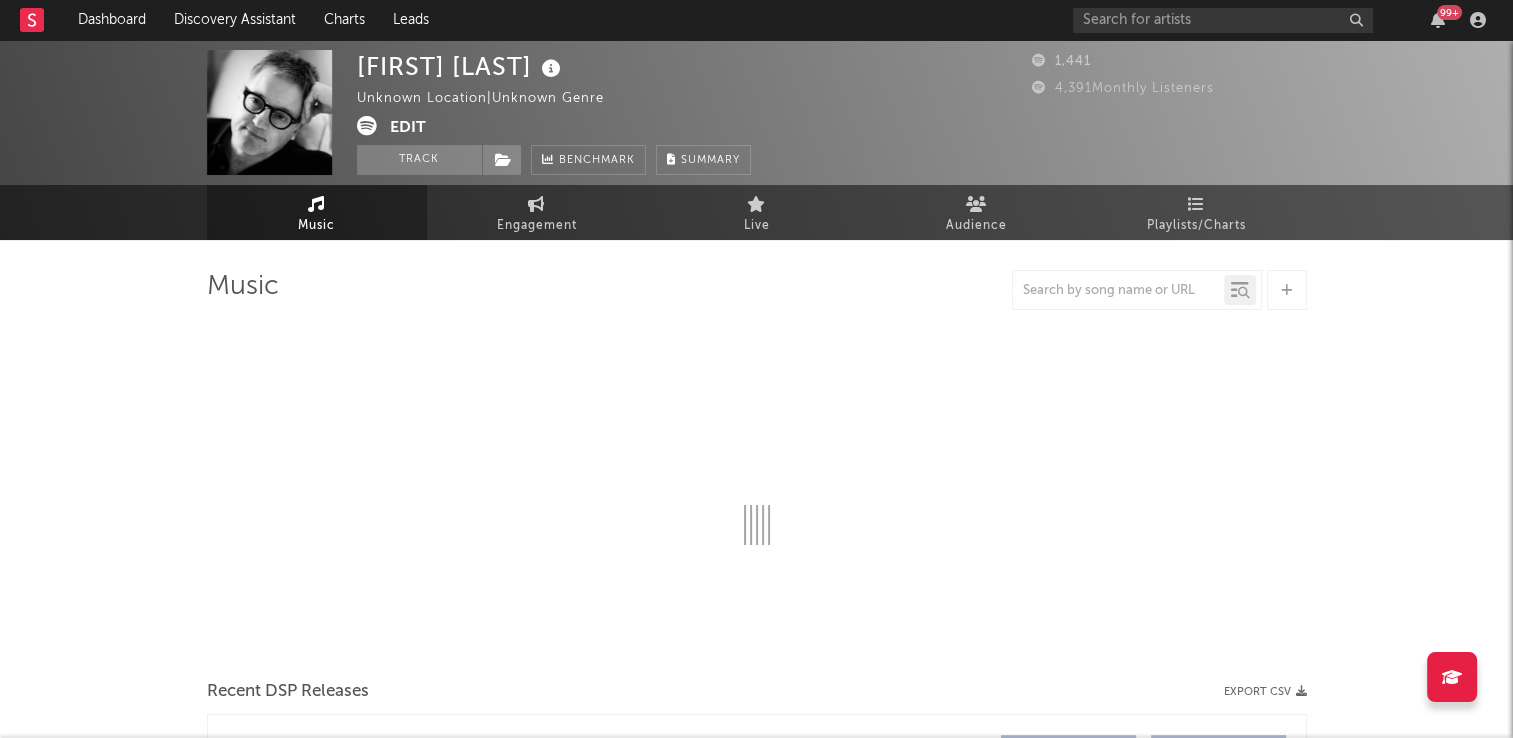 select on "6m" 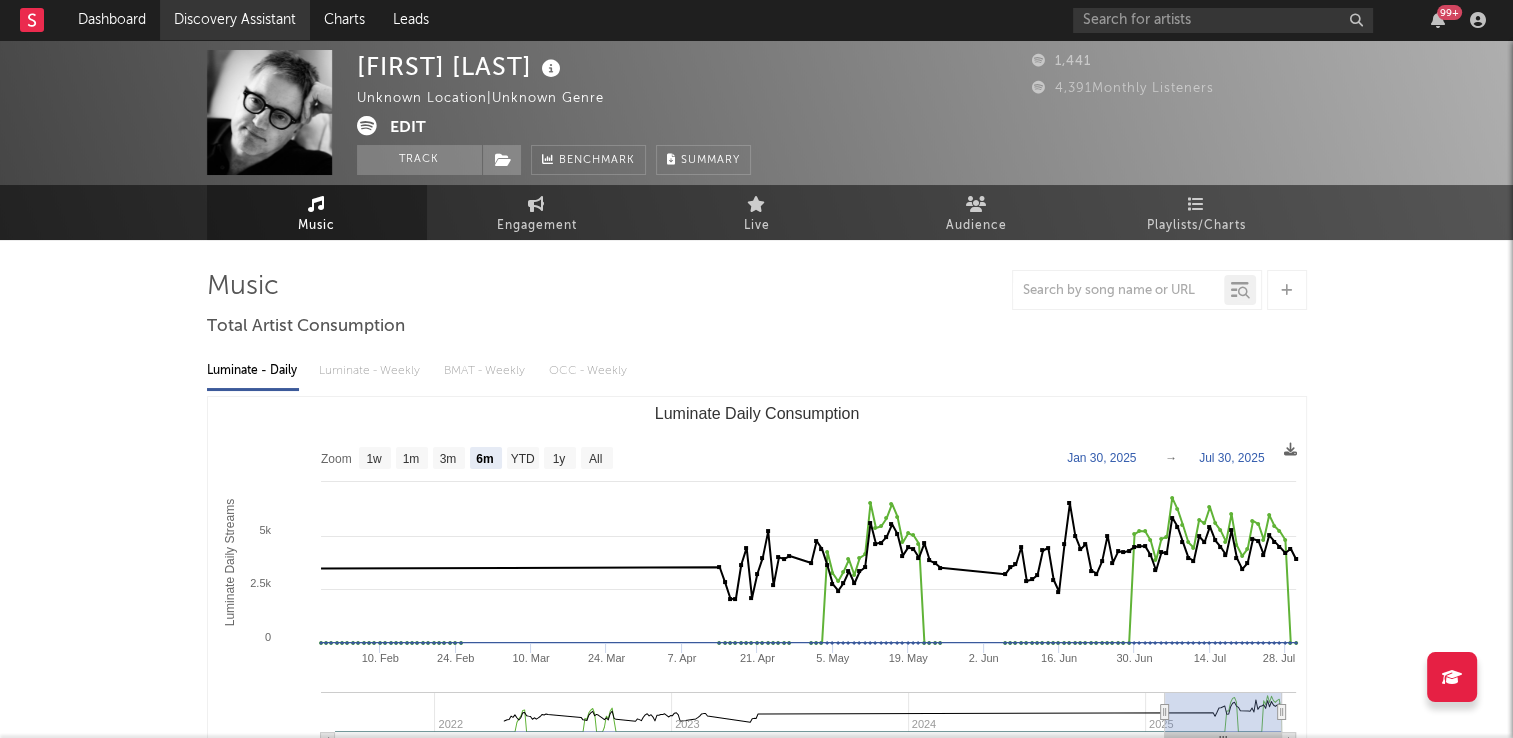 click on "Discovery Assistant" at bounding box center (235, 20) 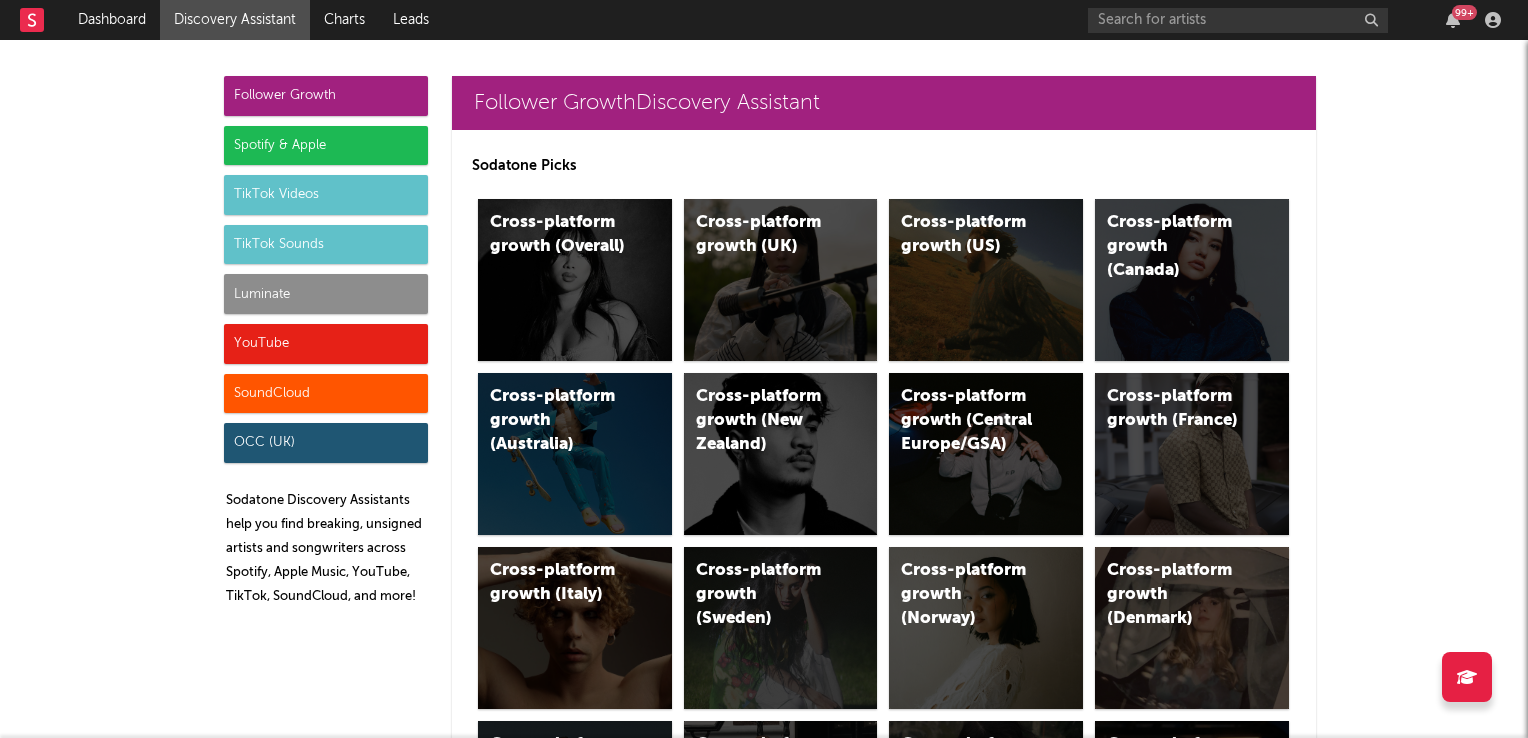 click on "TikTok Videos" at bounding box center (326, 195) 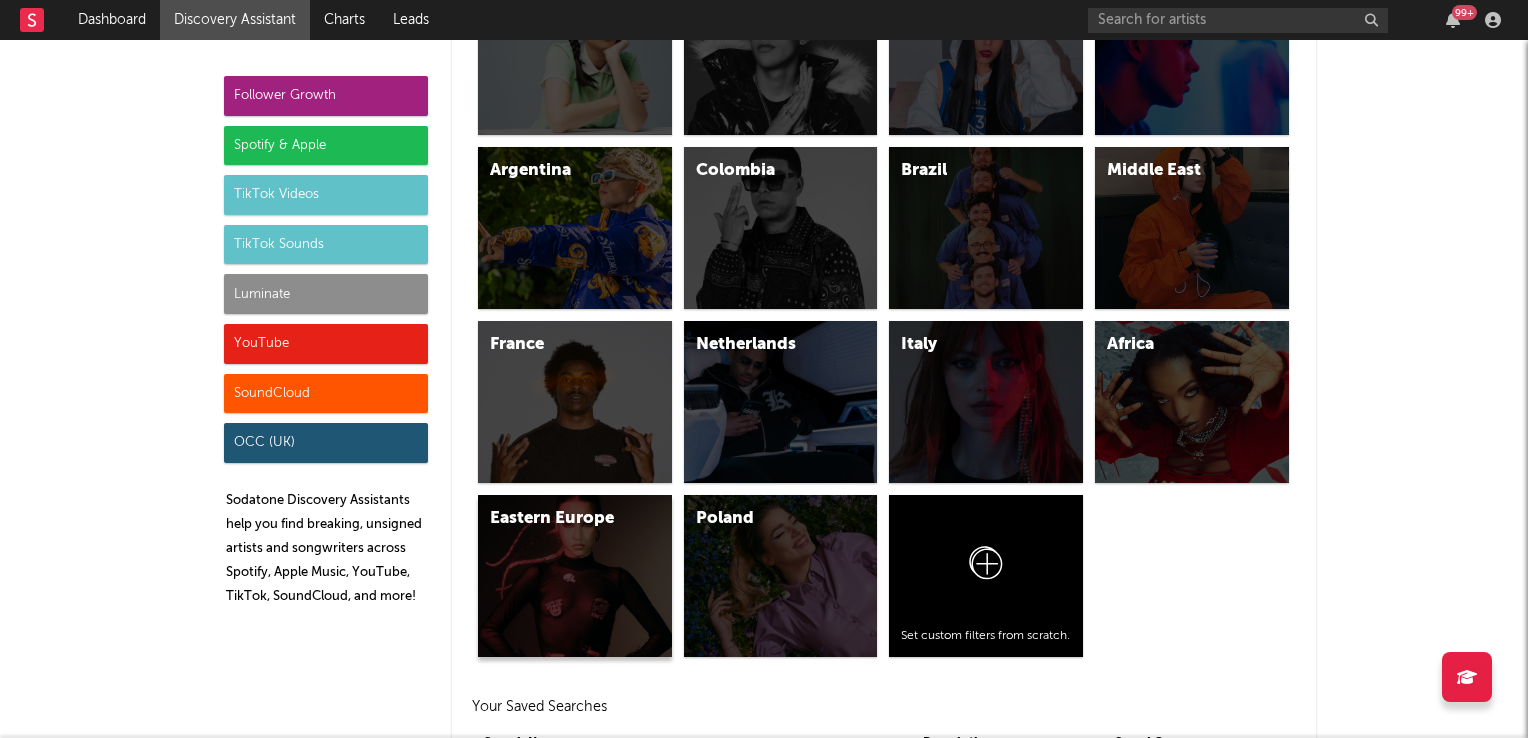 scroll, scrollTop: 6544, scrollLeft: 0, axis: vertical 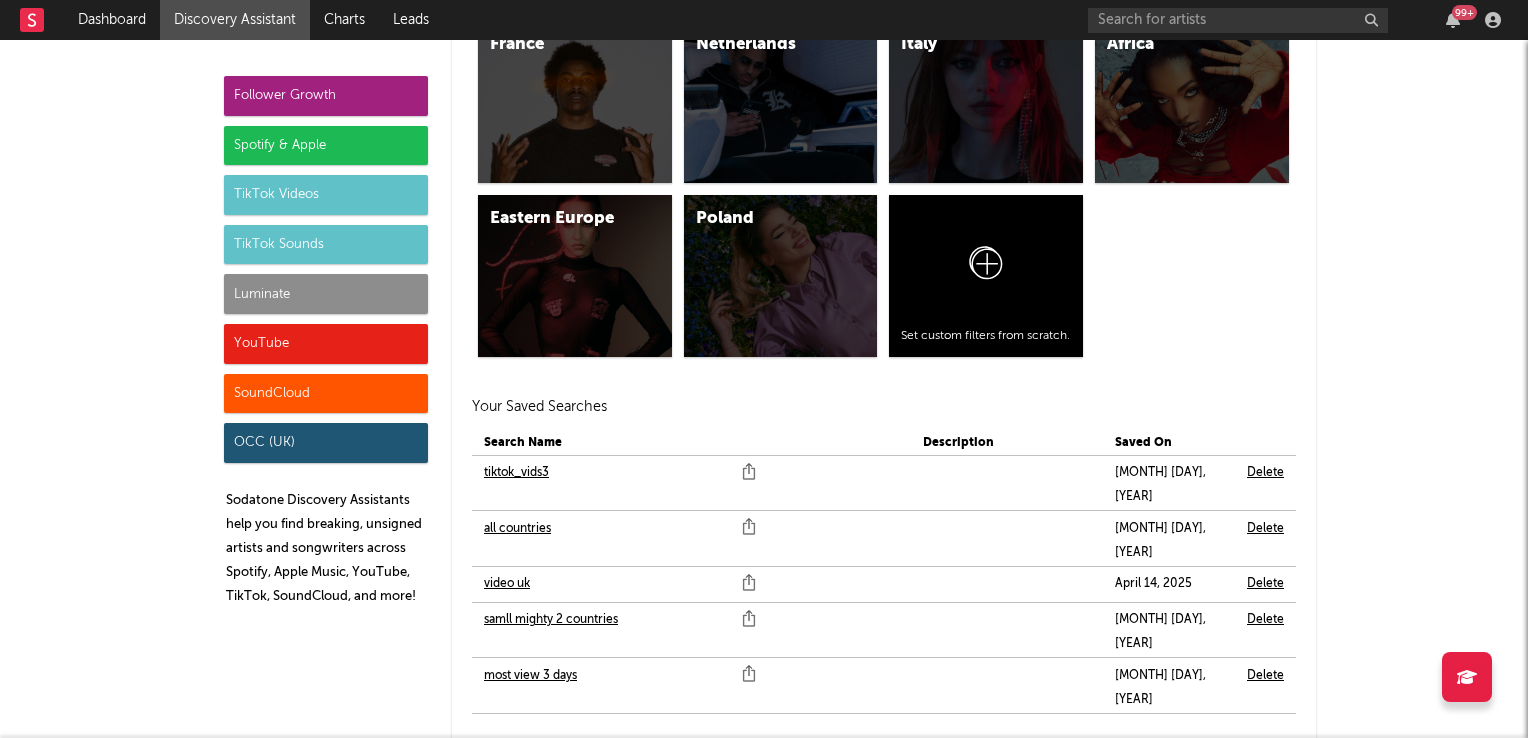 click on "samll mighty 2 countries" at bounding box center (551, 620) 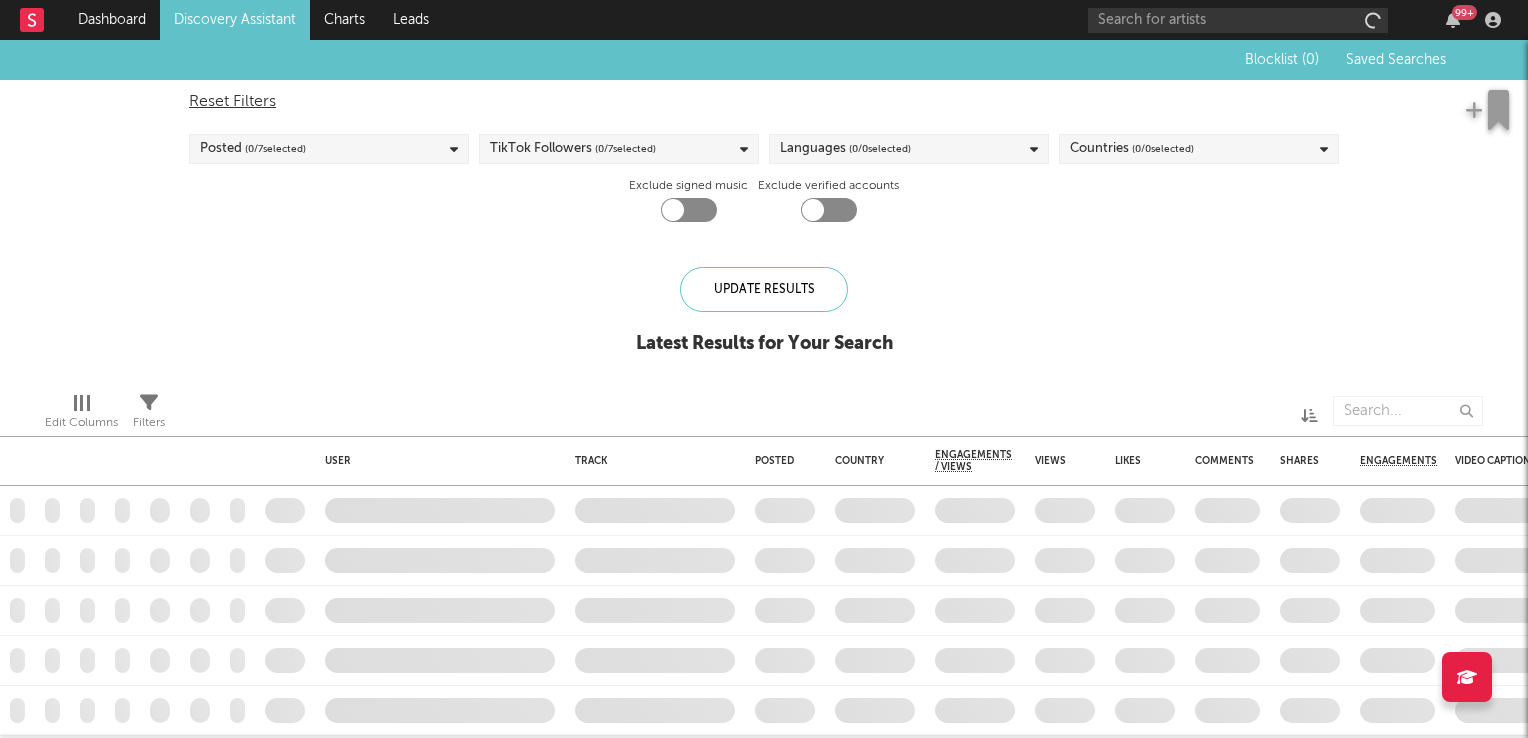 checkbox on "true" 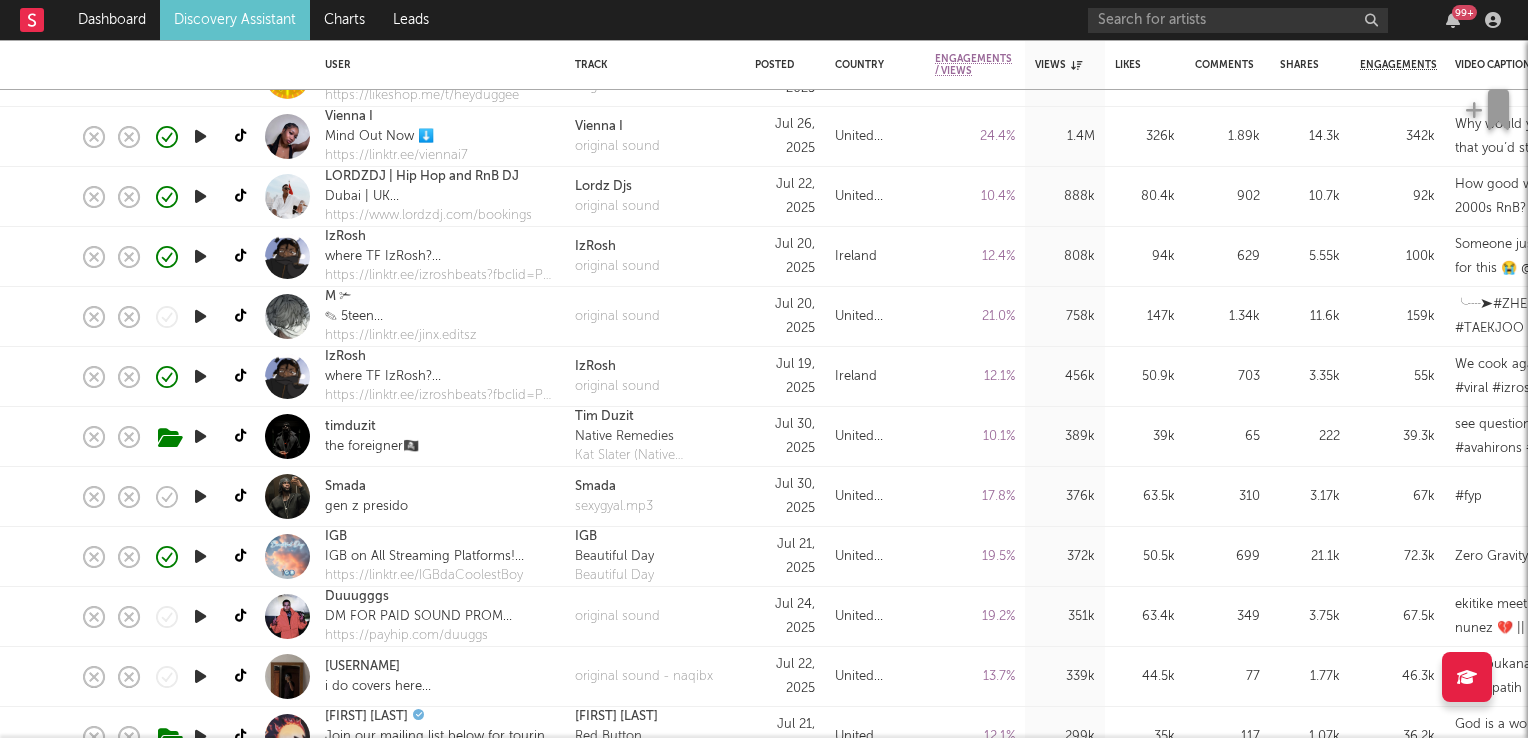 click at bounding box center [200, 316] 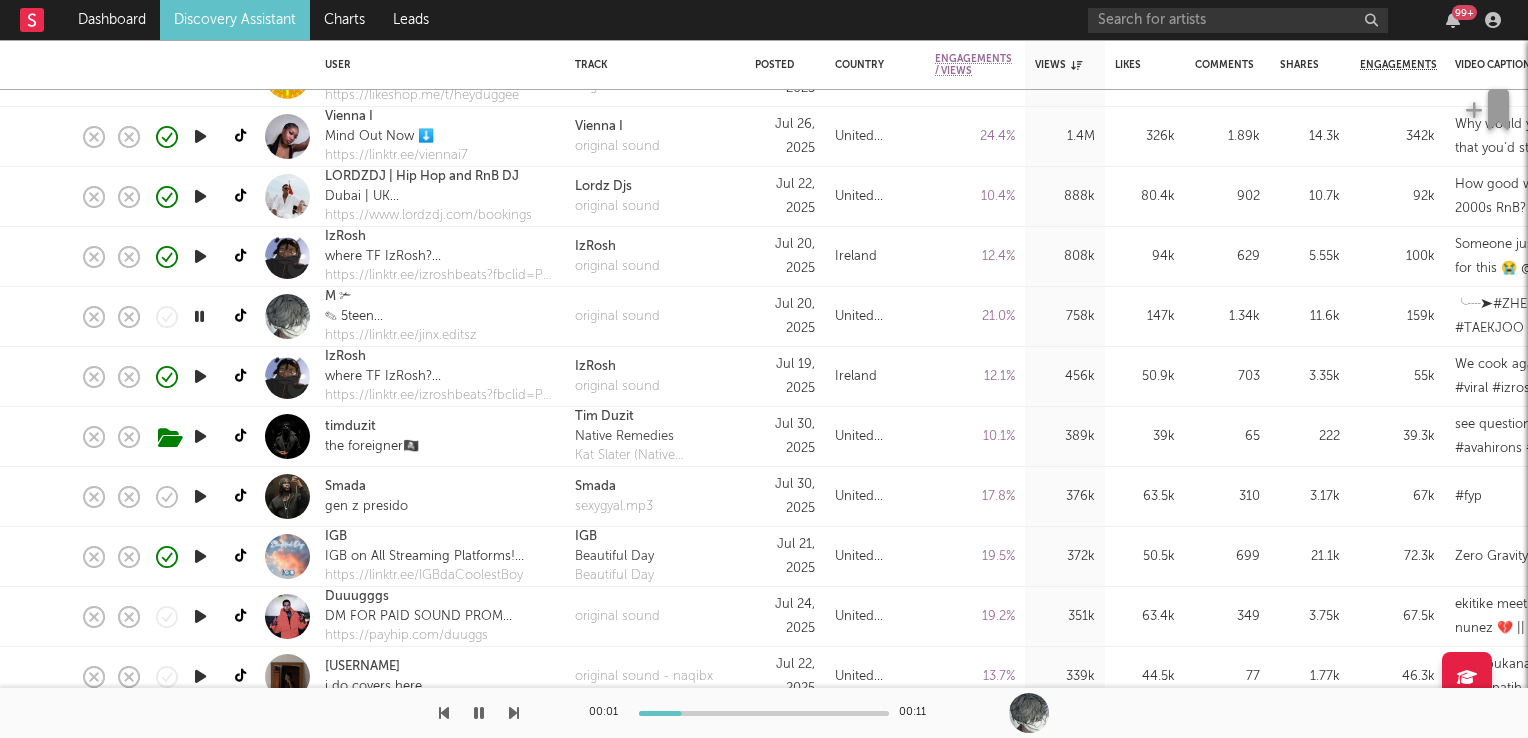 click at bounding box center (199, 316) 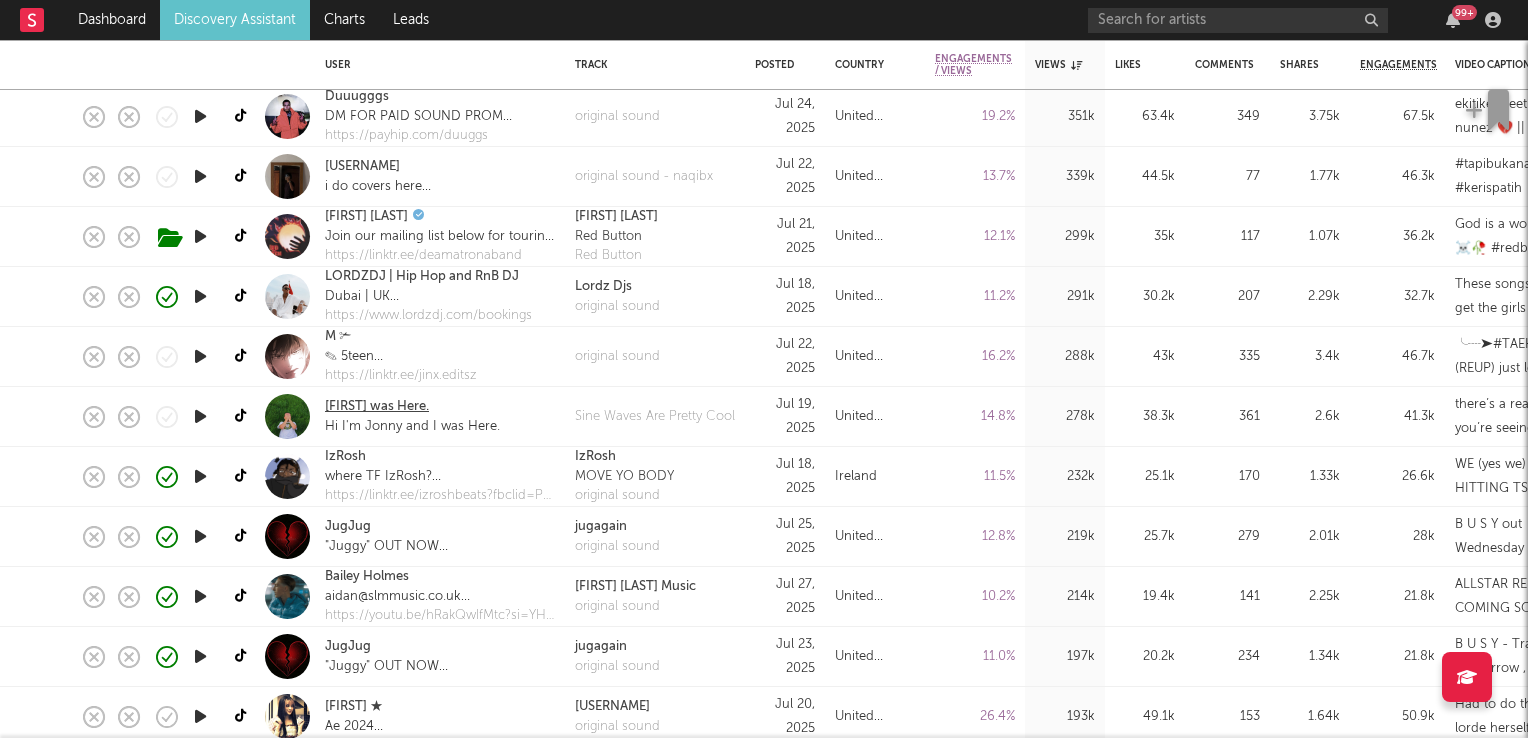 click on "Jonny was Here." at bounding box center [377, 407] 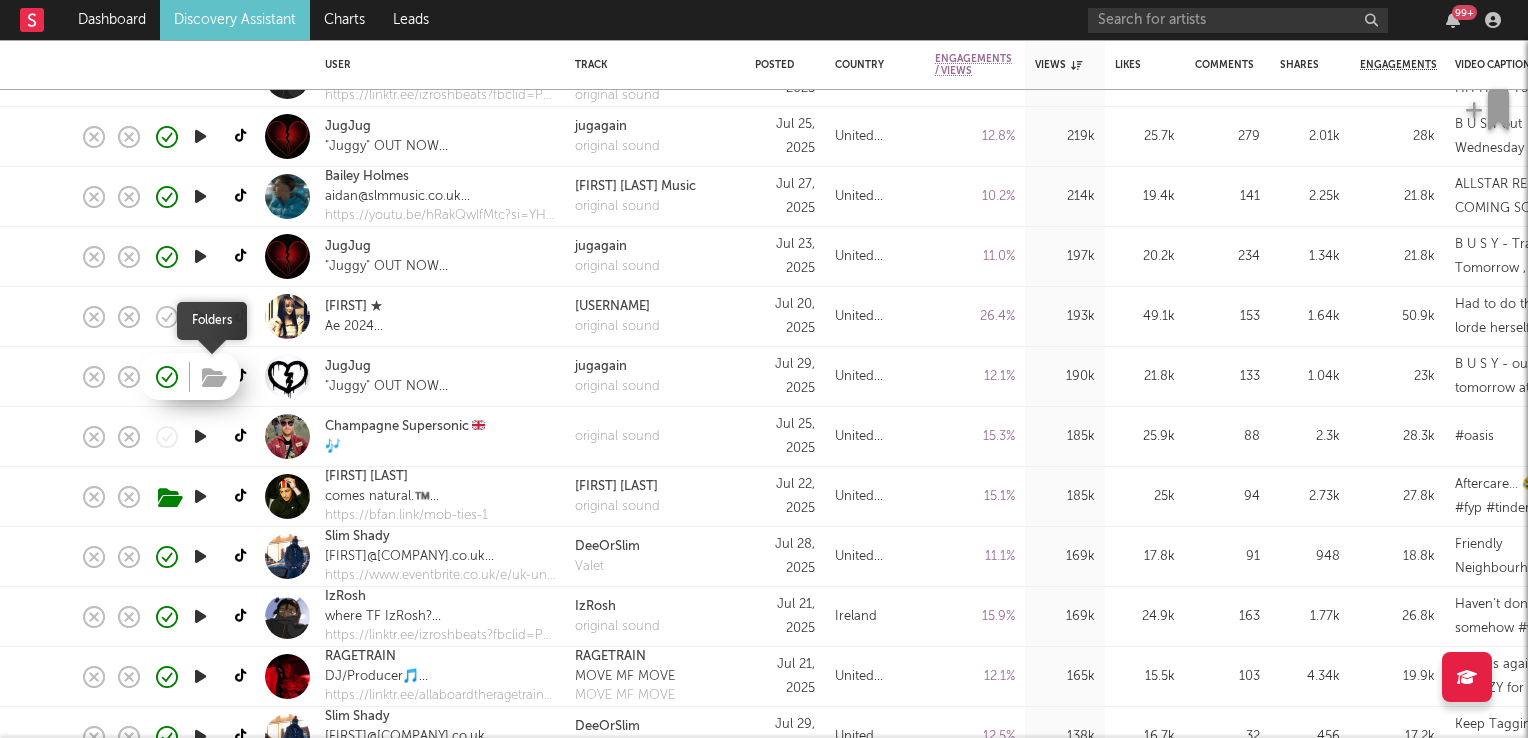 click at bounding box center (214, 378) 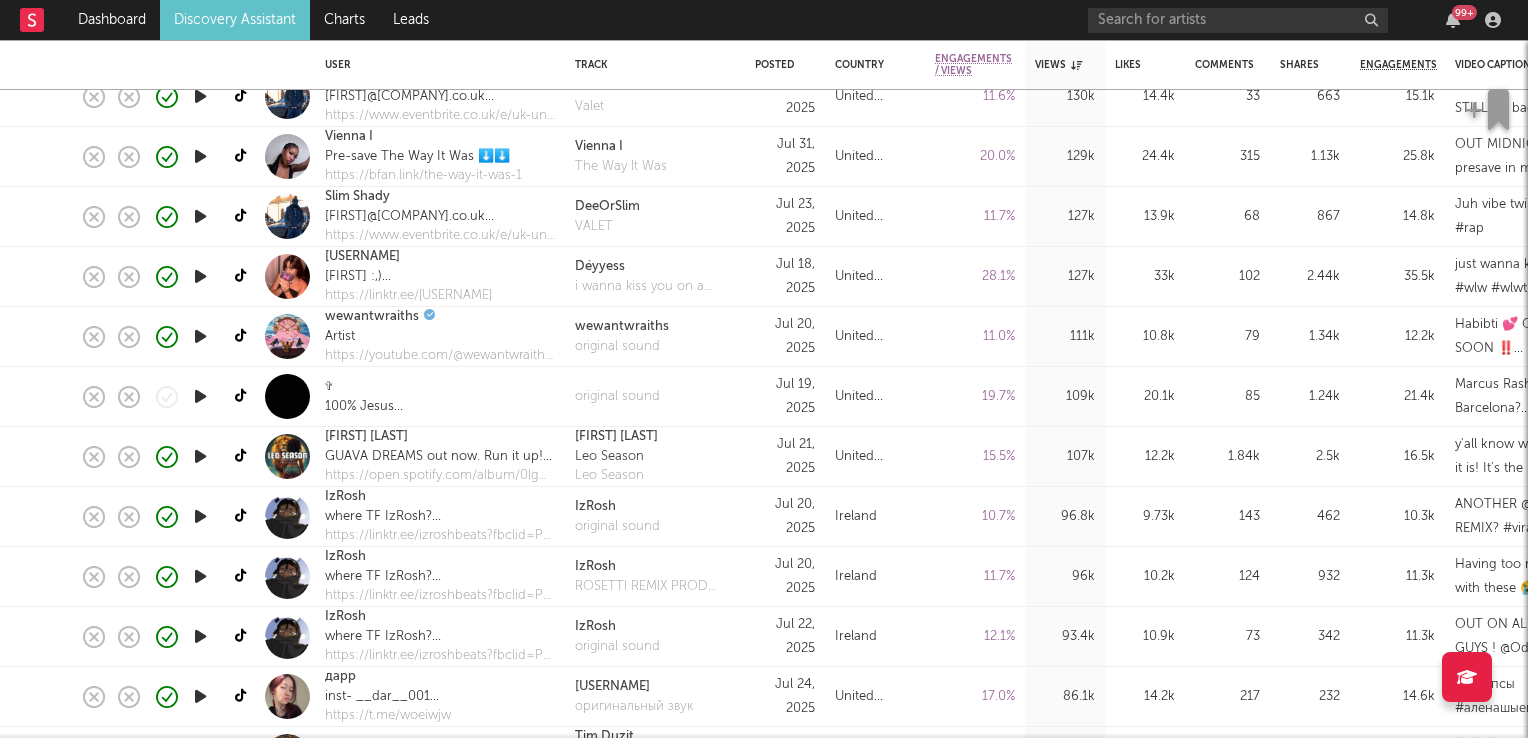 click at bounding box center (200, 336) 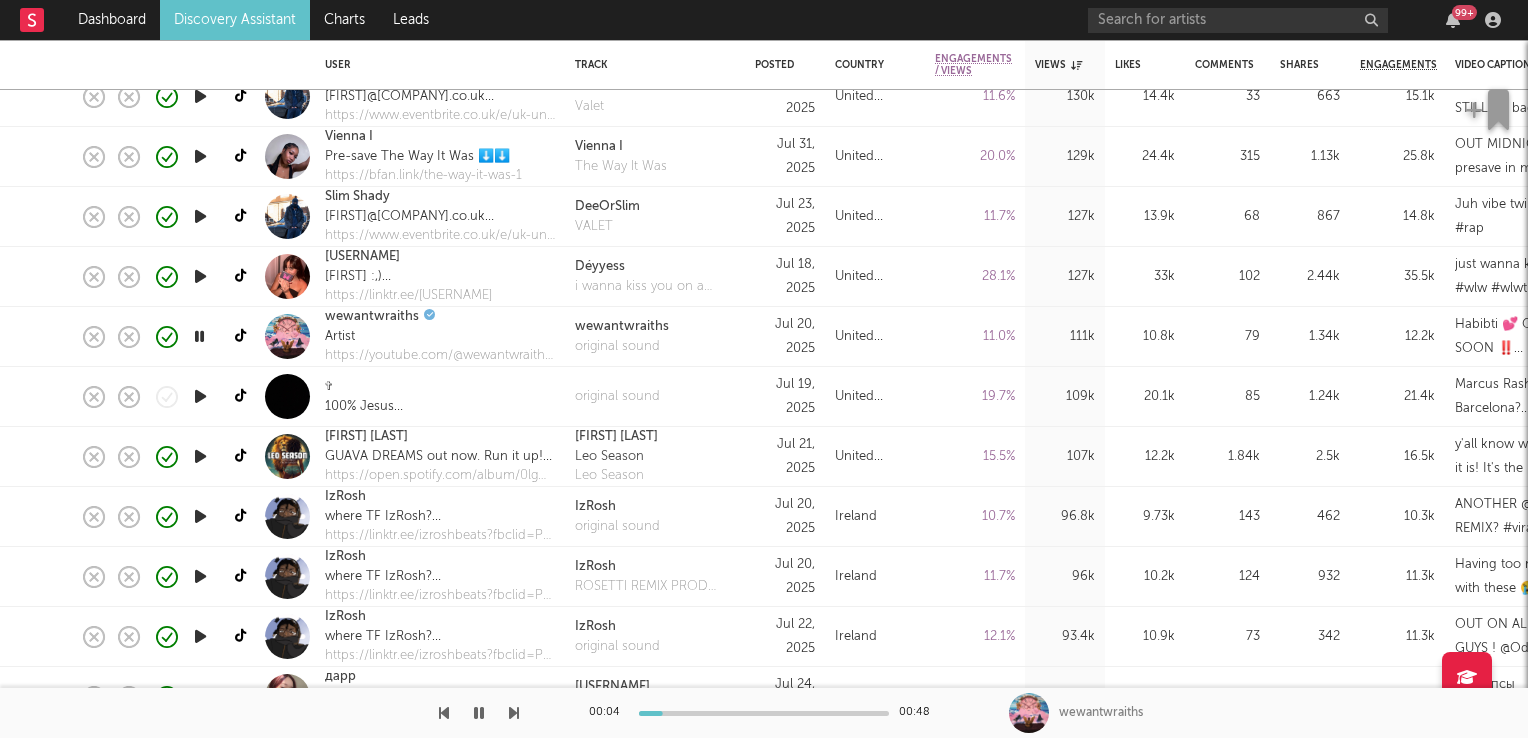 click at bounding box center (199, 336) 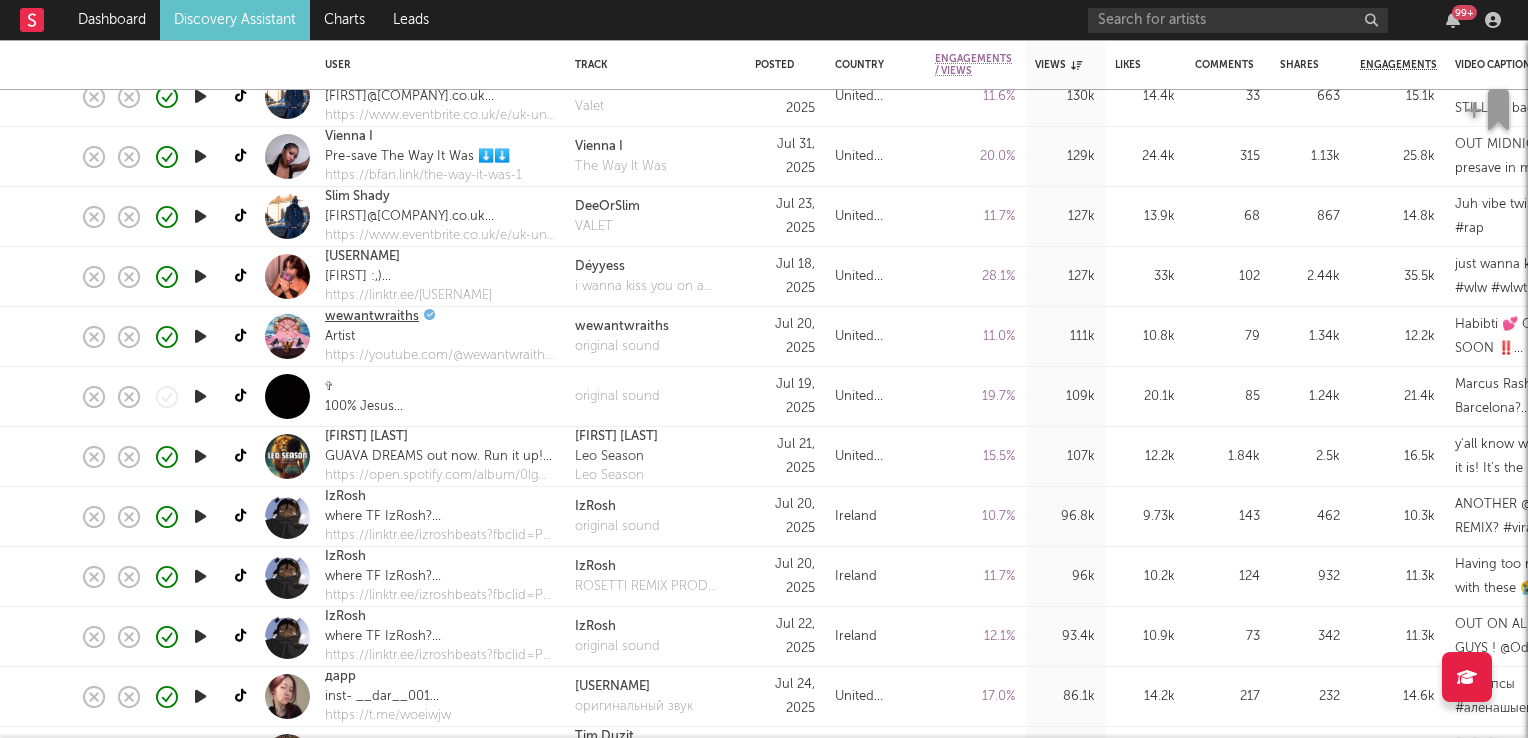 click on "wewantwraiths" at bounding box center [372, 317] 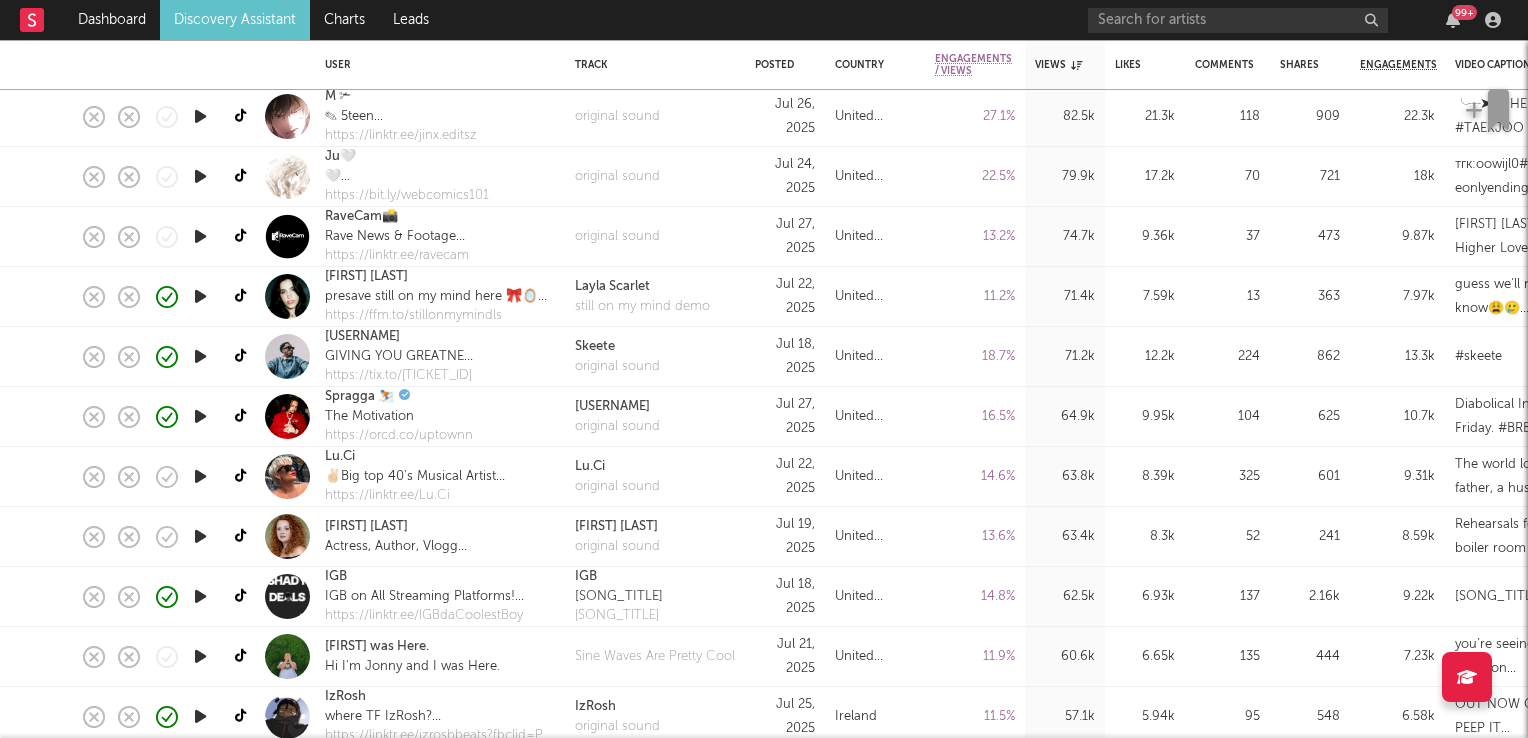 click at bounding box center [200, 356] 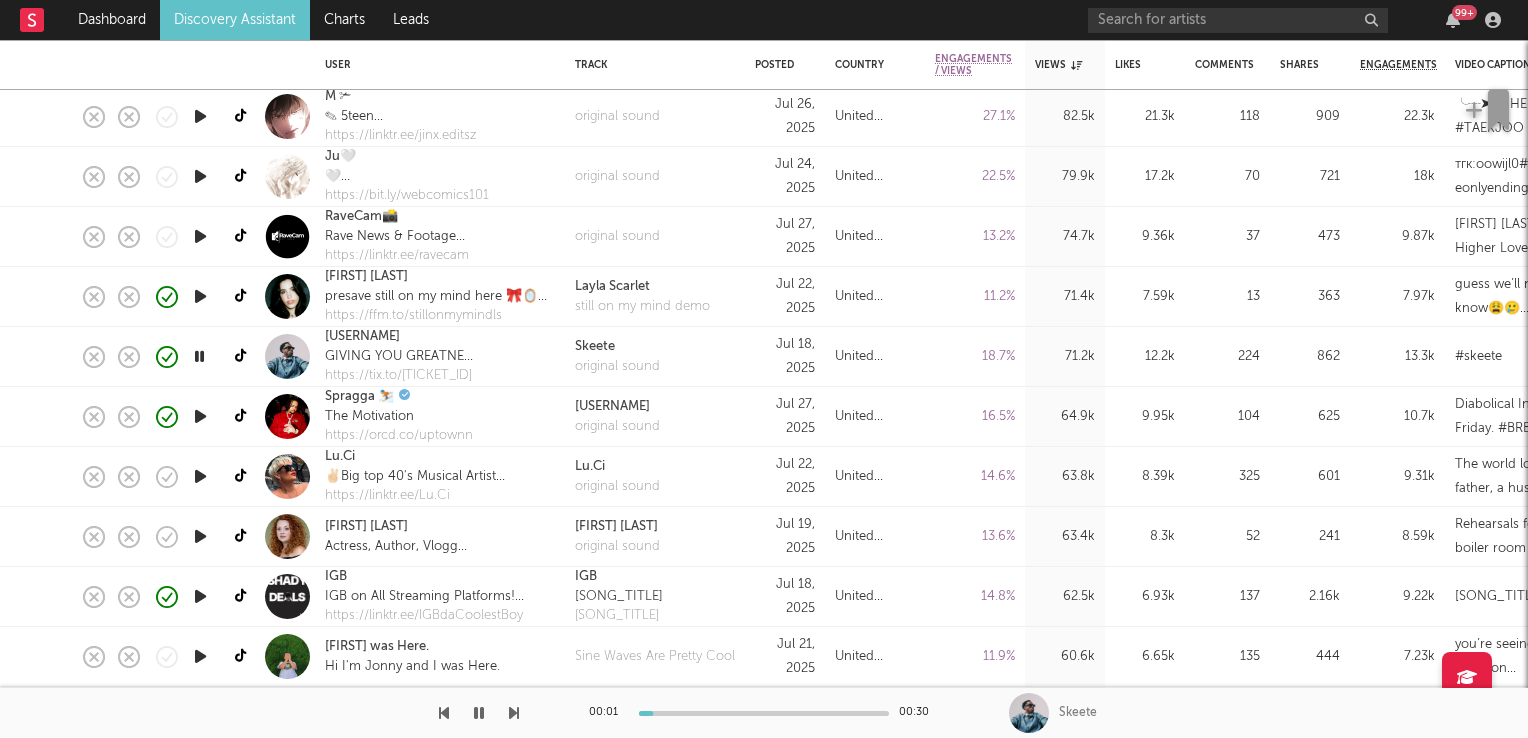 click at bounding box center (199, 356) 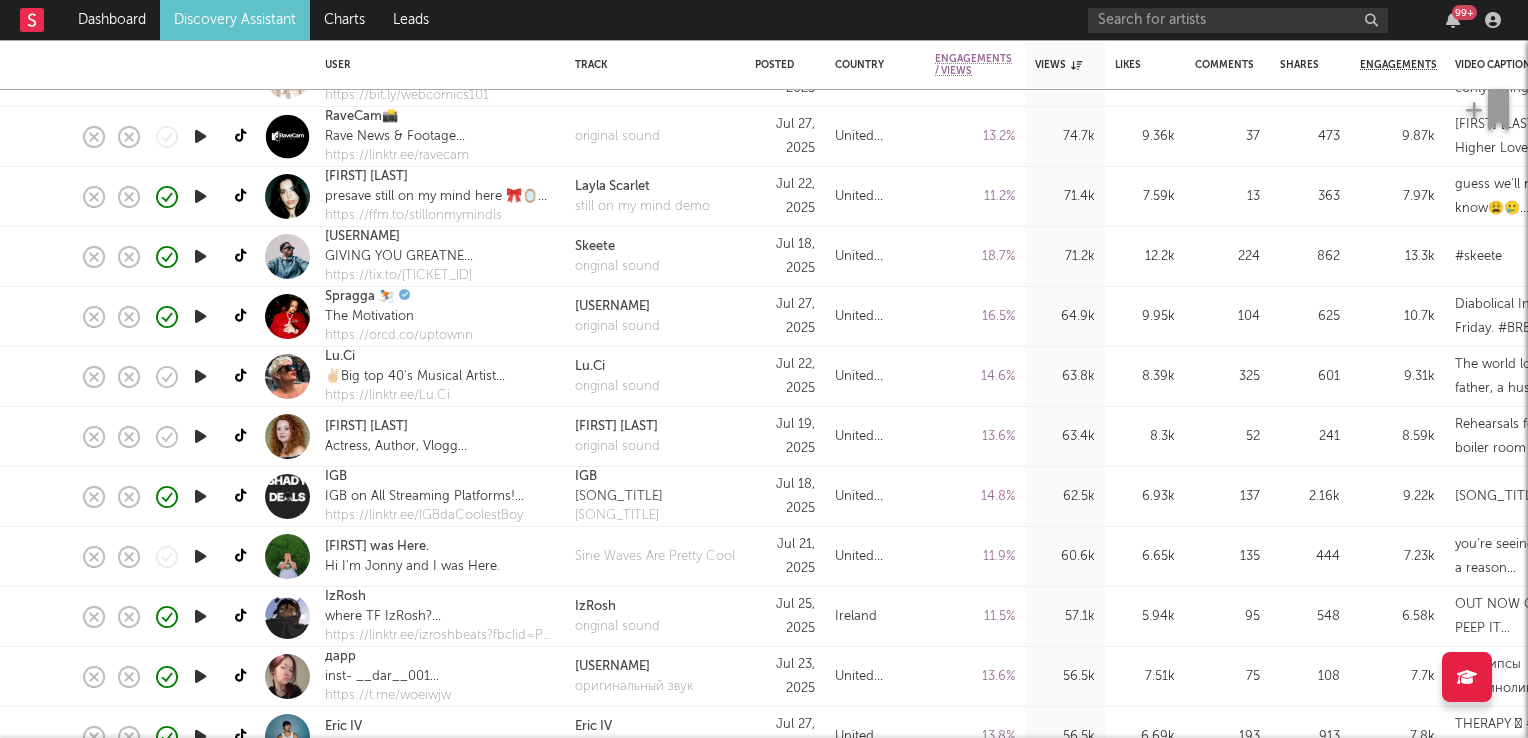 click at bounding box center (200, 376) 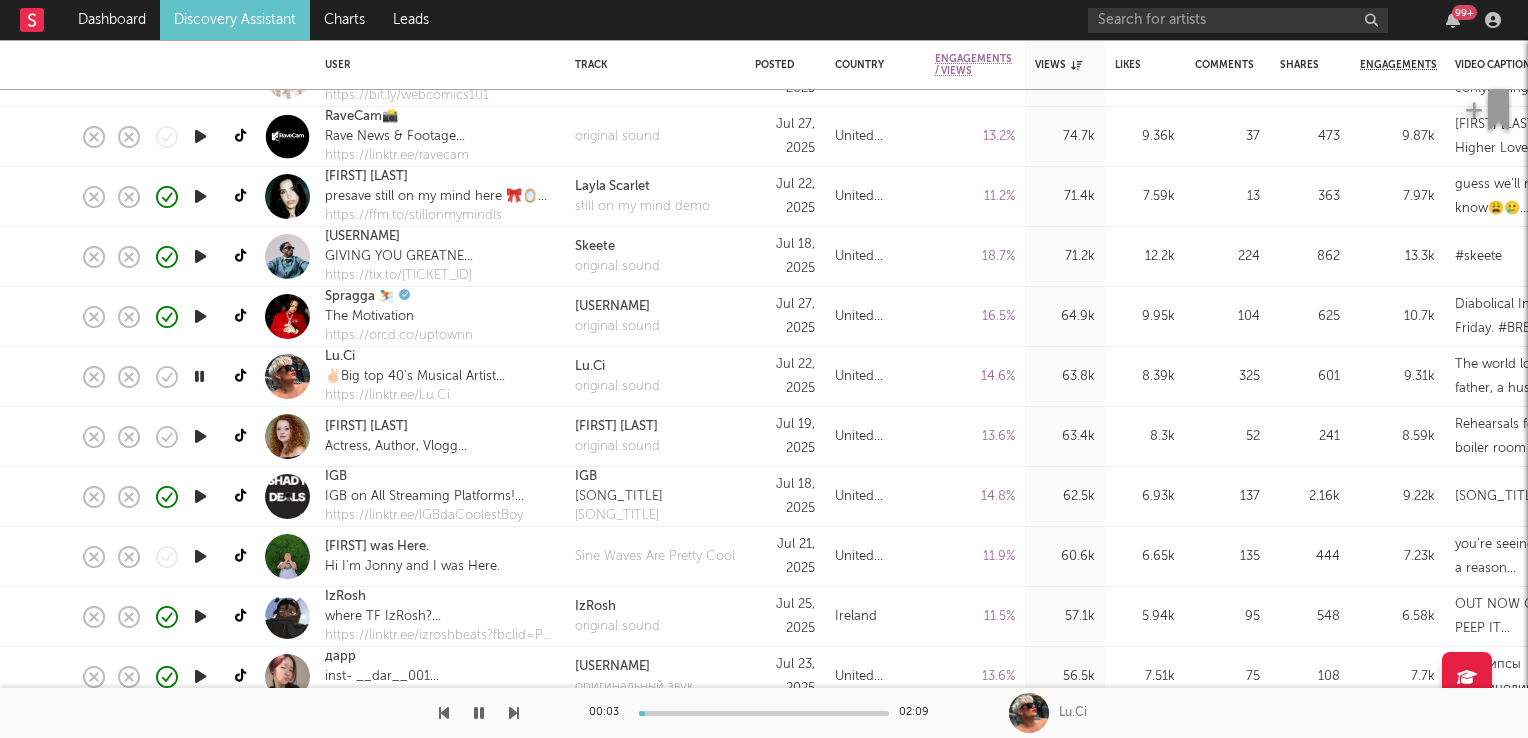 click at bounding box center [199, 376] 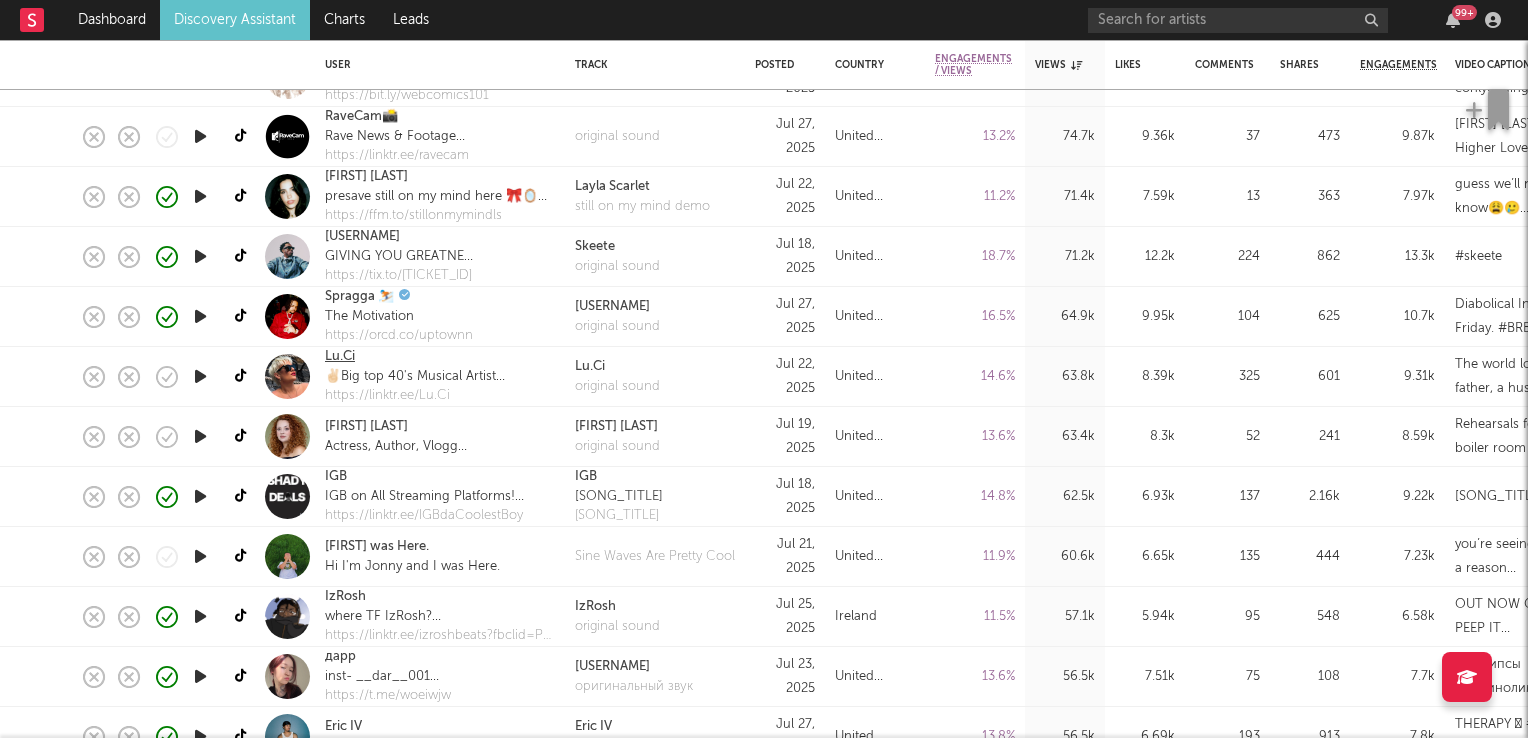 click on "Lu.Ci" at bounding box center (340, 357) 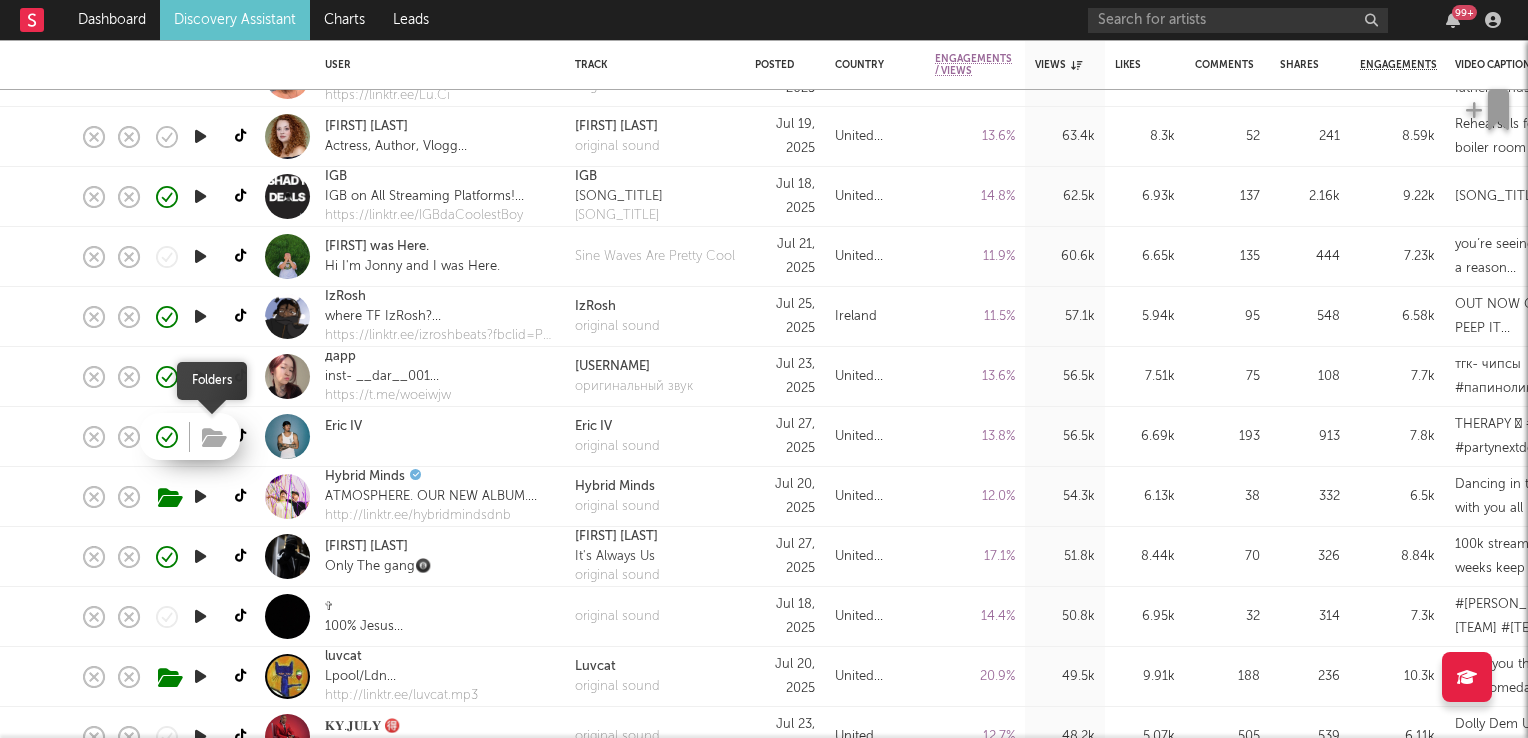 click at bounding box center [214, 438] 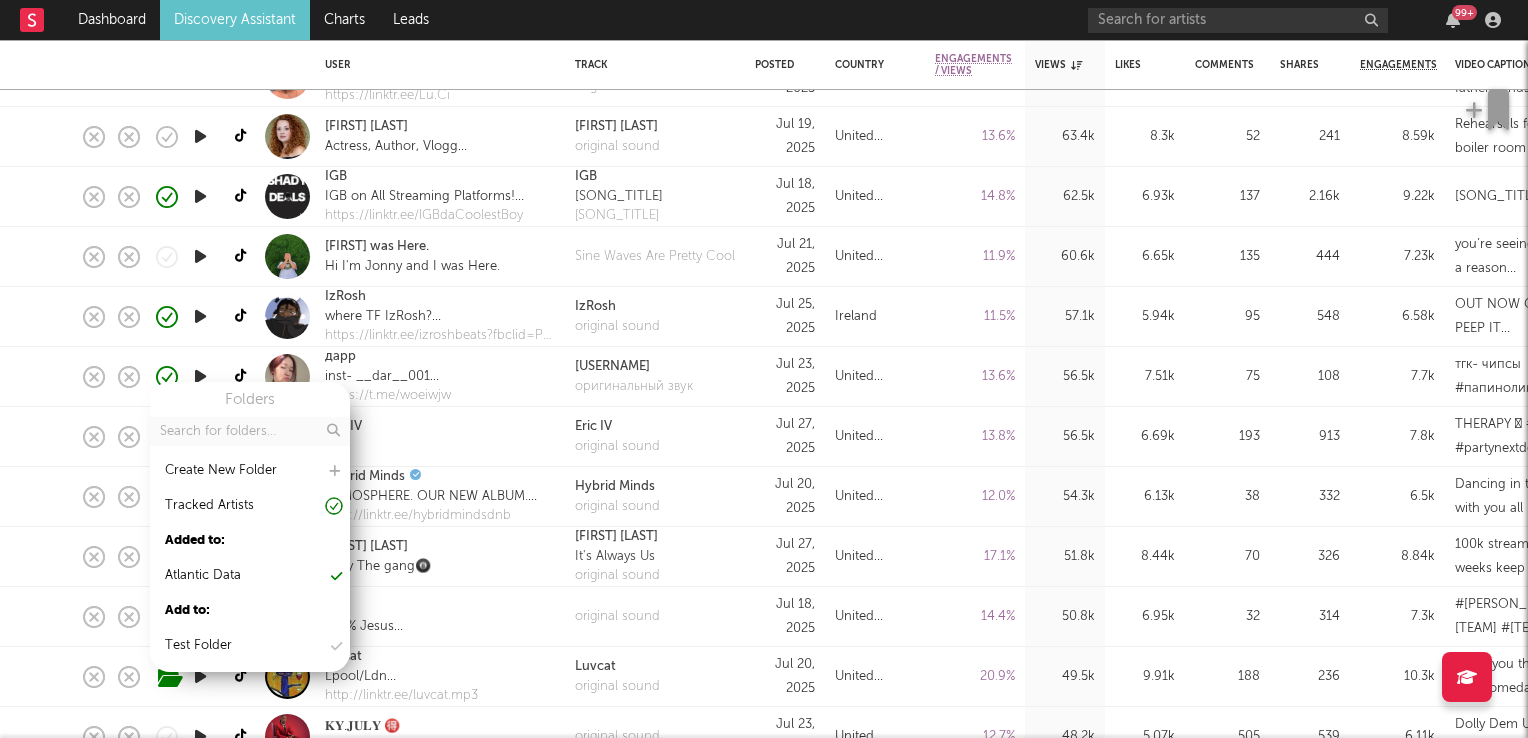 scroll, scrollTop: 0, scrollLeft: 0, axis: both 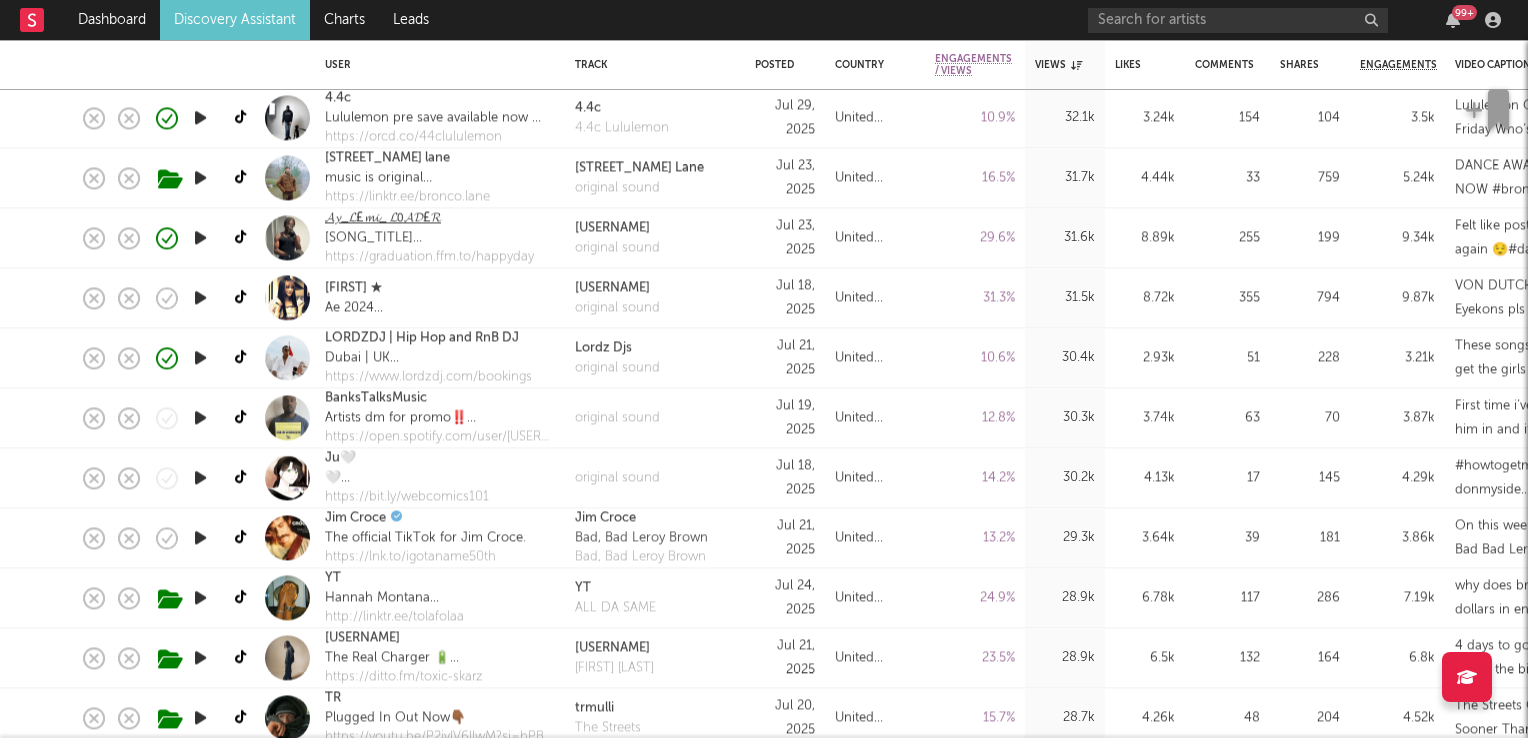 click on "𝓐𝔂_𝓛£𝓶𝓲_ 𝓛𝟢𝓐𝓓£𝓡" at bounding box center [383, 219] 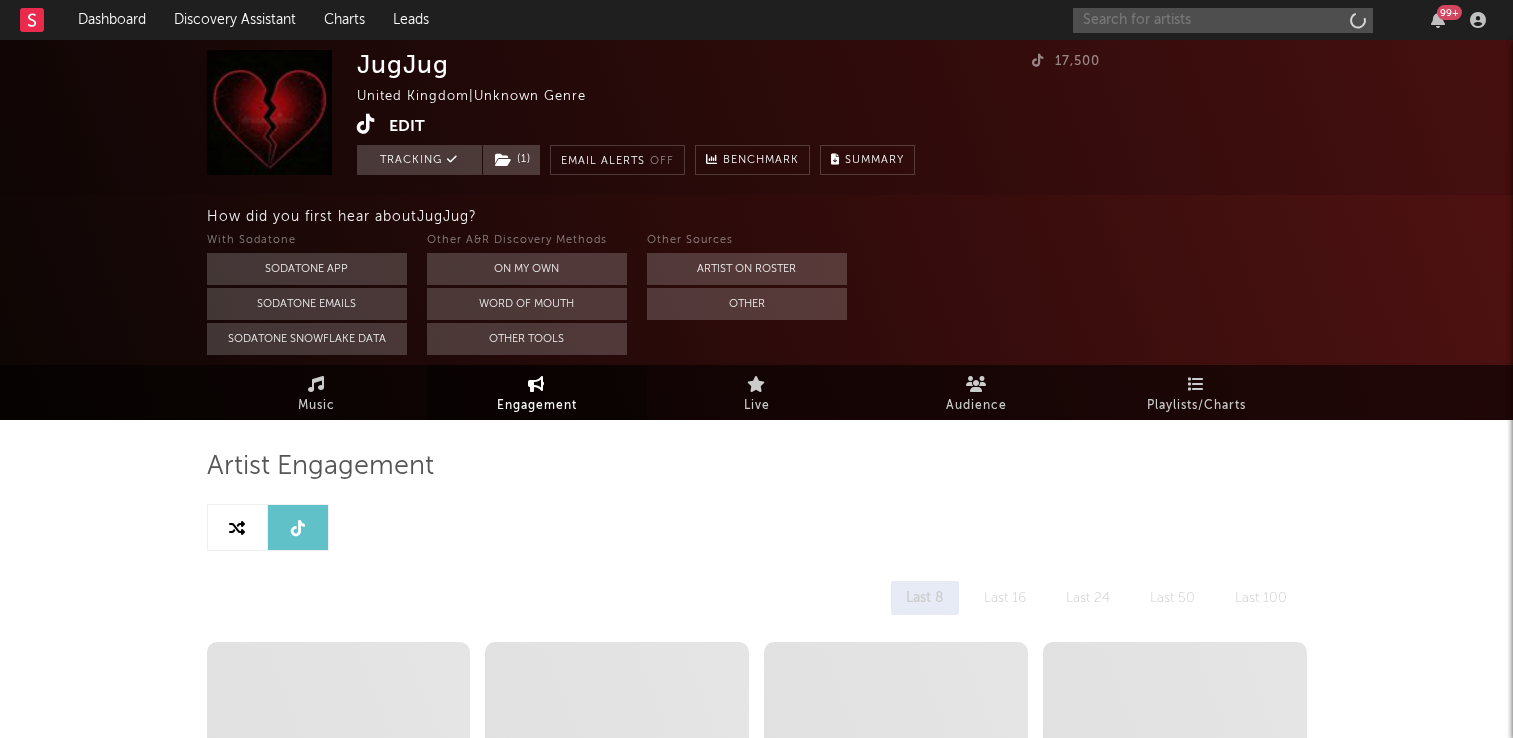 click at bounding box center (1223, 20) 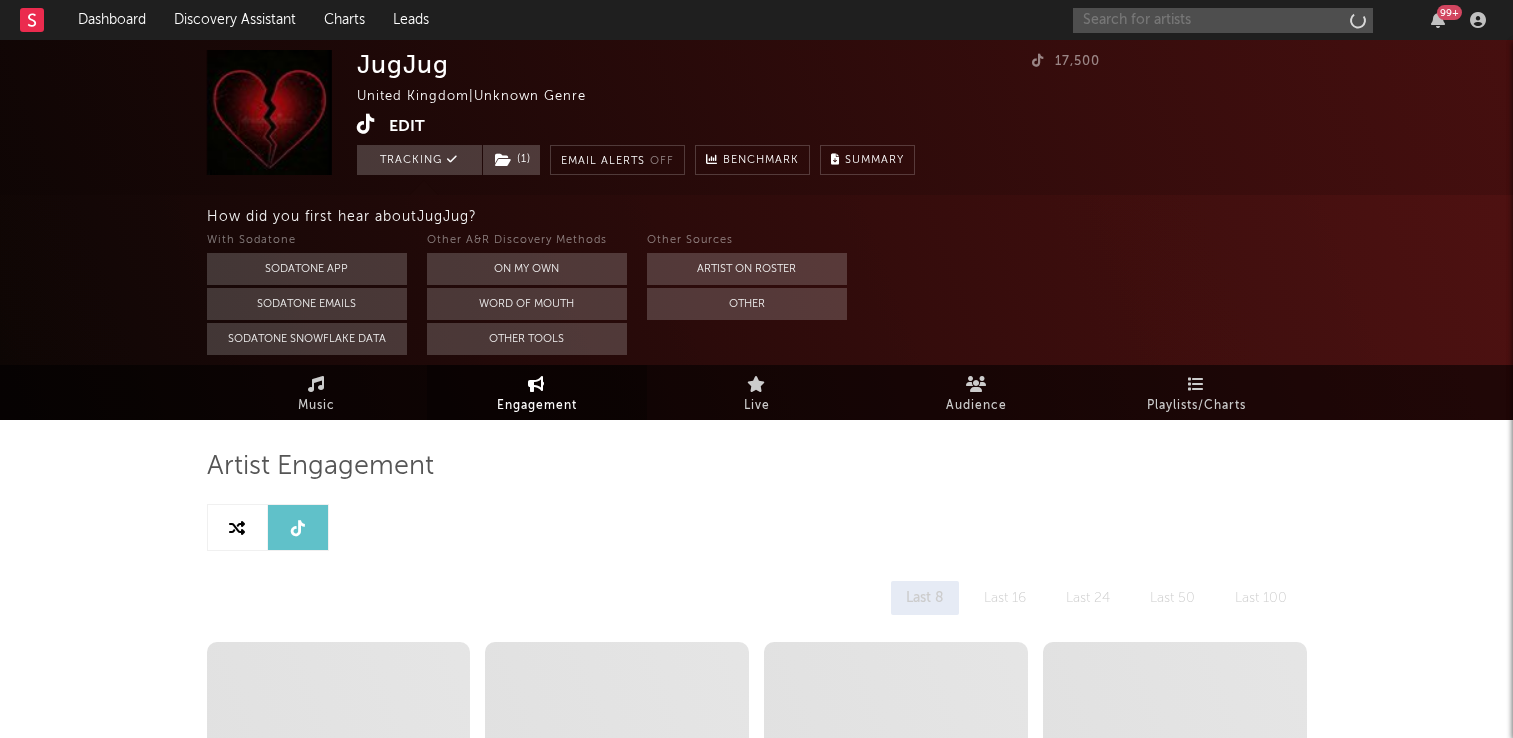 select on "1w" 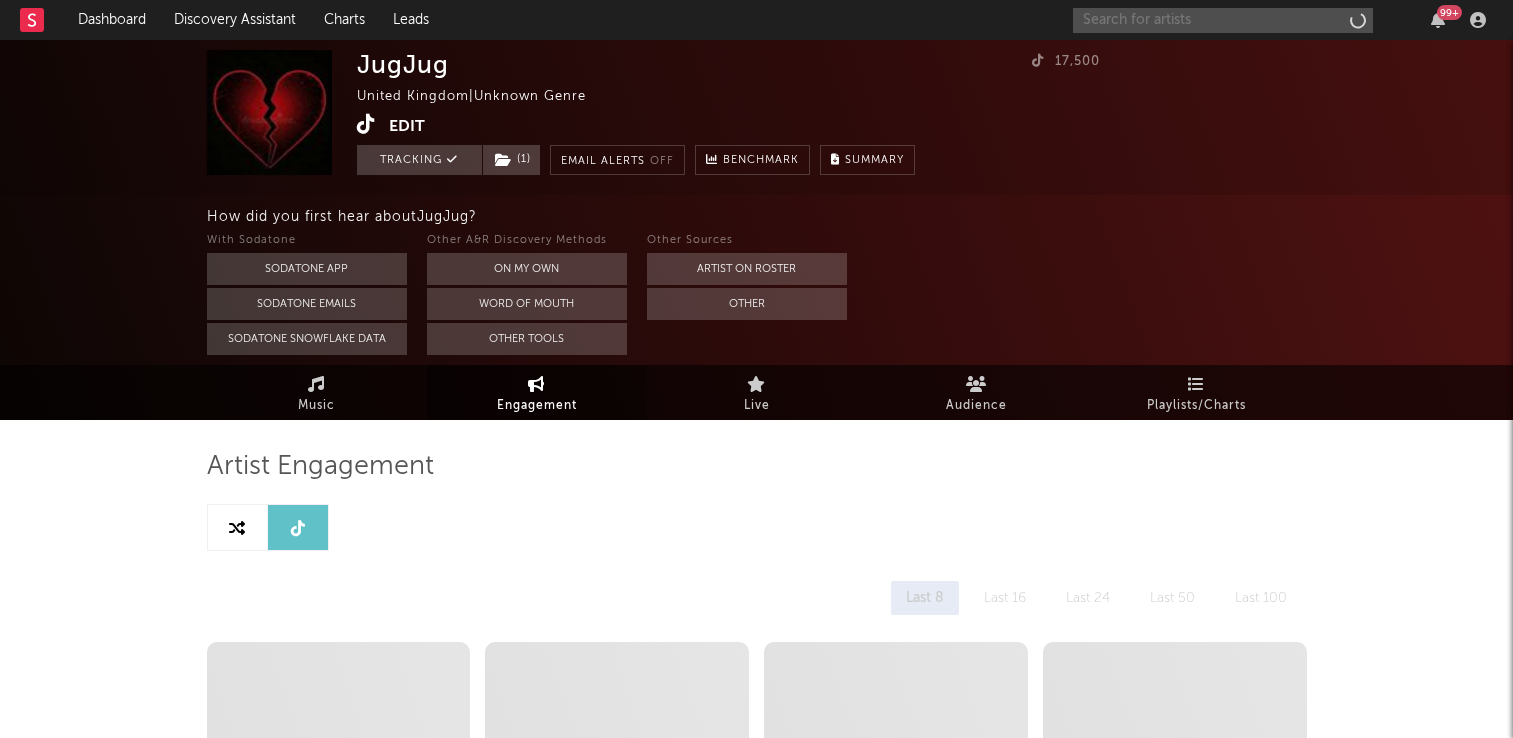 select on "1w" 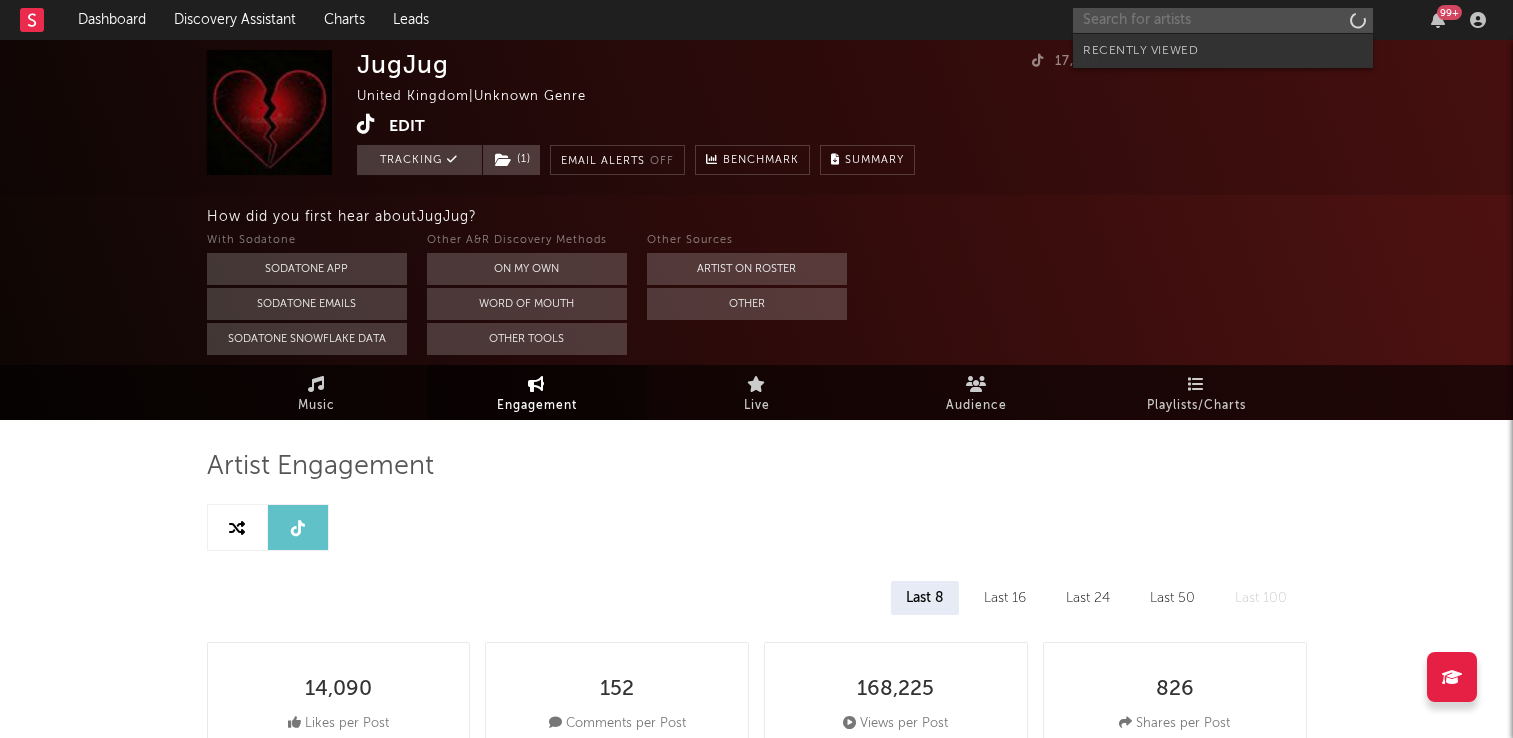 scroll, scrollTop: 0, scrollLeft: 0, axis: both 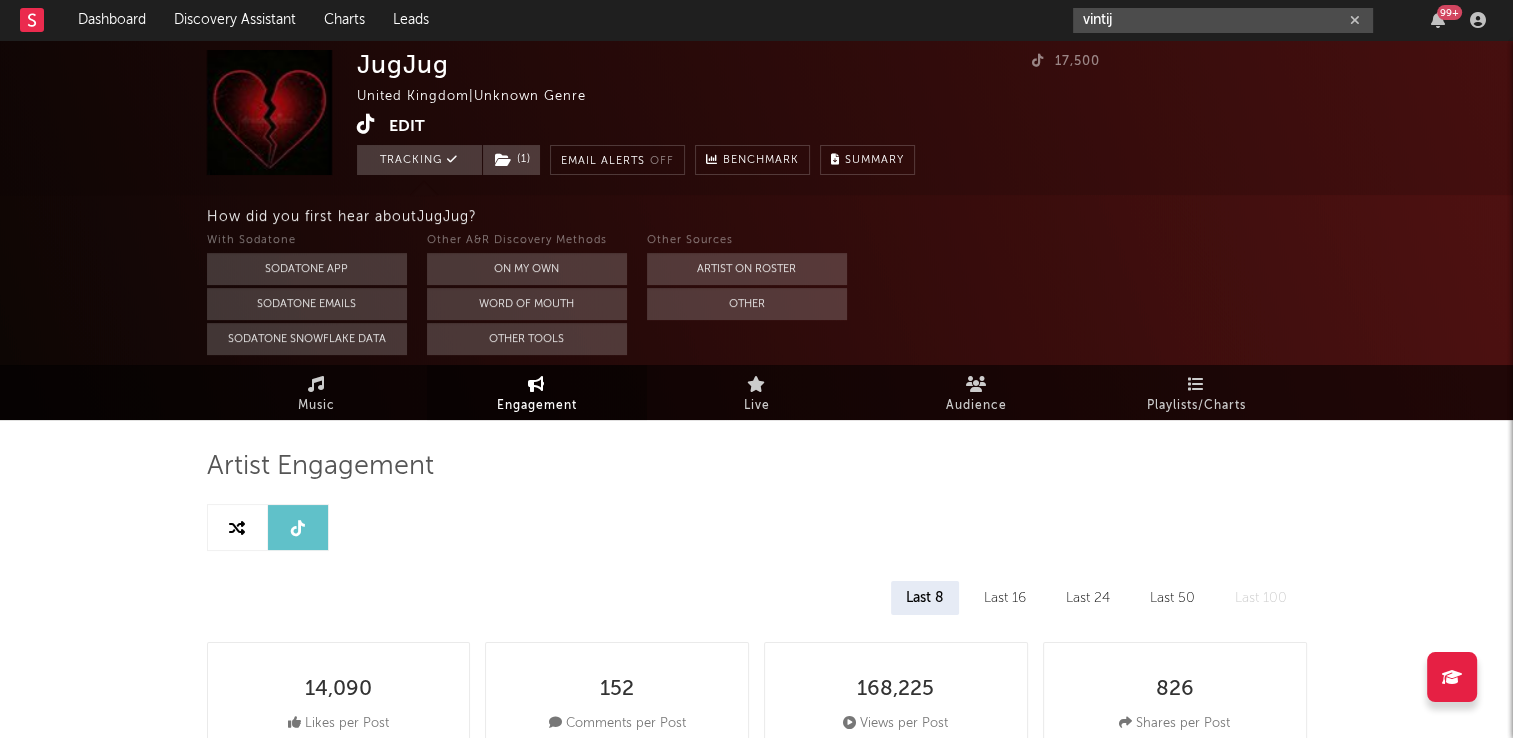 type on "vintij" 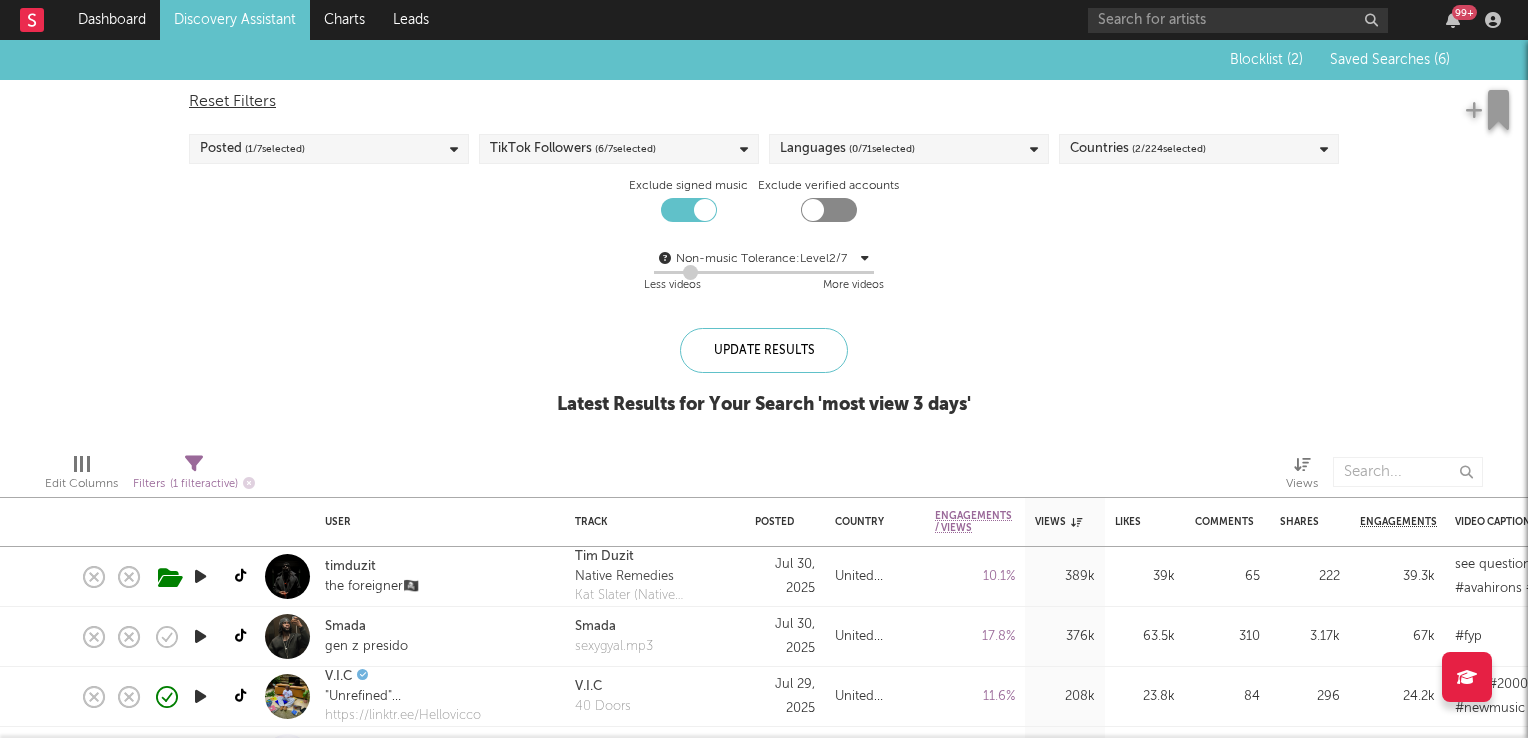 scroll, scrollTop: 0, scrollLeft: 0, axis: both 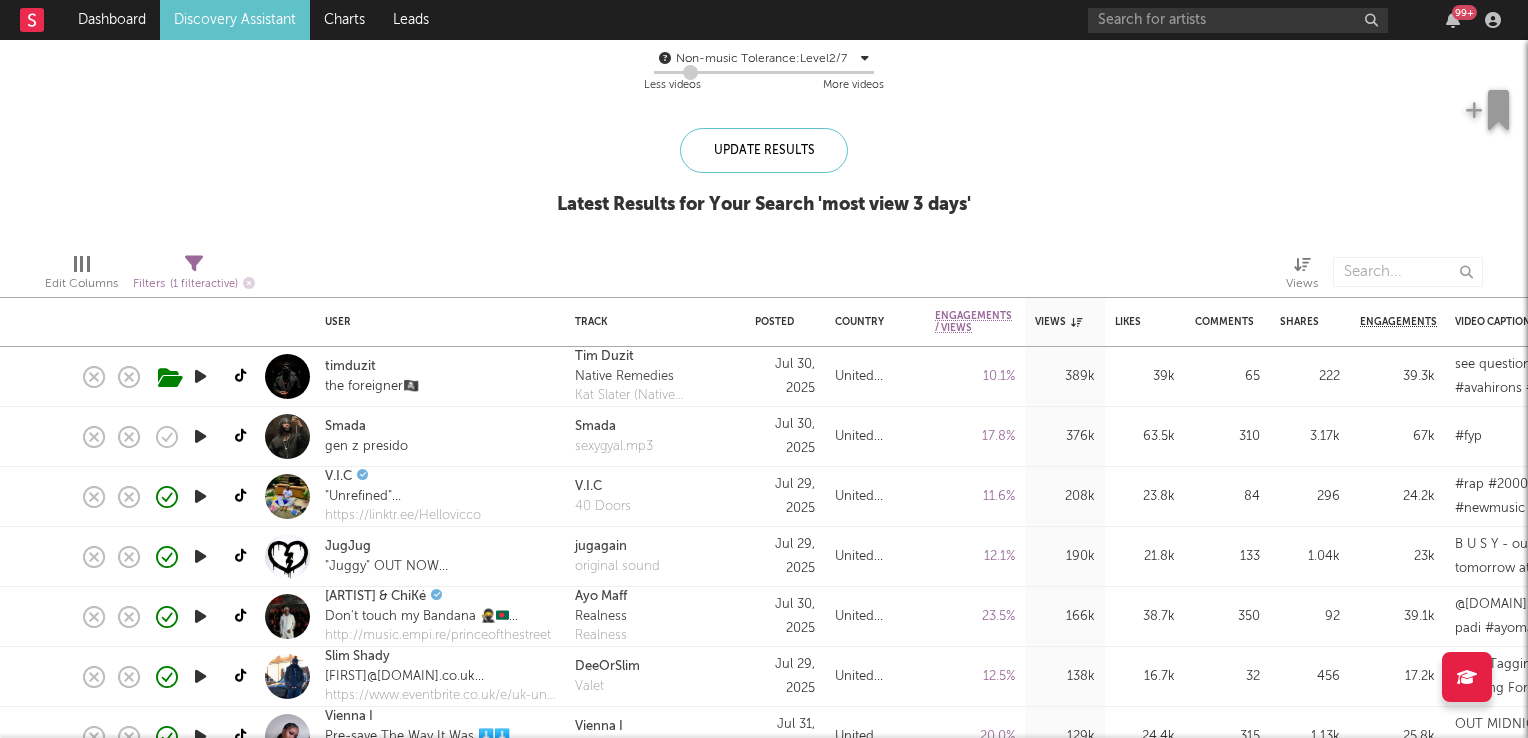 click at bounding box center (200, 436) 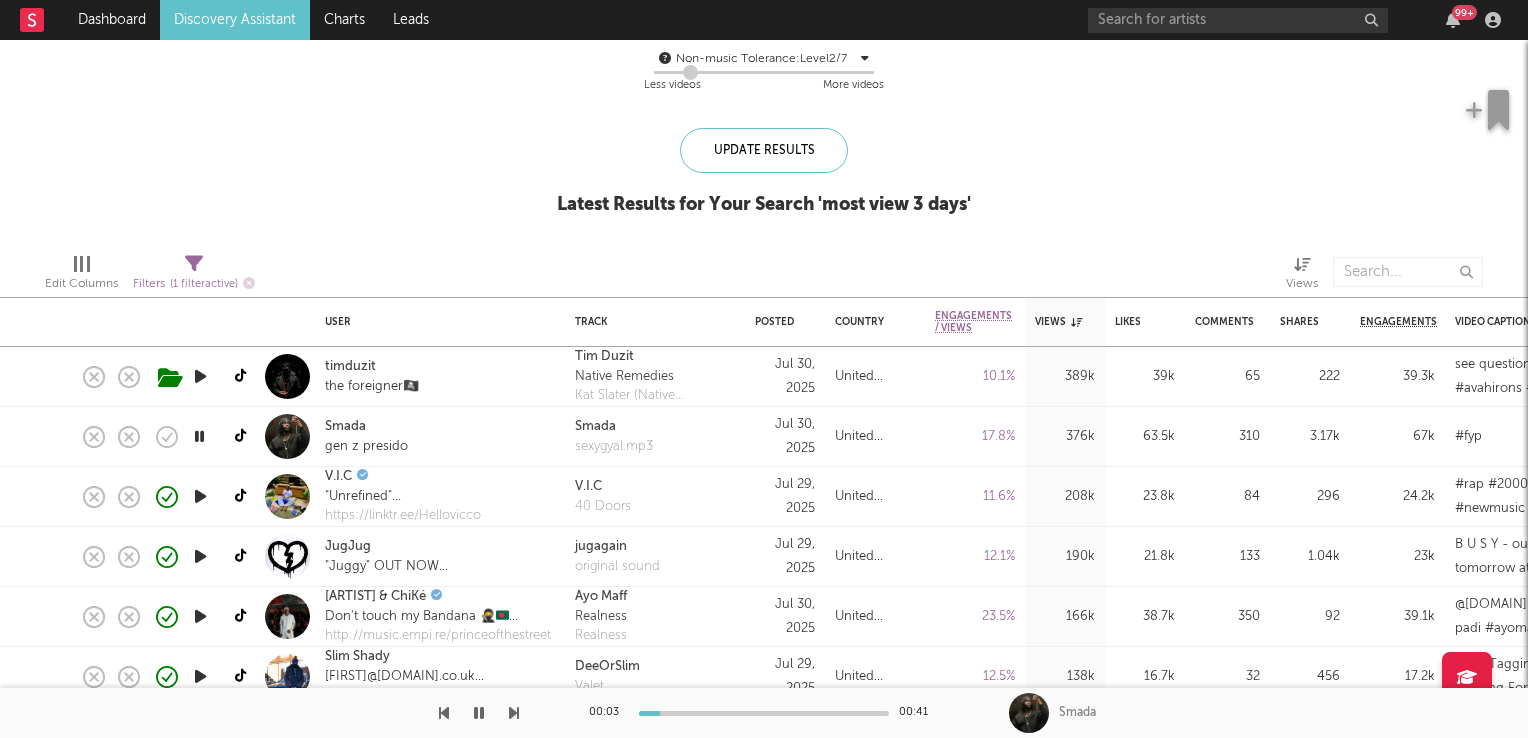 click at bounding box center (199, 436) 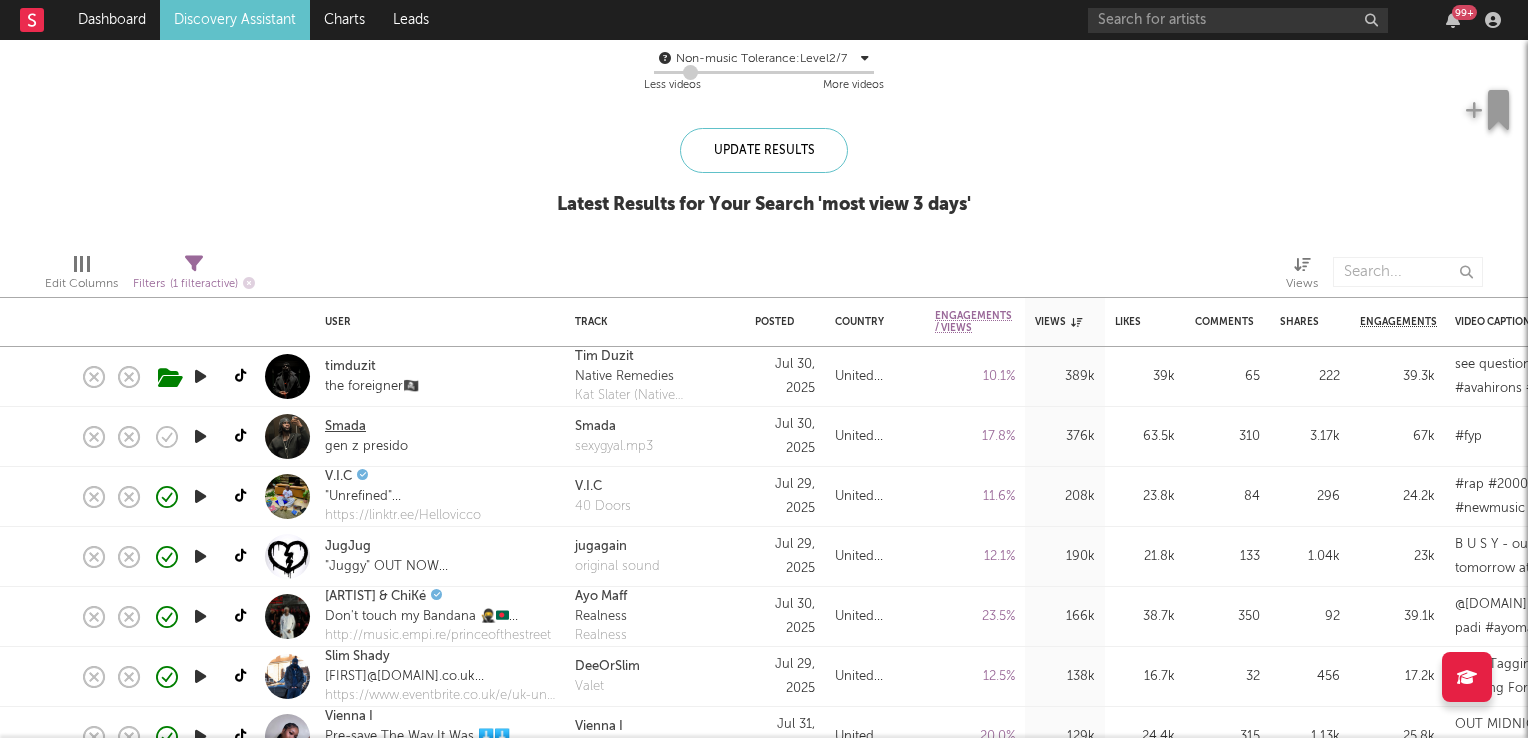 click on "Smada" at bounding box center [345, 427] 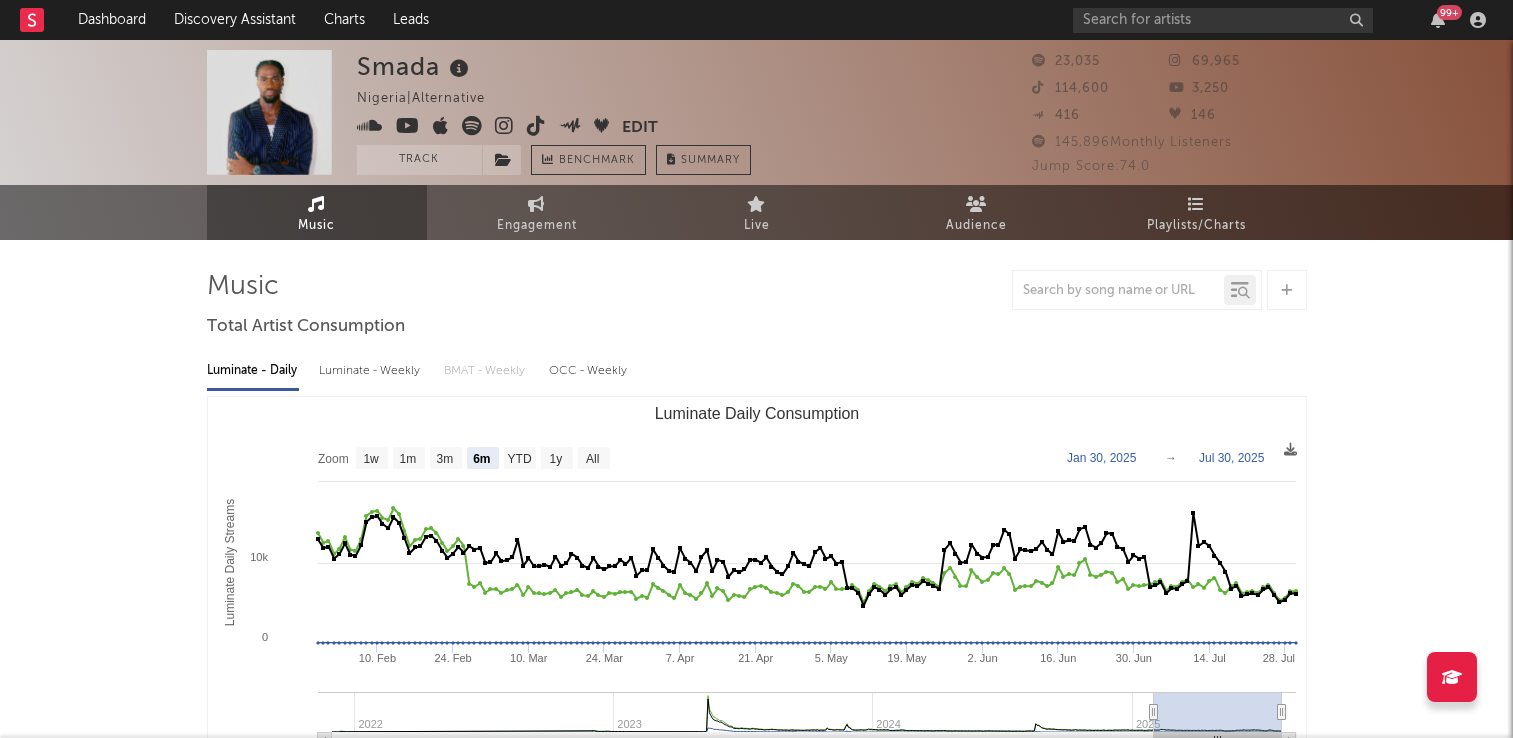 select on "6m" 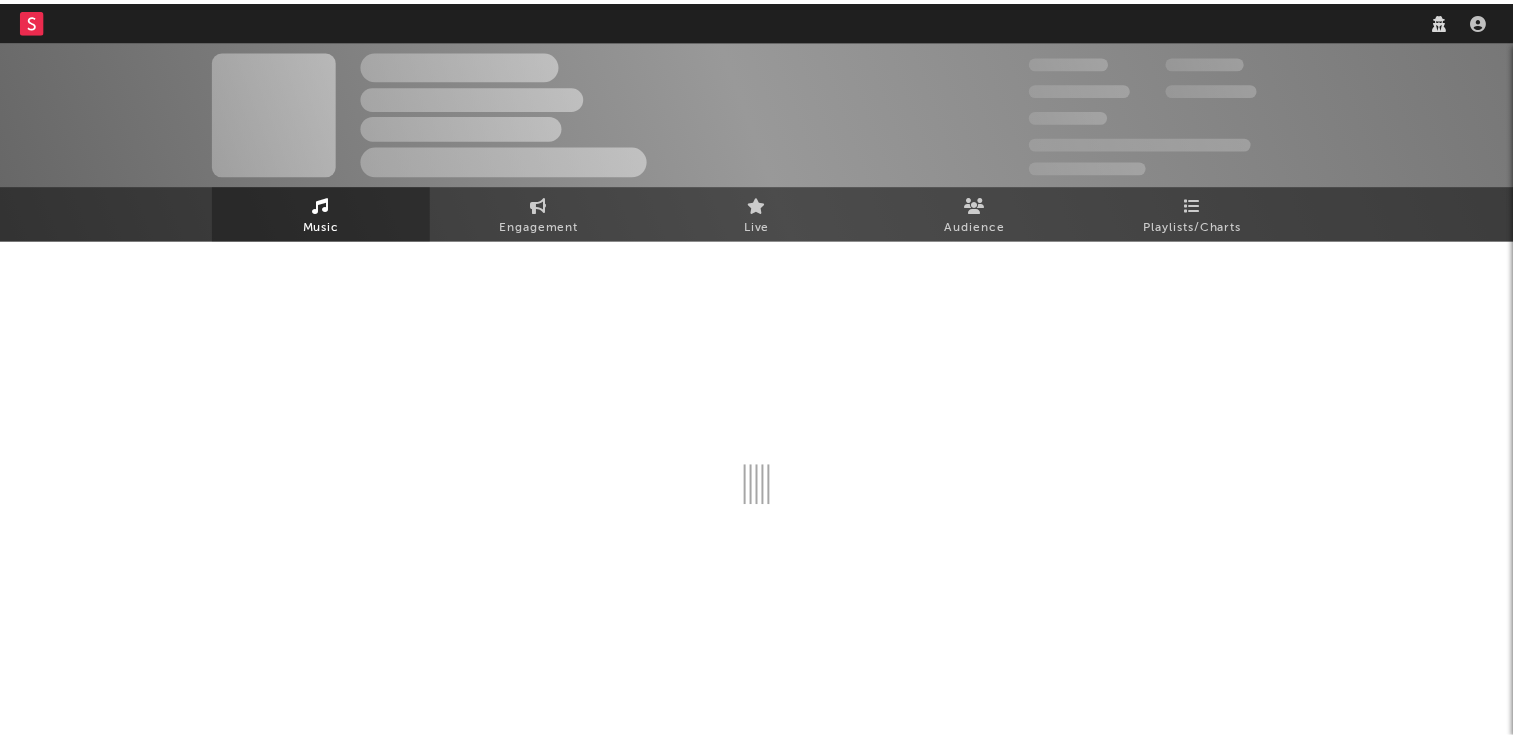 scroll, scrollTop: 0, scrollLeft: 0, axis: both 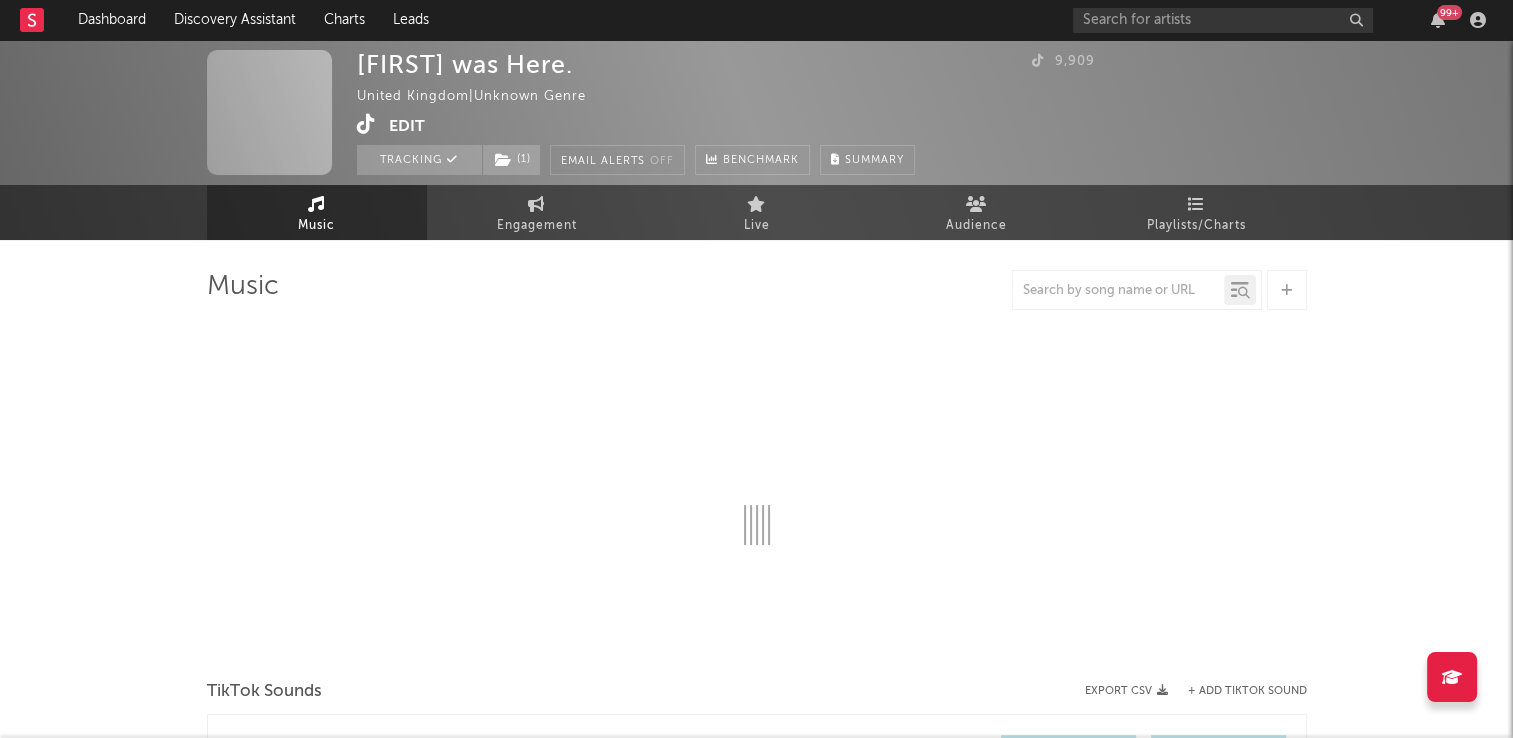 select on "1w" 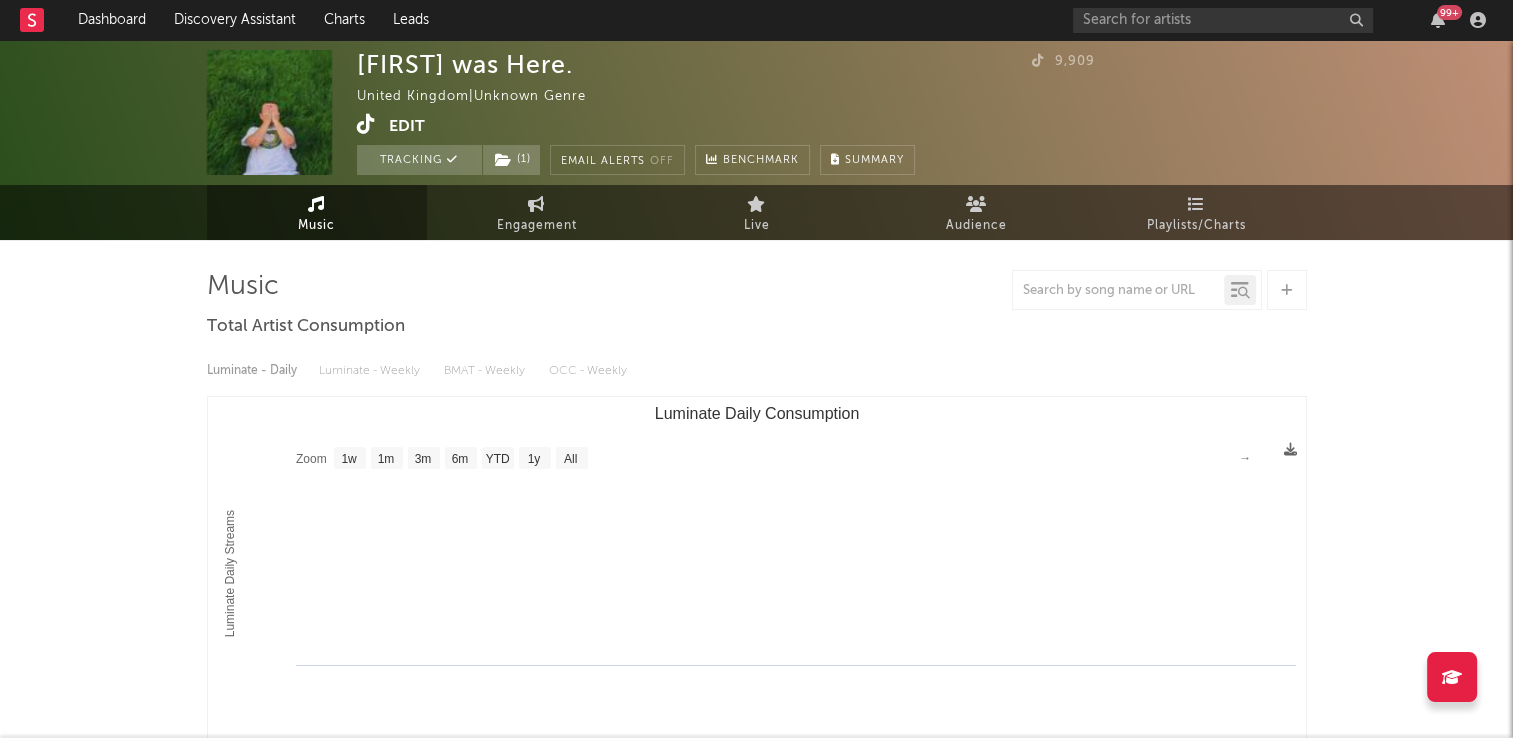 click at bounding box center (366, 124) 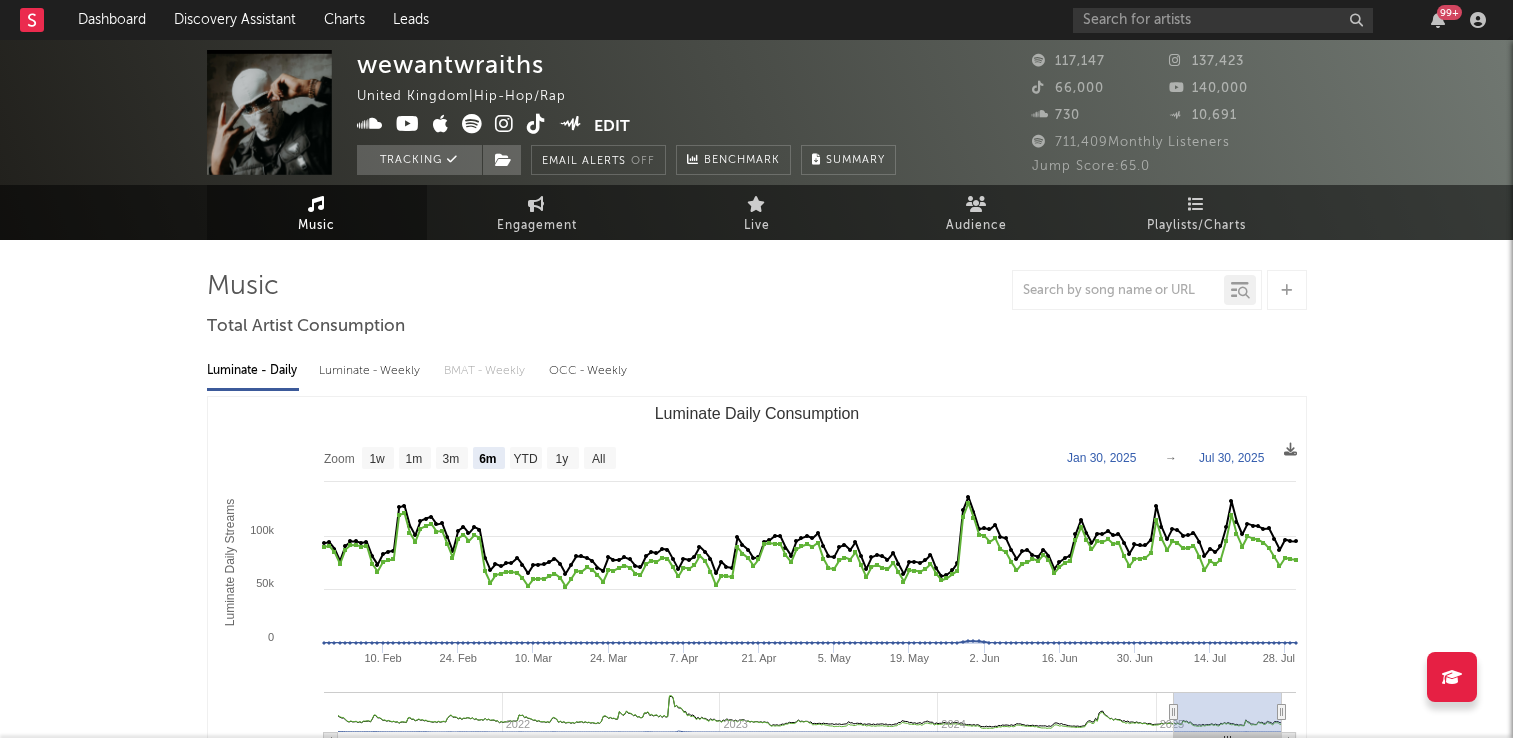 select on "6m" 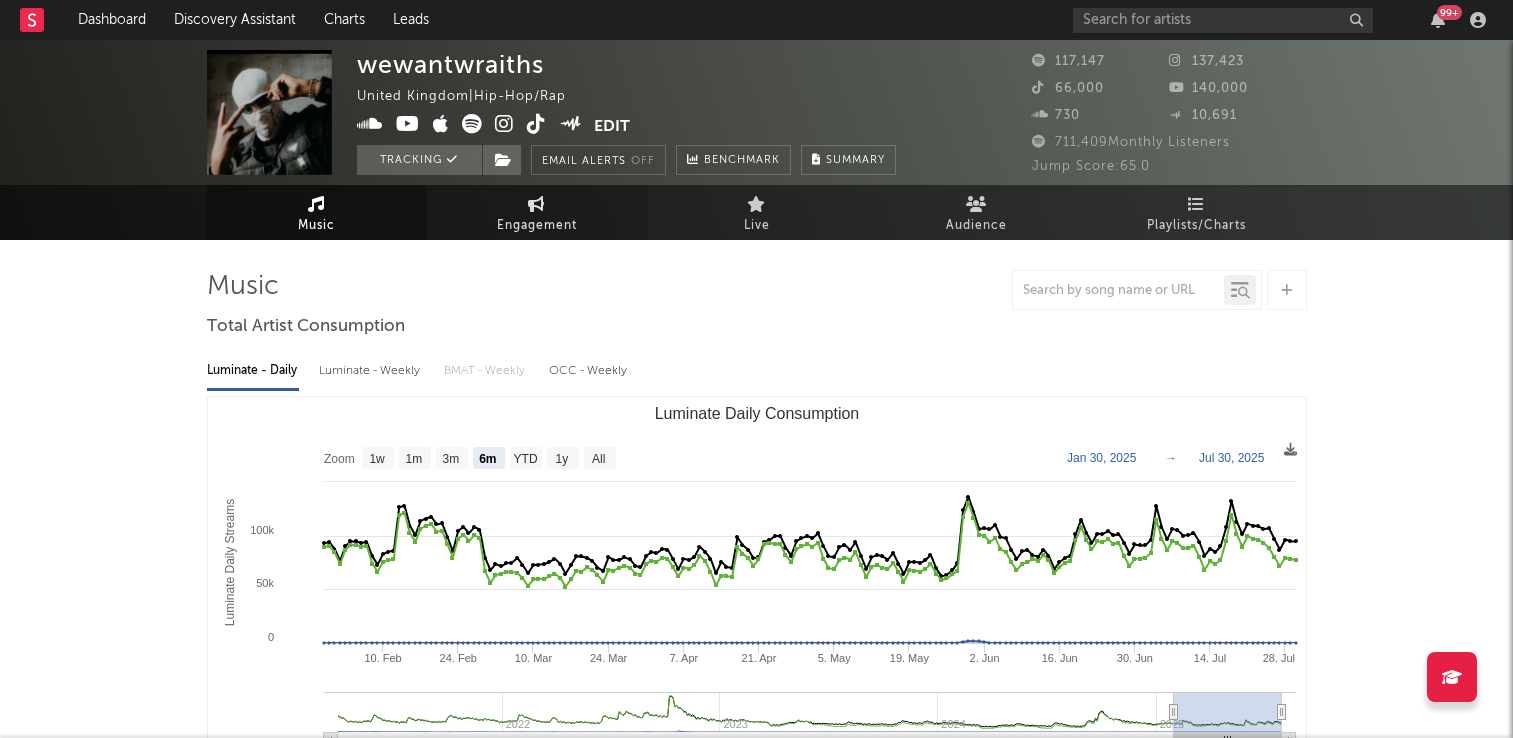 scroll, scrollTop: 0, scrollLeft: 0, axis: both 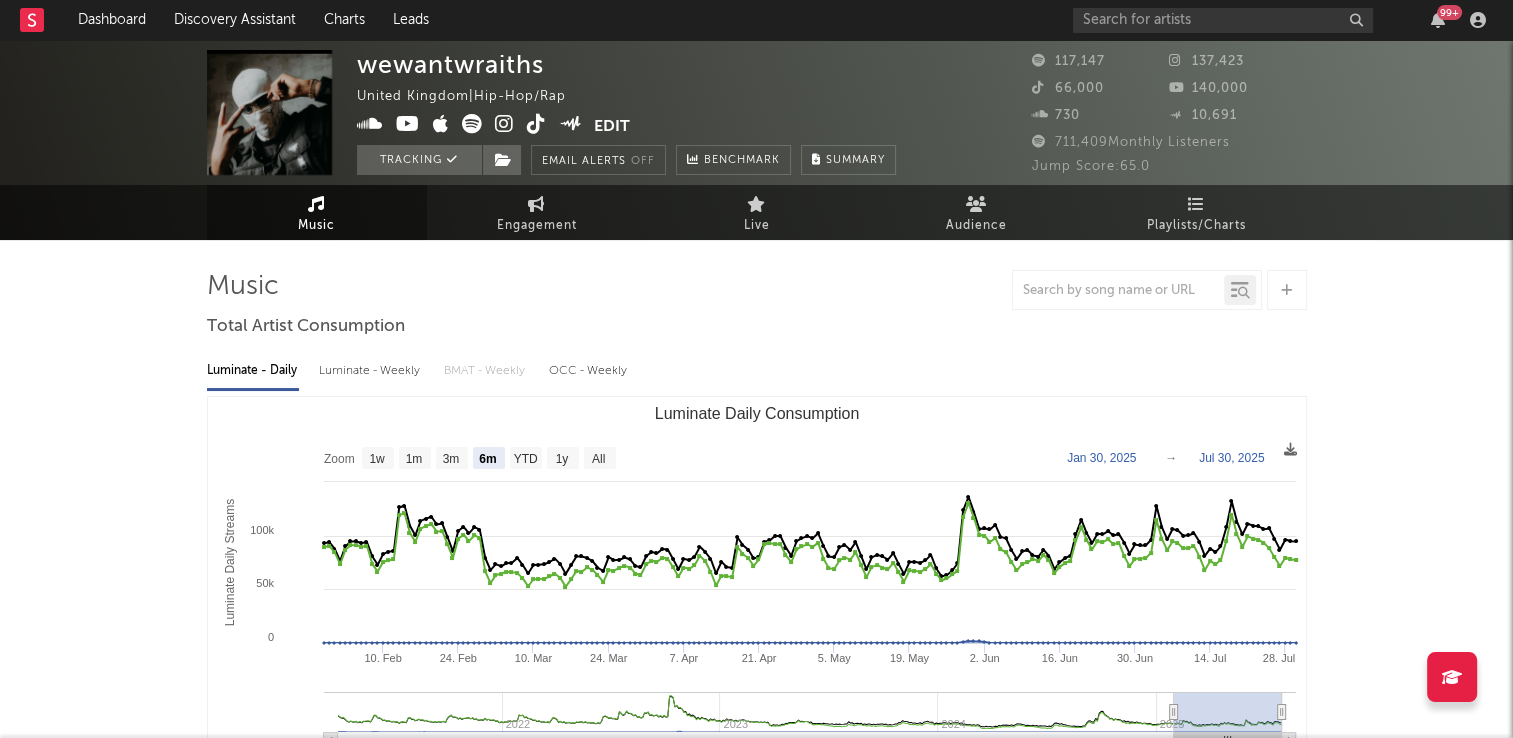 click at bounding box center (536, 124) 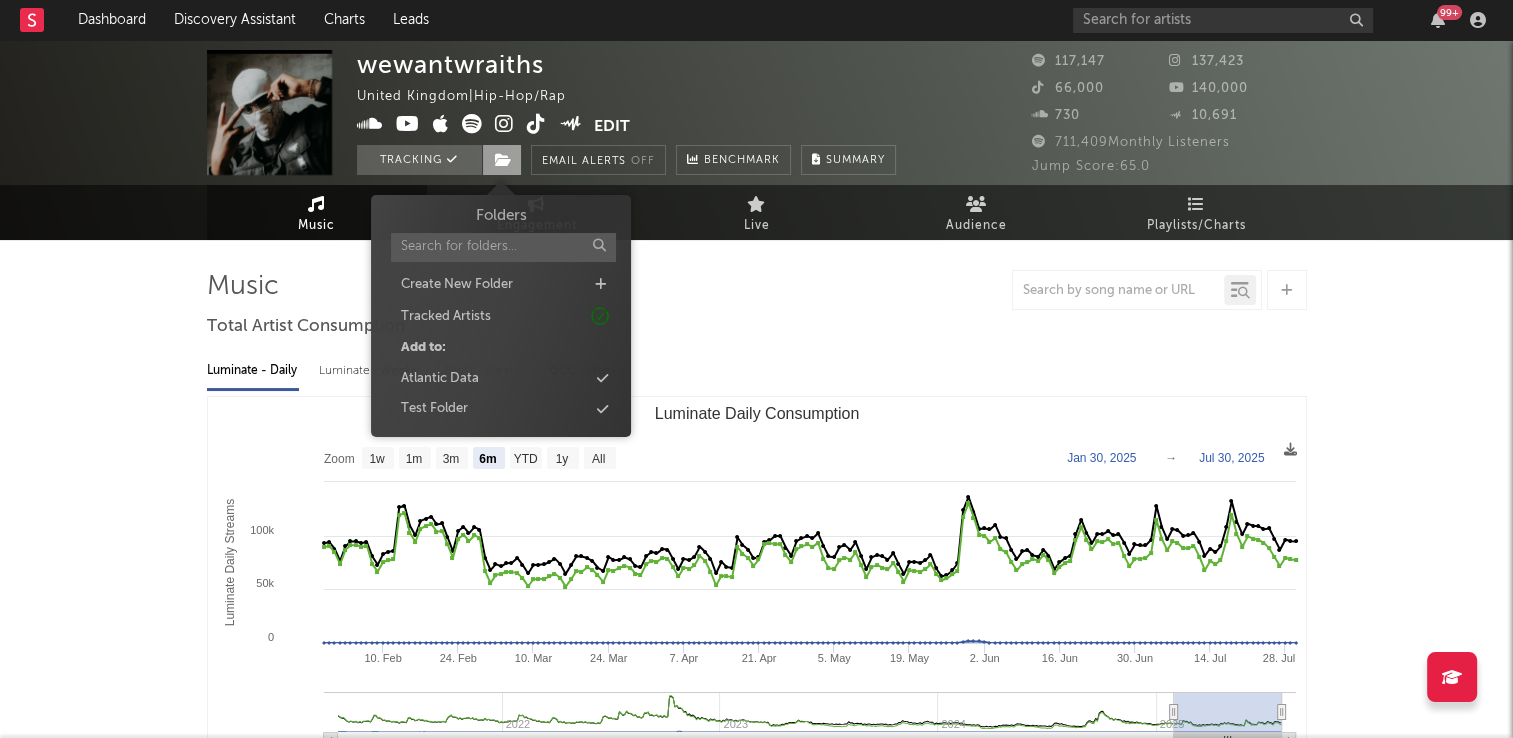 click at bounding box center [502, 160] 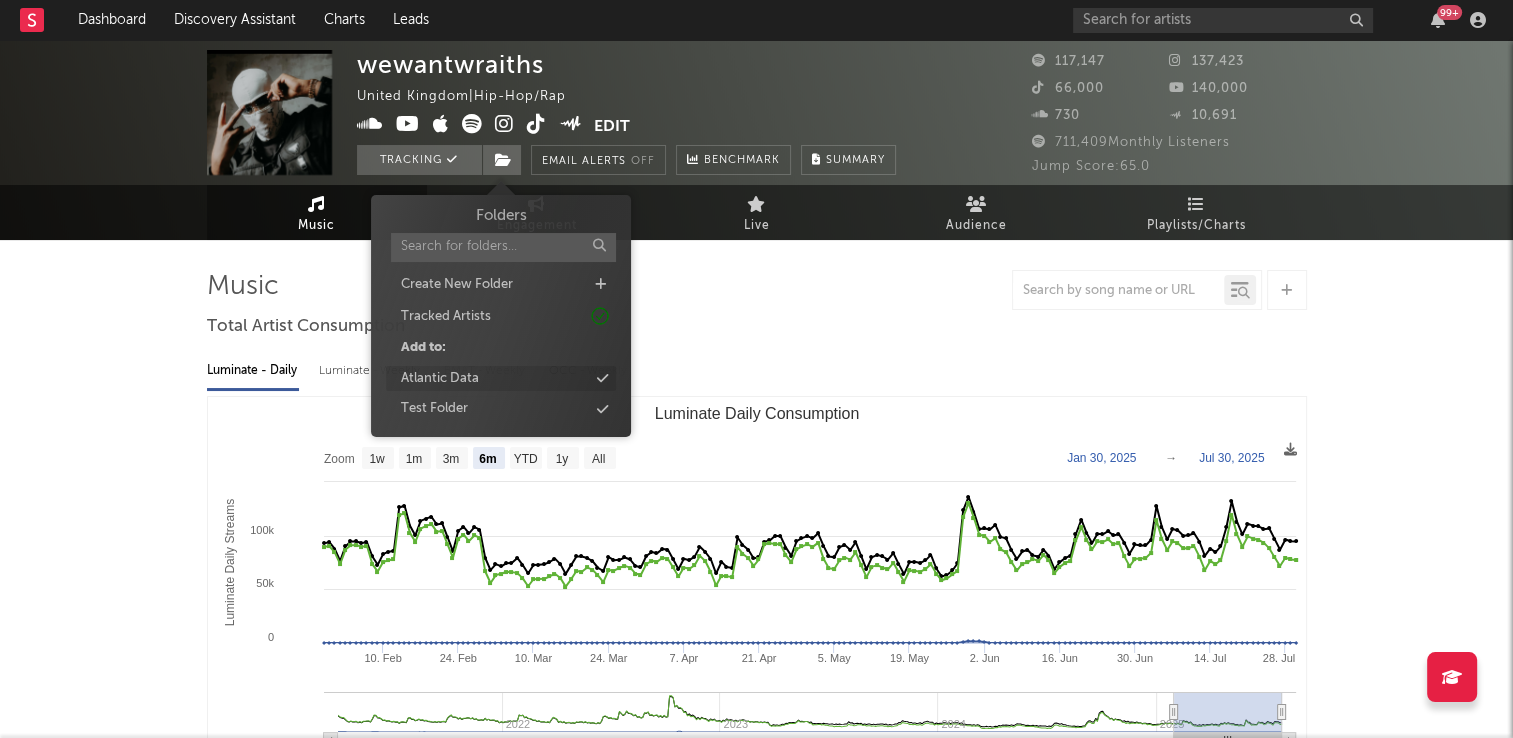 click on "Atlantic Data" at bounding box center [440, 379] 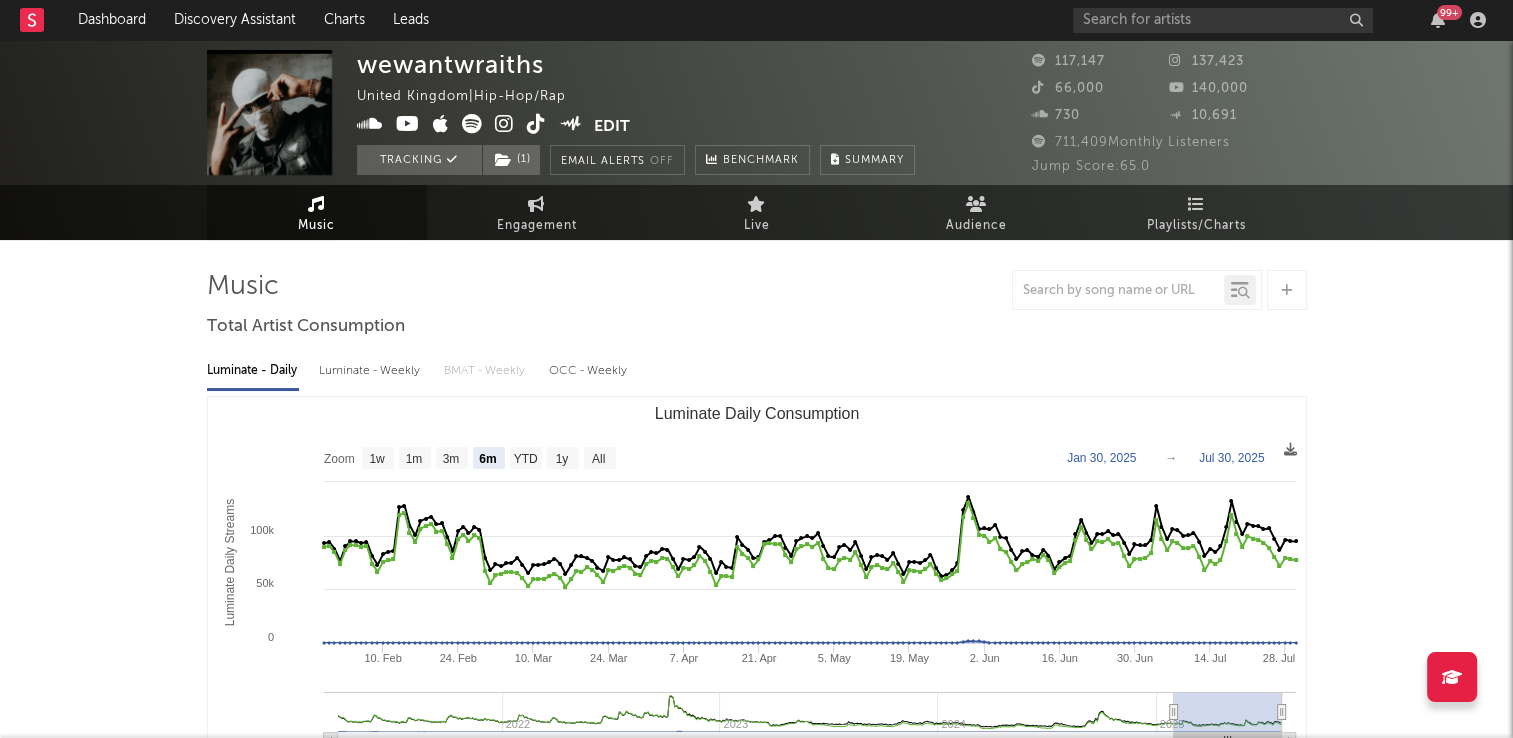 click on "wewantwraiths United Kingdom  |  Hip-Hop/Rap Edit Tracking ( 1 ) Email Alerts  Off Benchmark Summary" at bounding box center (636, 112) 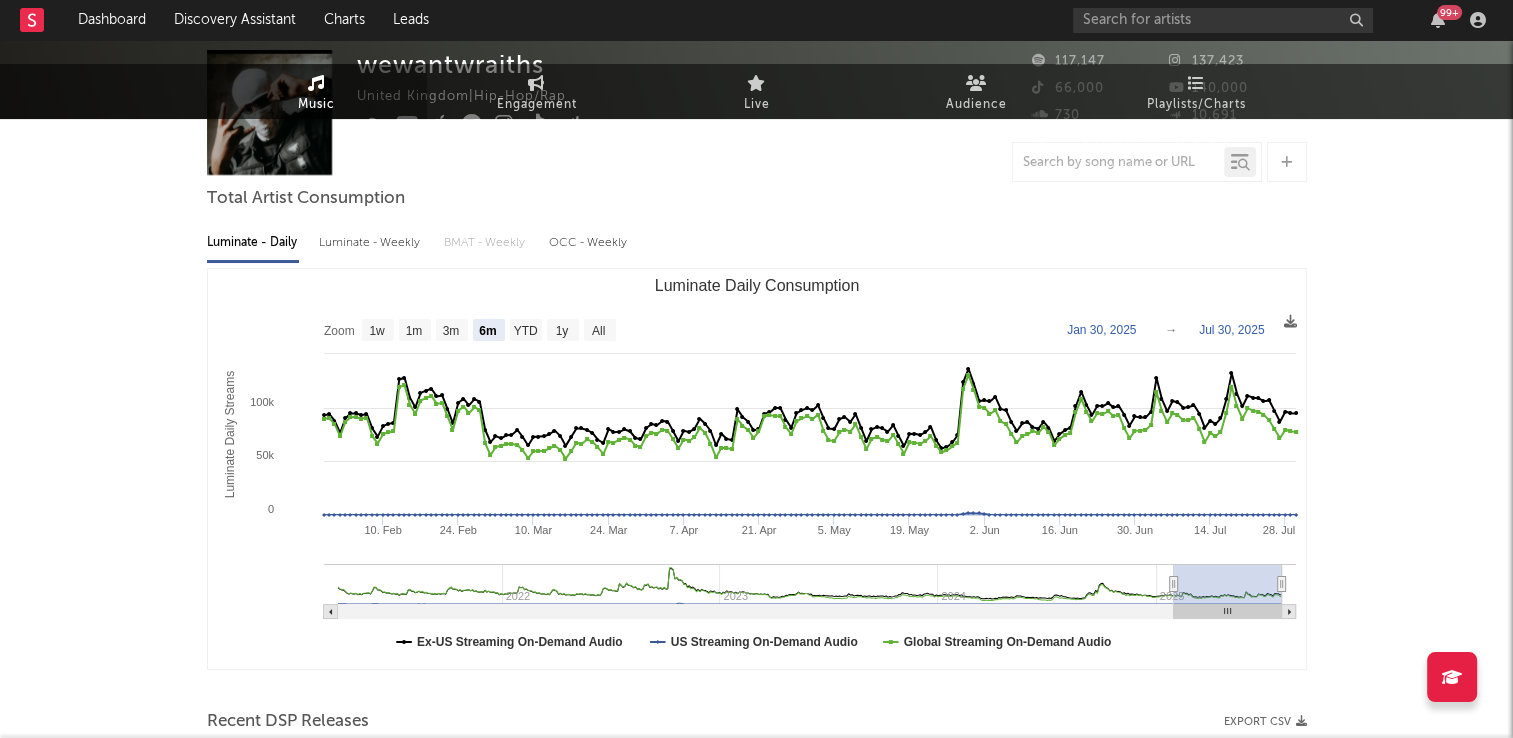 scroll, scrollTop: 0, scrollLeft: 0, axis: both 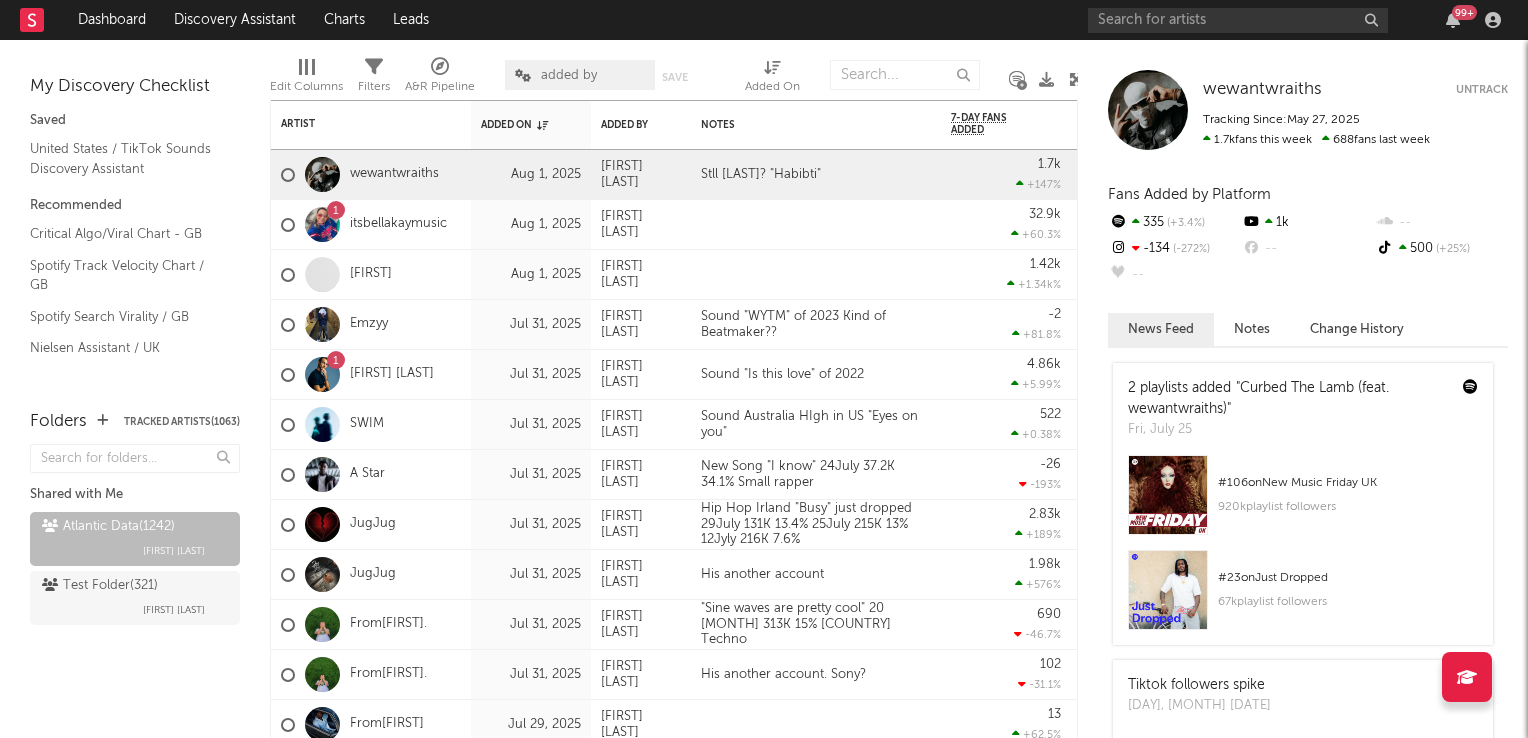 click at bounding box center (1076, 79) 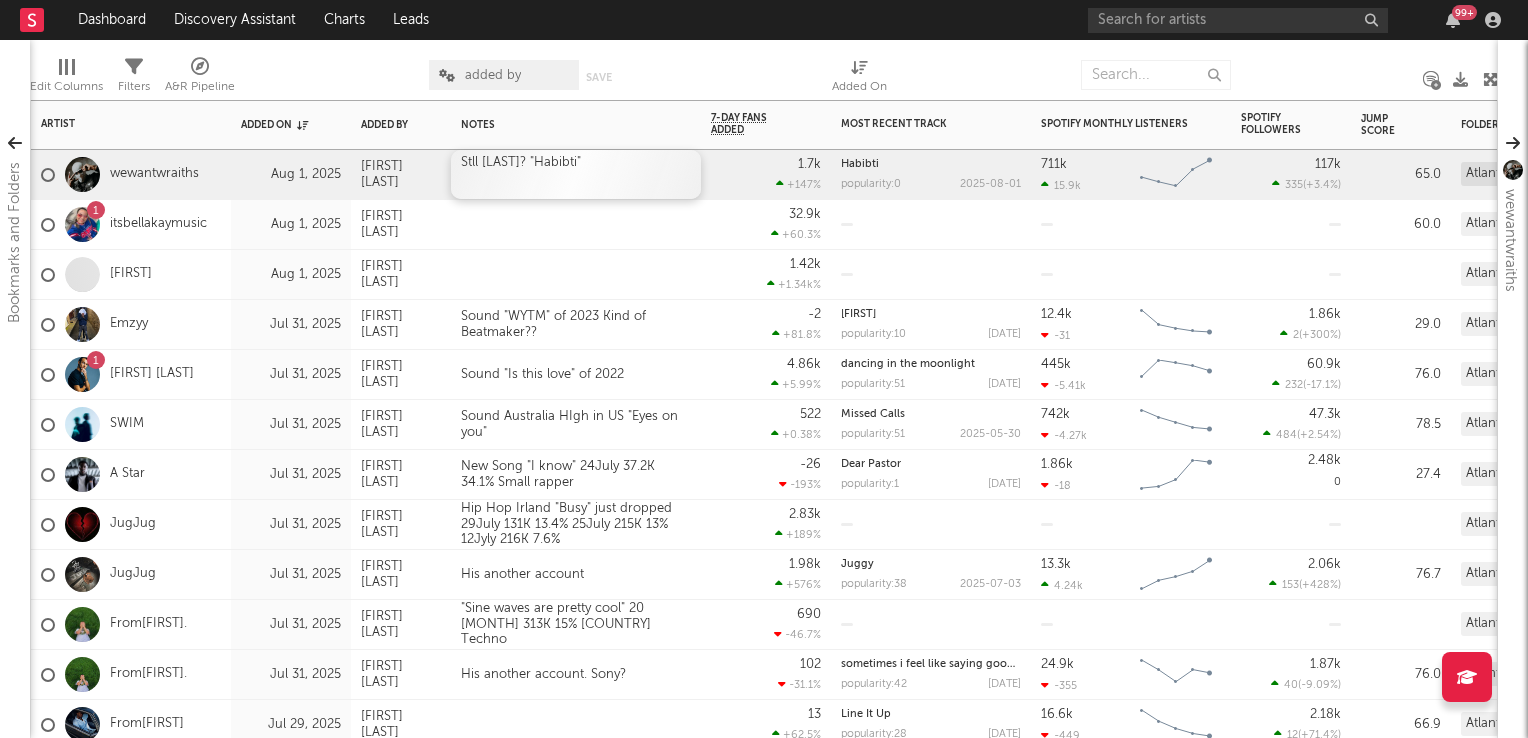 click on "Stll Waner? "Habiti"" at bounding box center [576, 174] 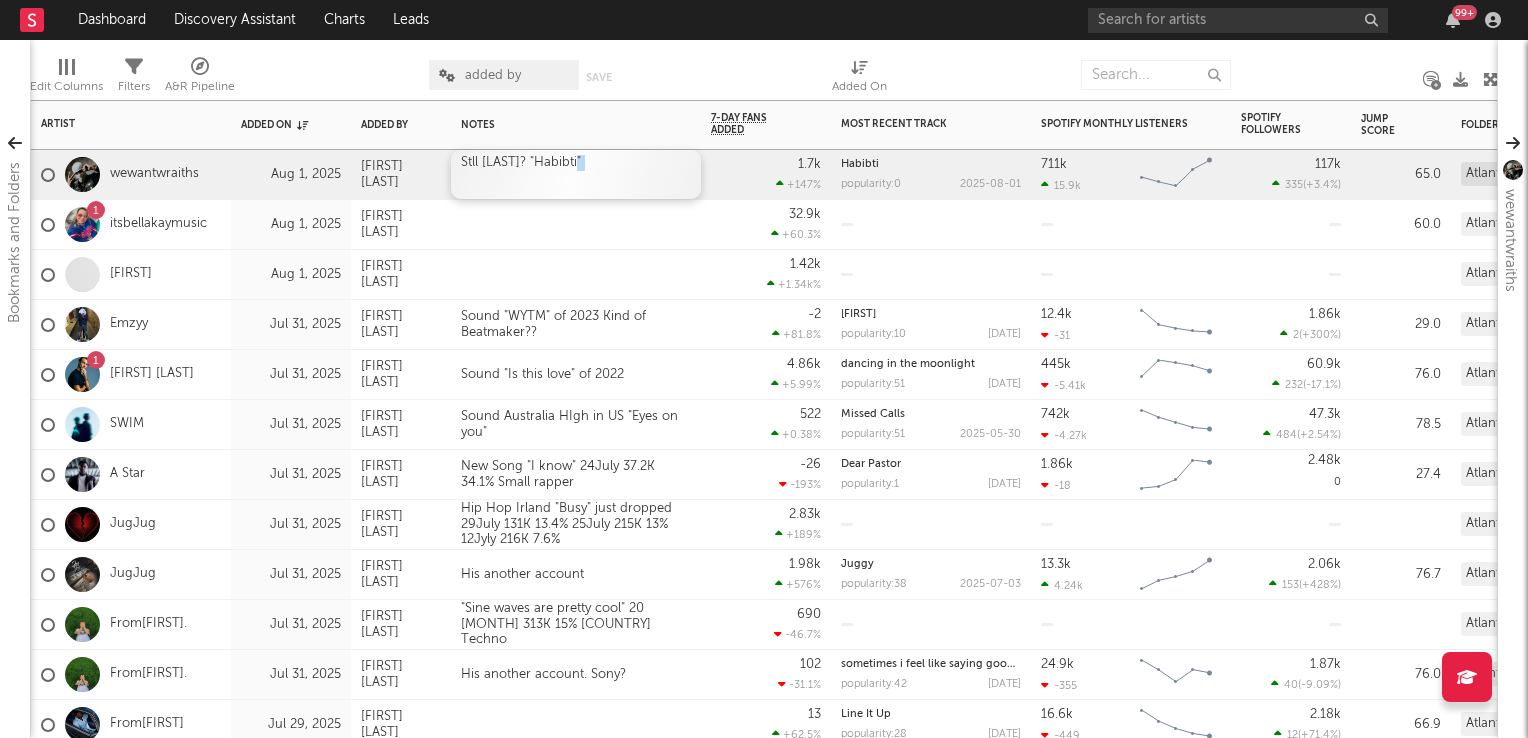 click on "Stll Waner? "Habiti"" at bounding box center [576, 174] 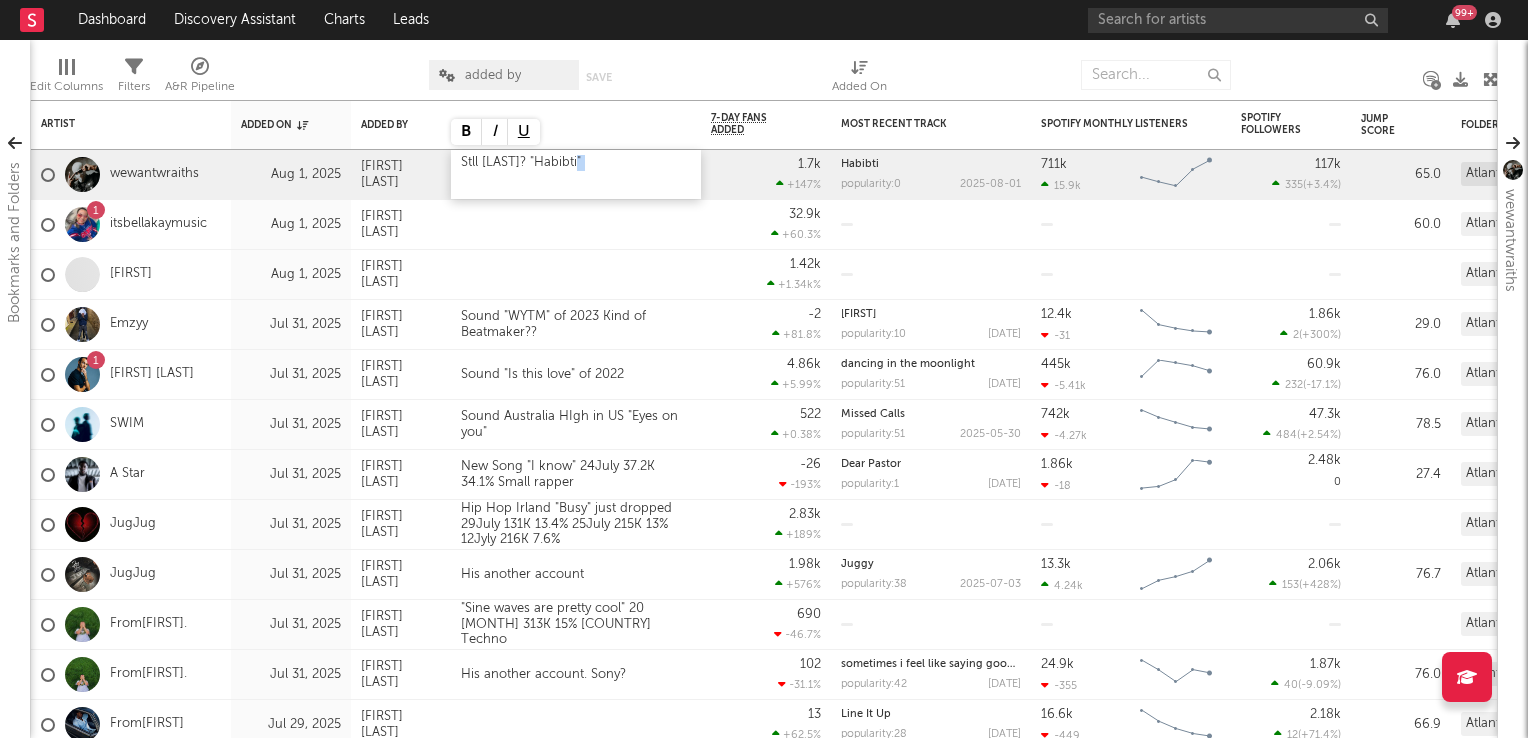 type 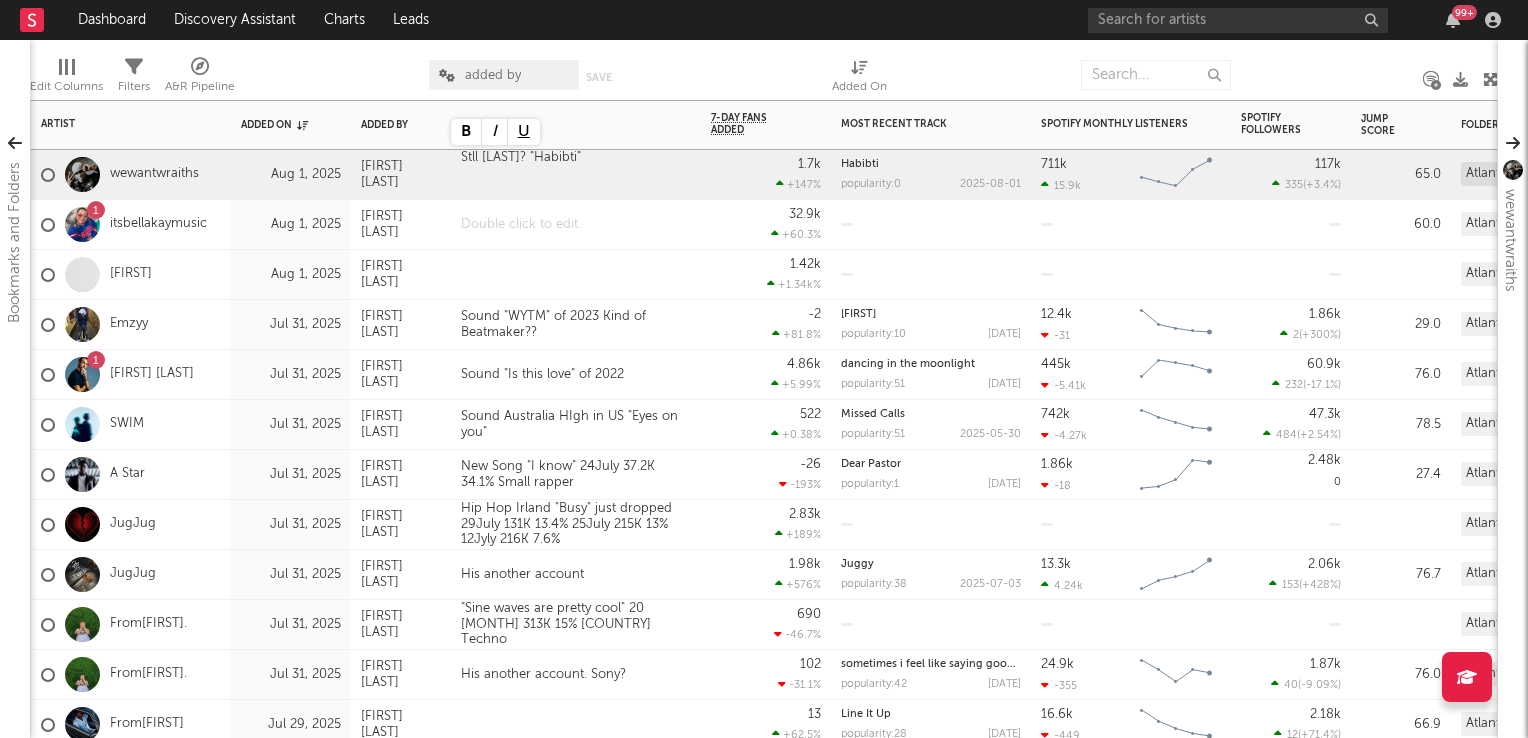 click at bounding box center [576, 224] 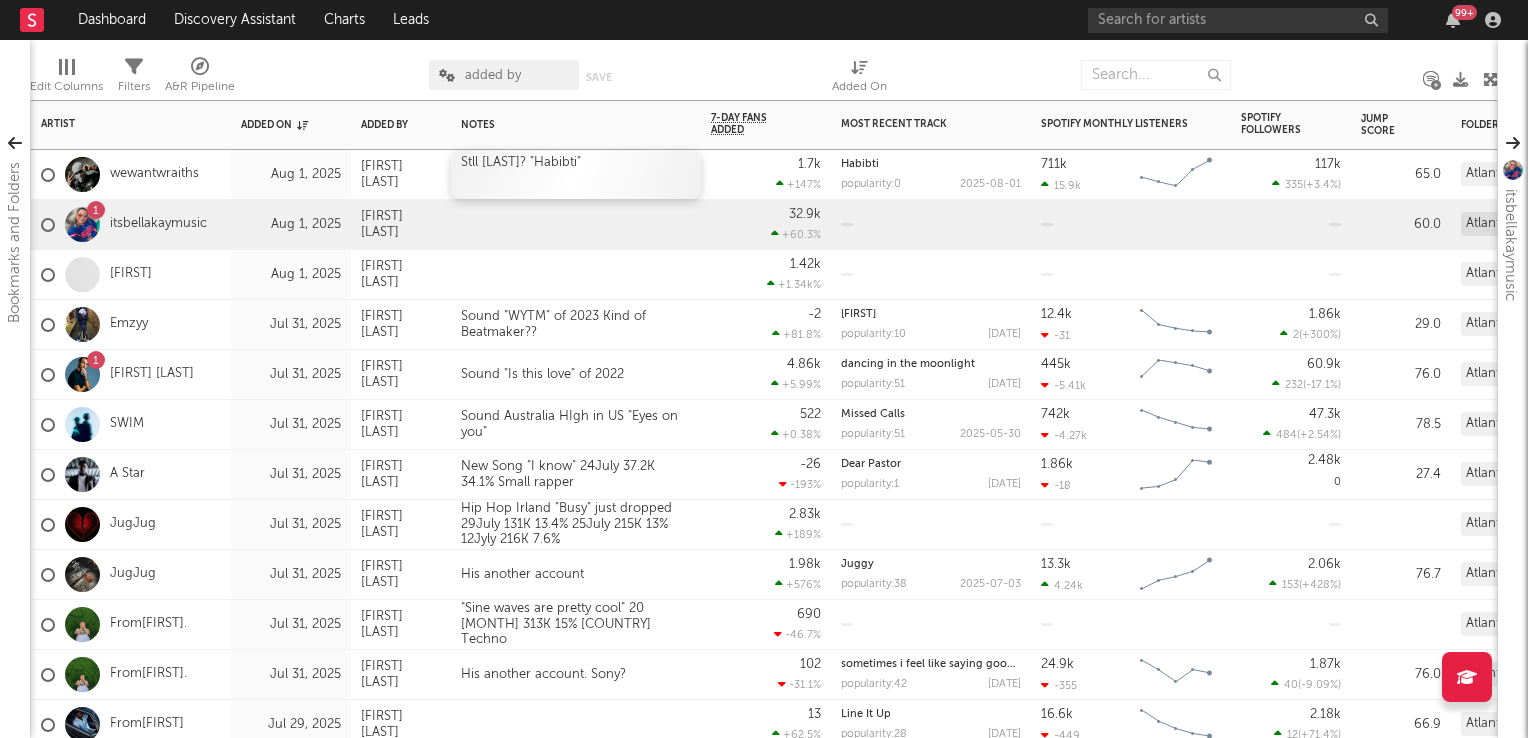 click on "Stll Waner? "Habibiti"" at bounding box center [576, 174] 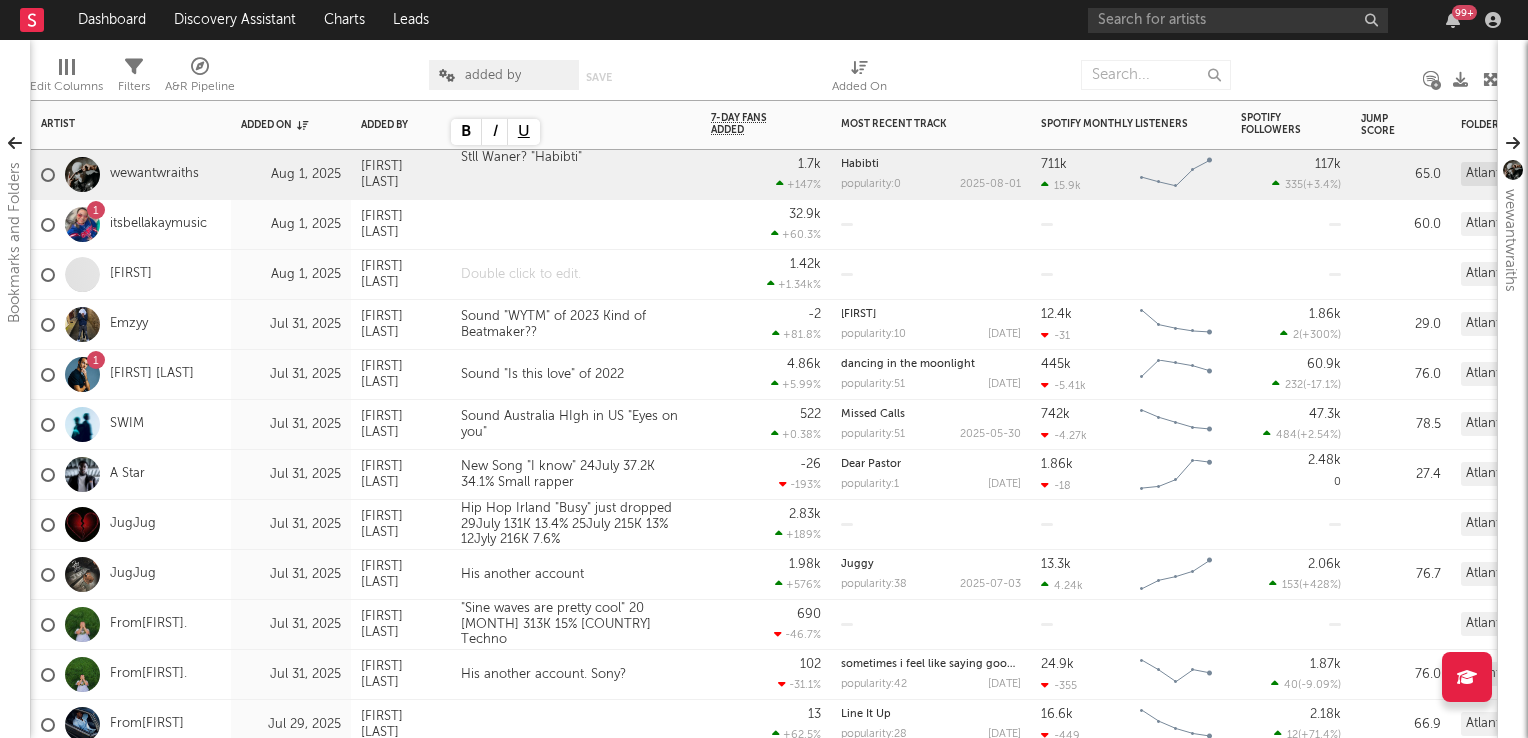 click at bounding box center (576, 274) 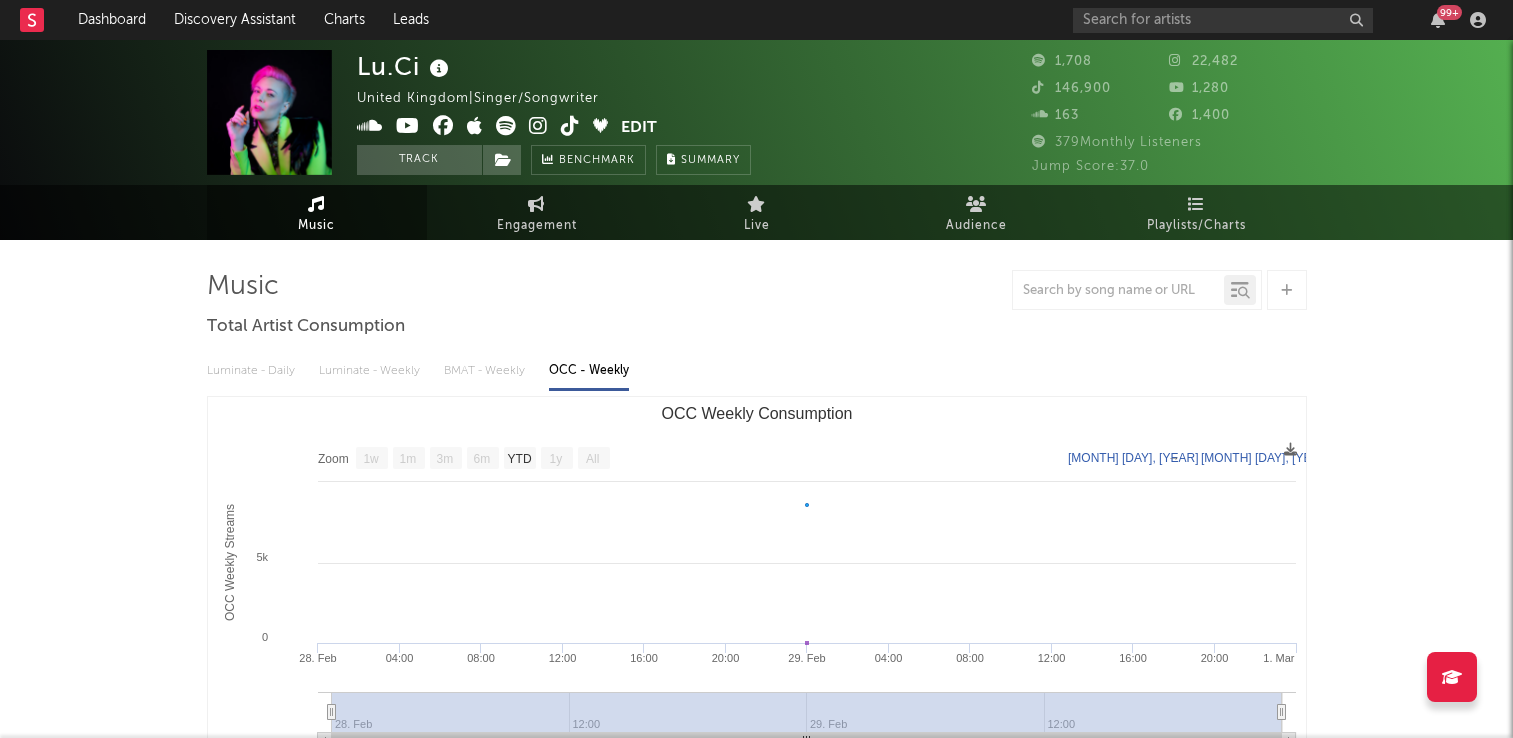 select on "1w" 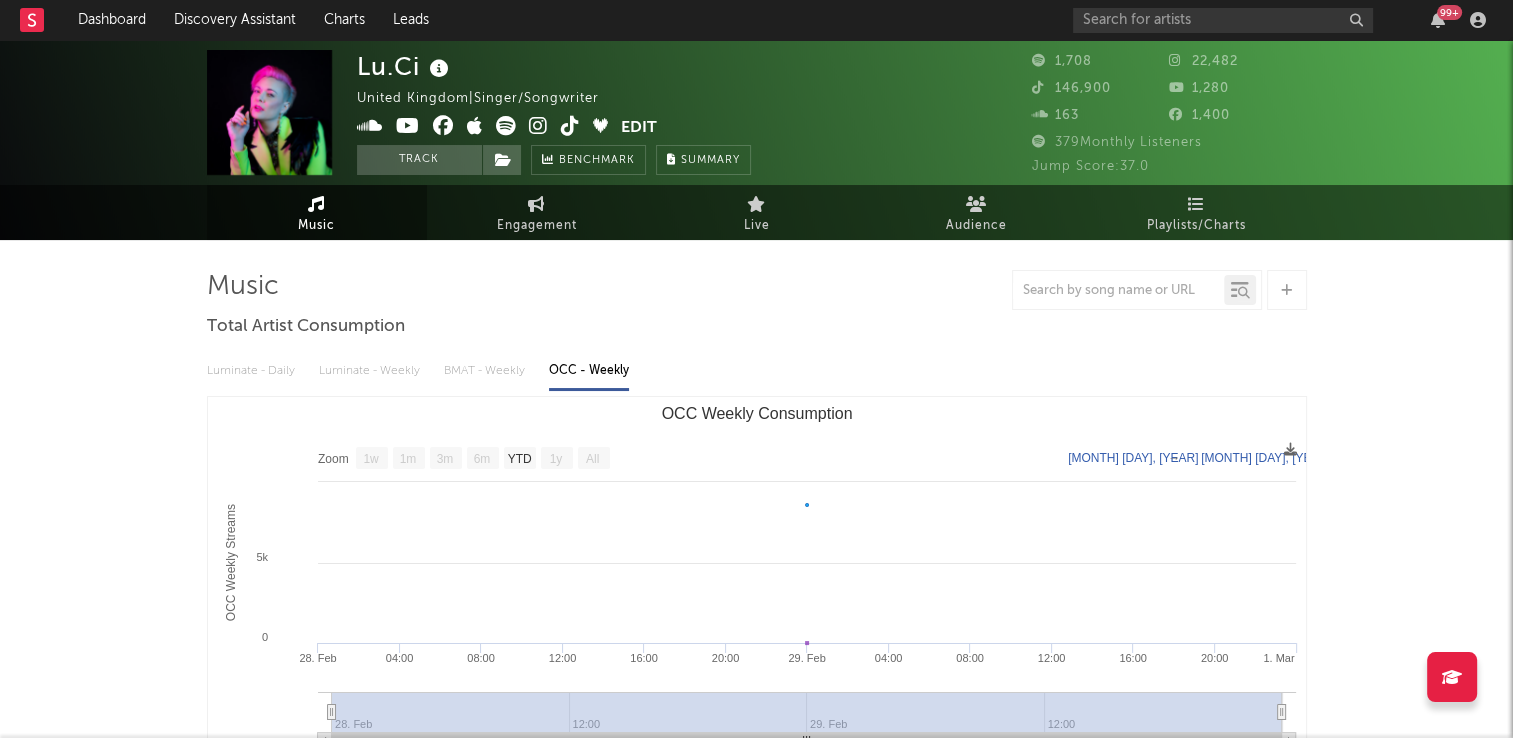 click at bounding box center (439, 69) 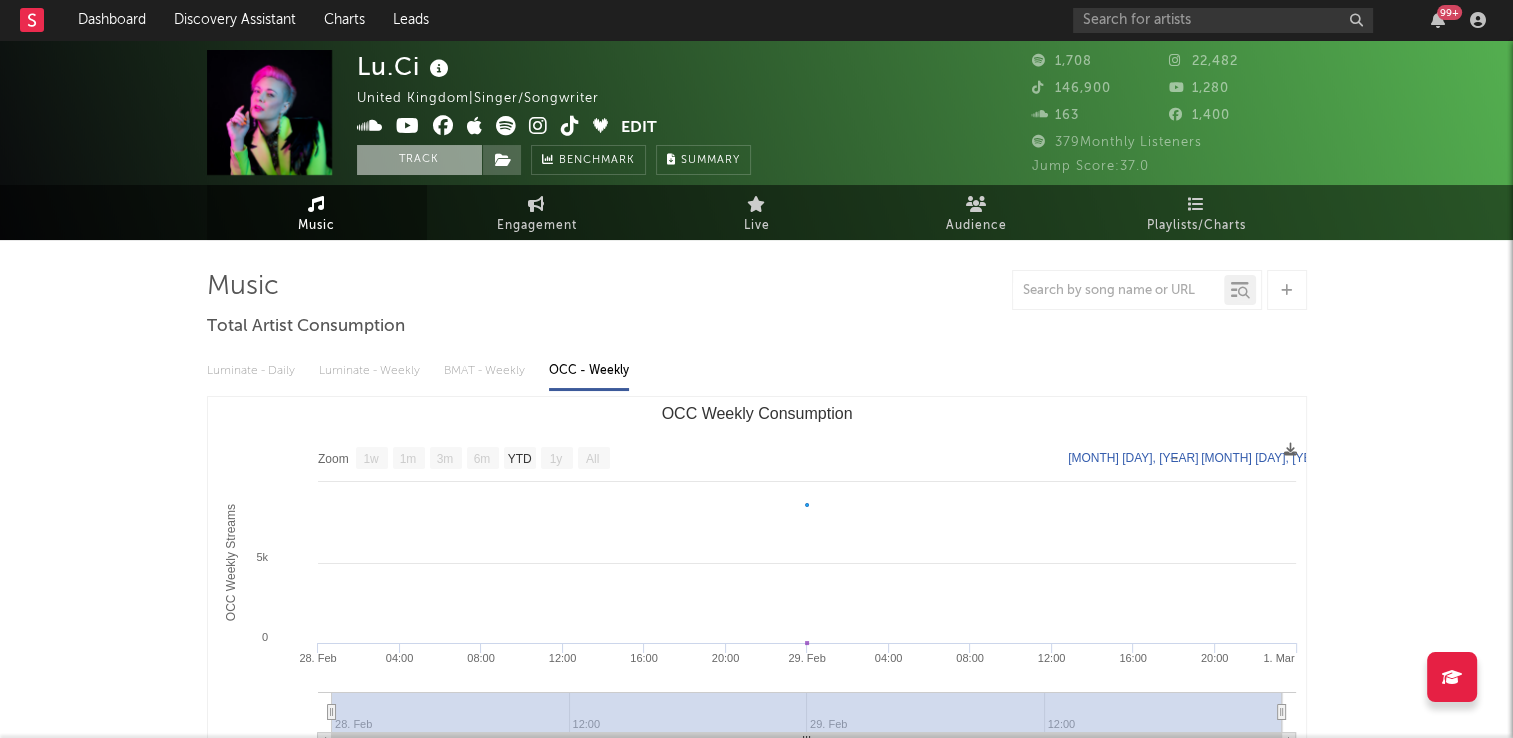 click on "Track" at bounding box center (419, 160) 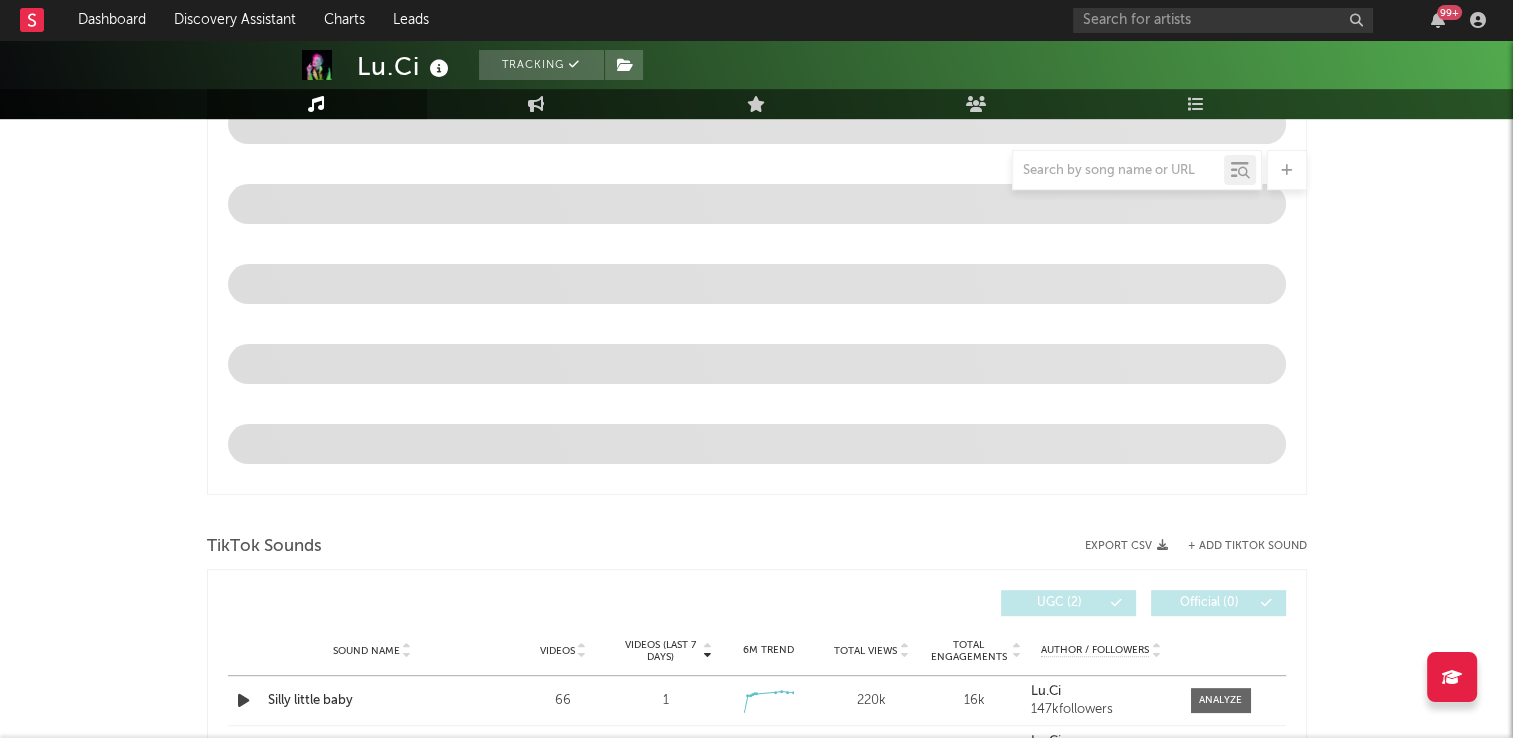 select on "1w" 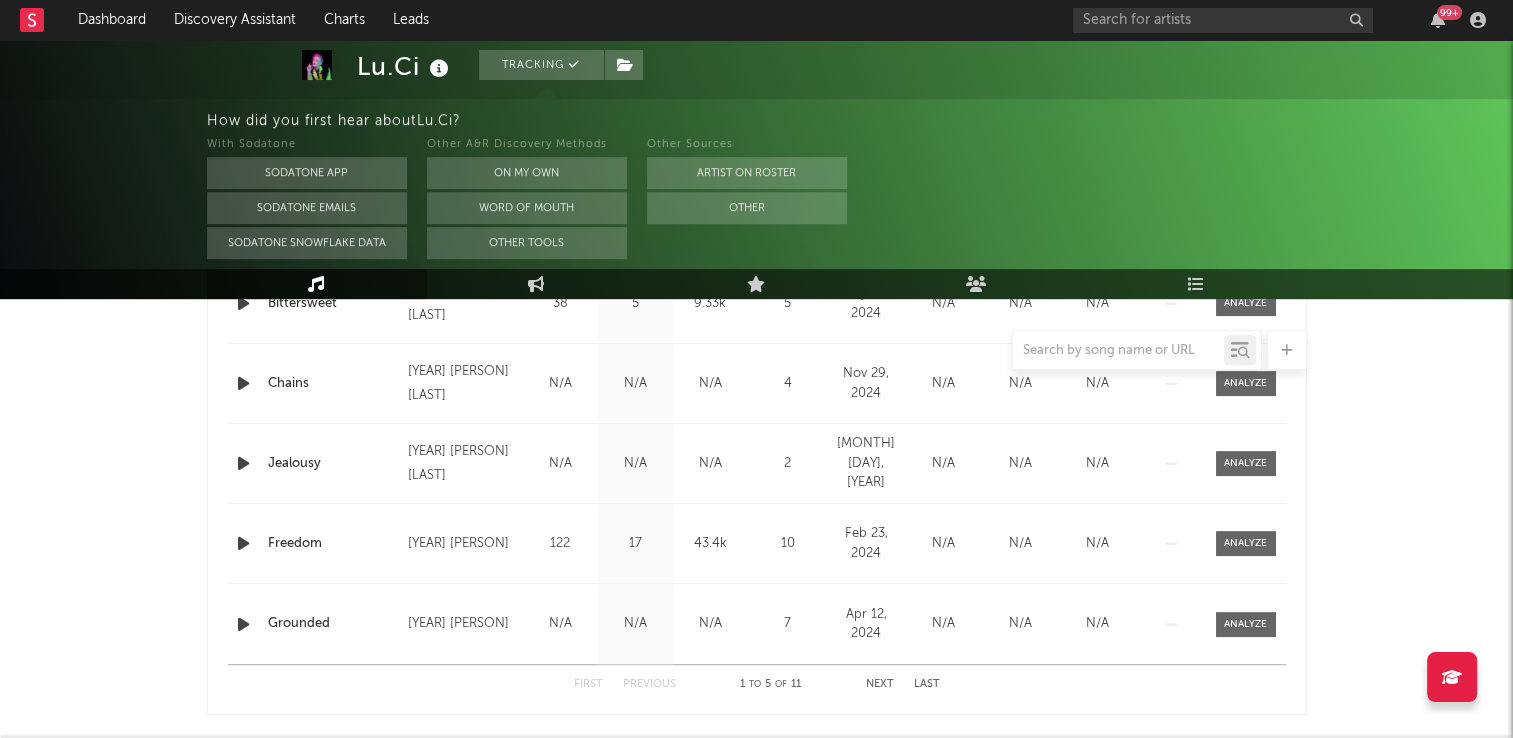 scroll, scrollTop: 937, scrollLeft: 0, axis: vertical 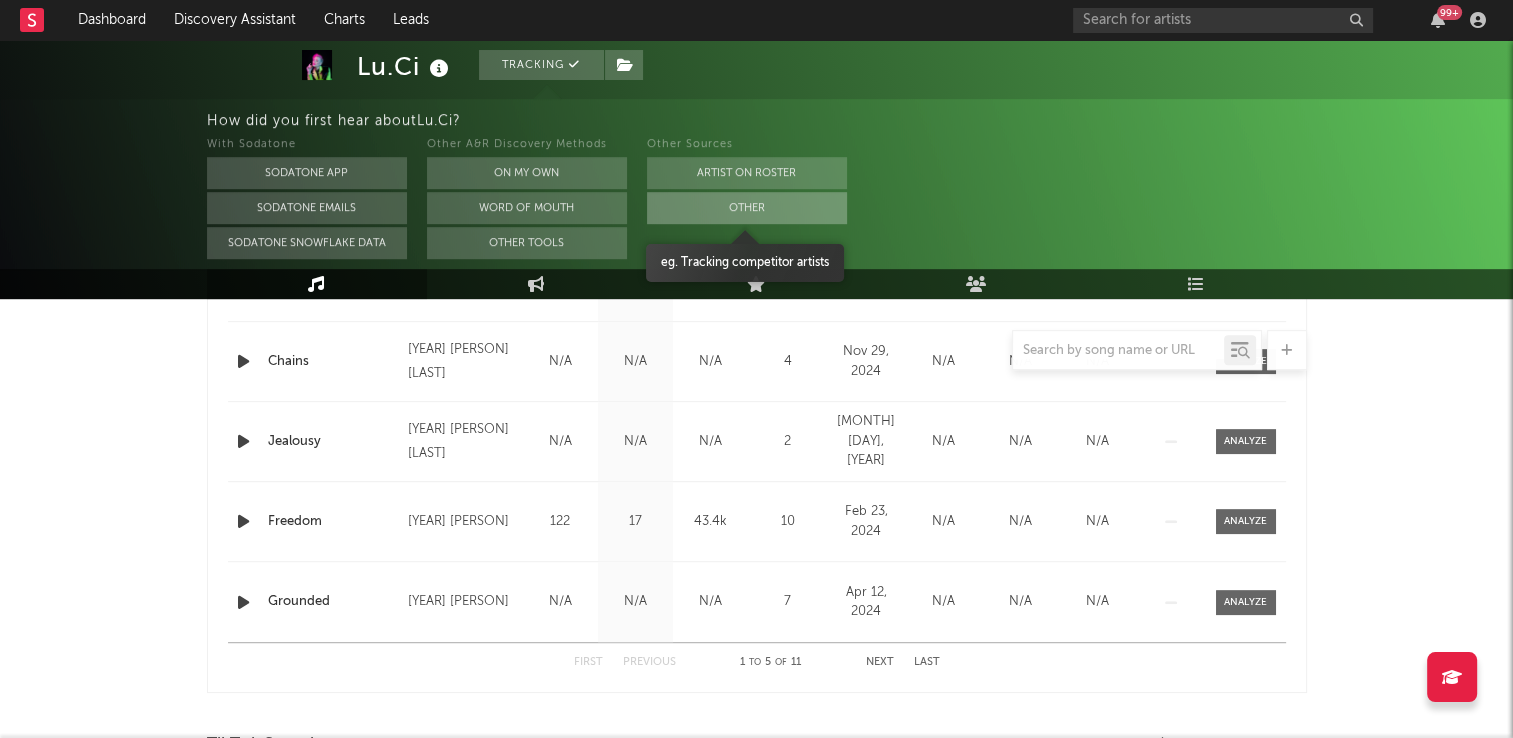 click on "Other" at bounding box center (747, 208) 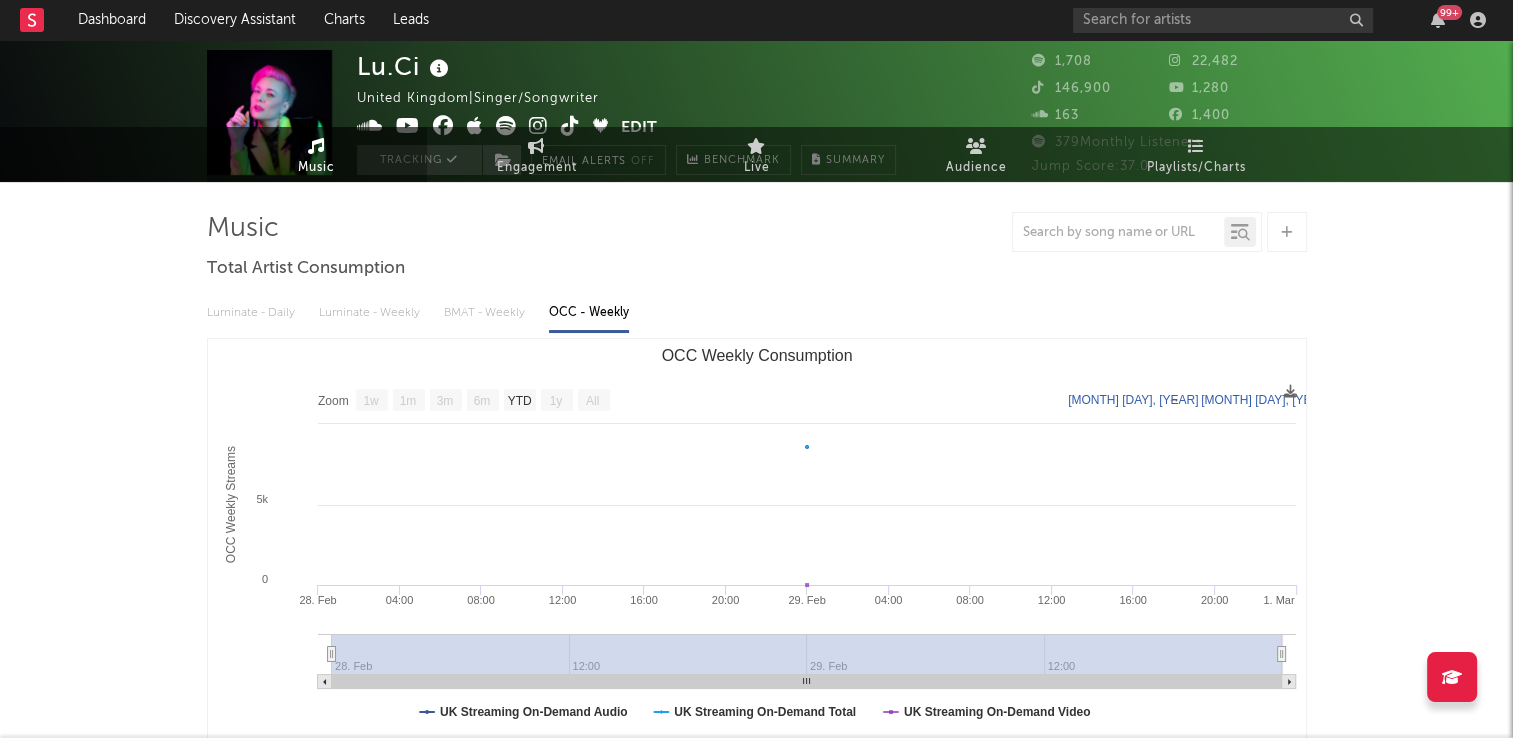 scroll, scrollTop: 0, scrollLeft: 0, axis: both 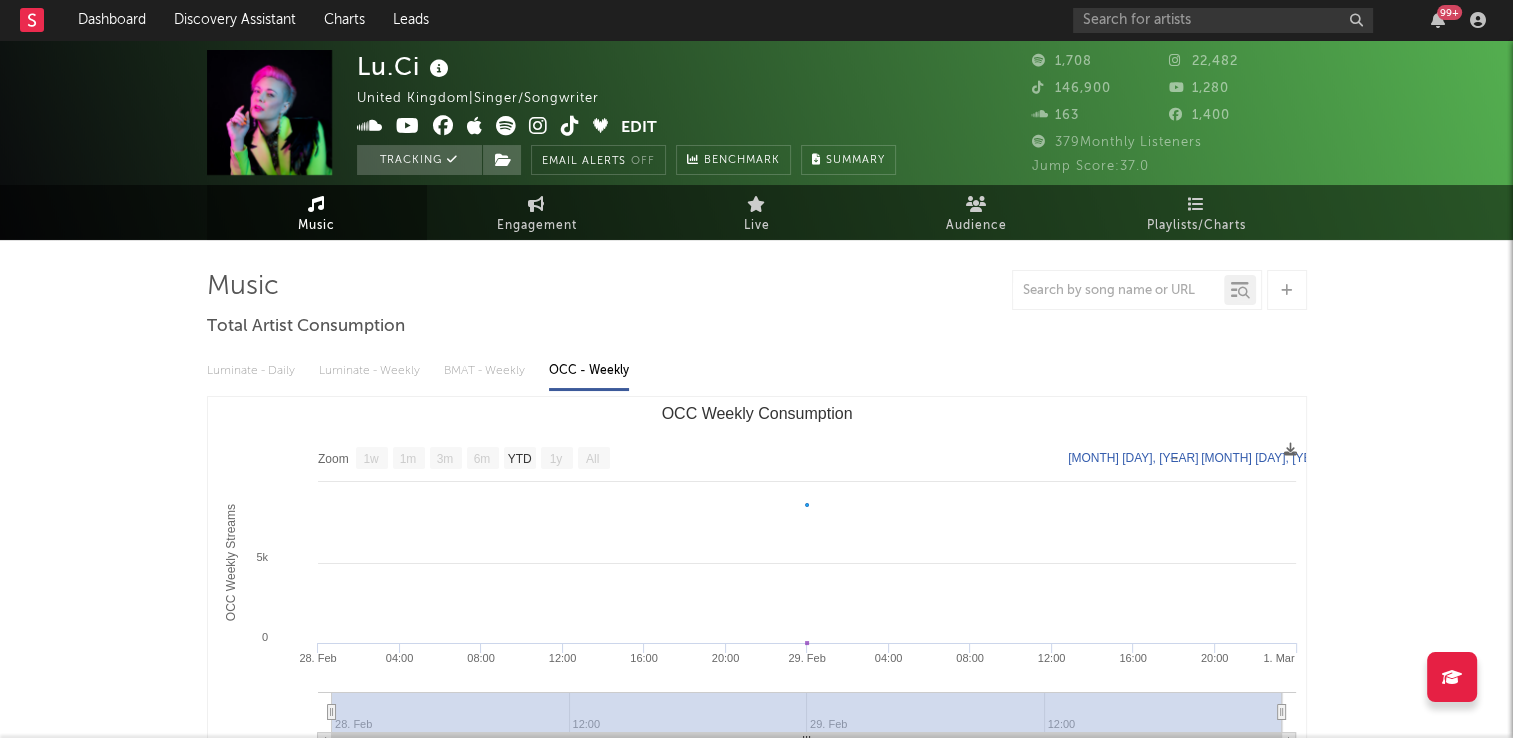 click at bounding box center (570, 128) 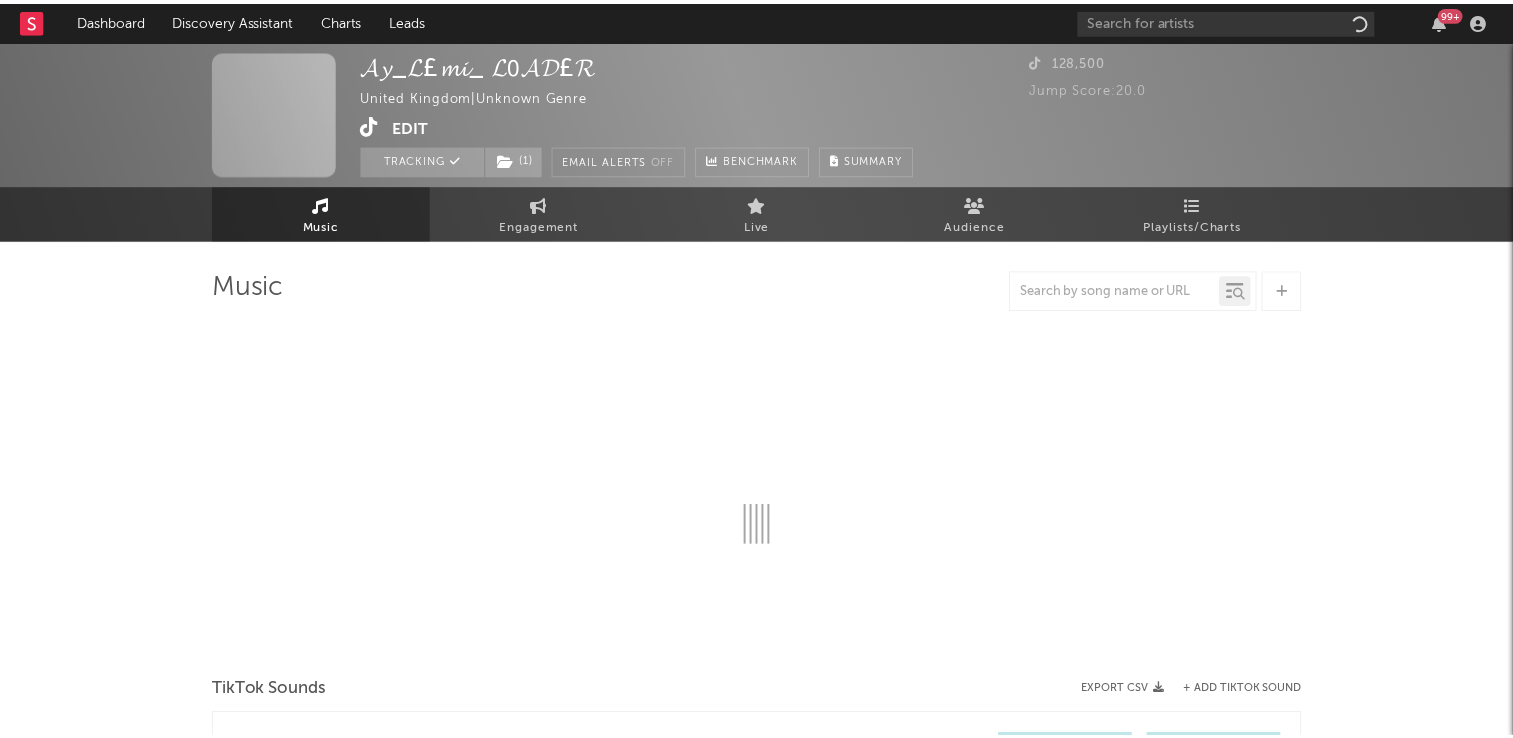 scroll, scrollTop: 0, scrollLeft: 0, axis: both 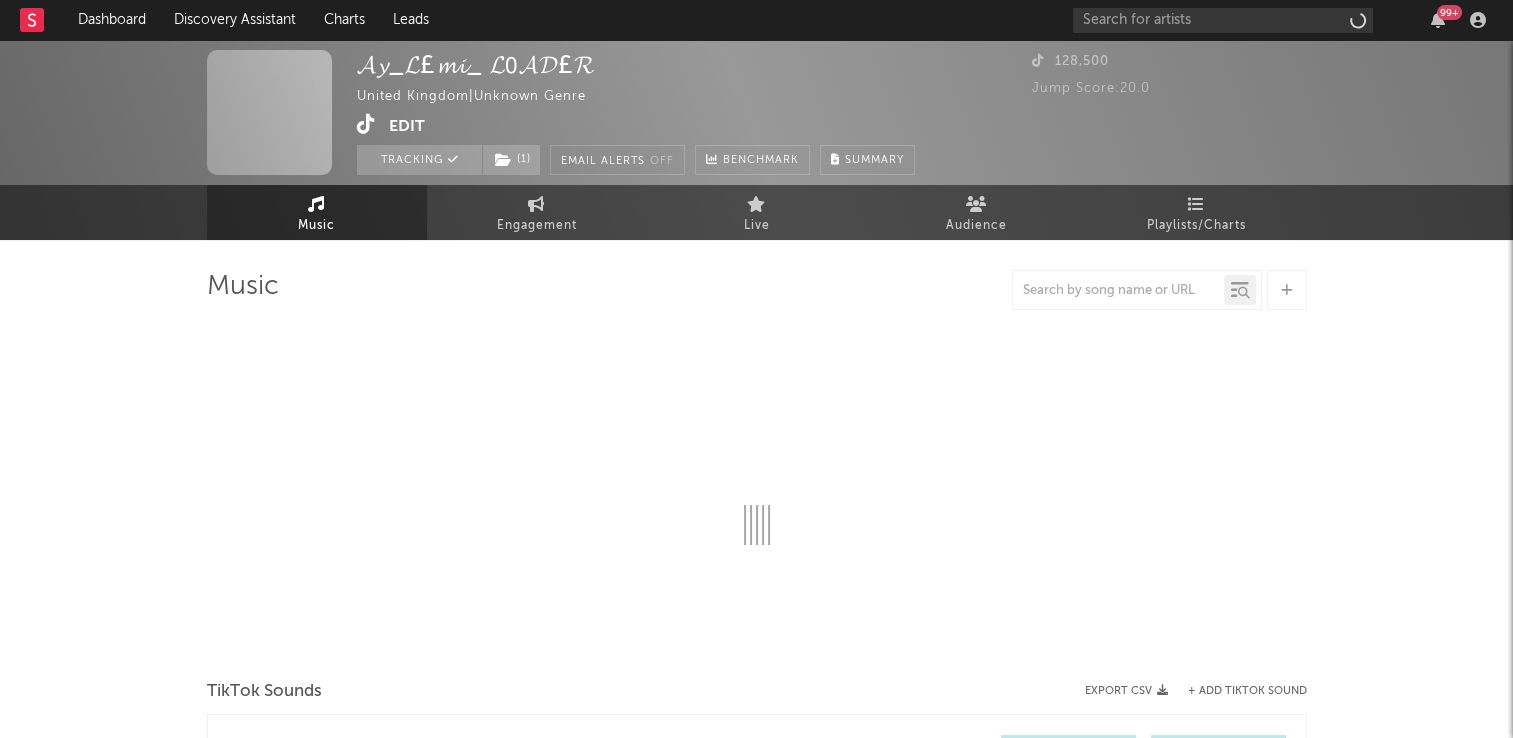 select on "1w" 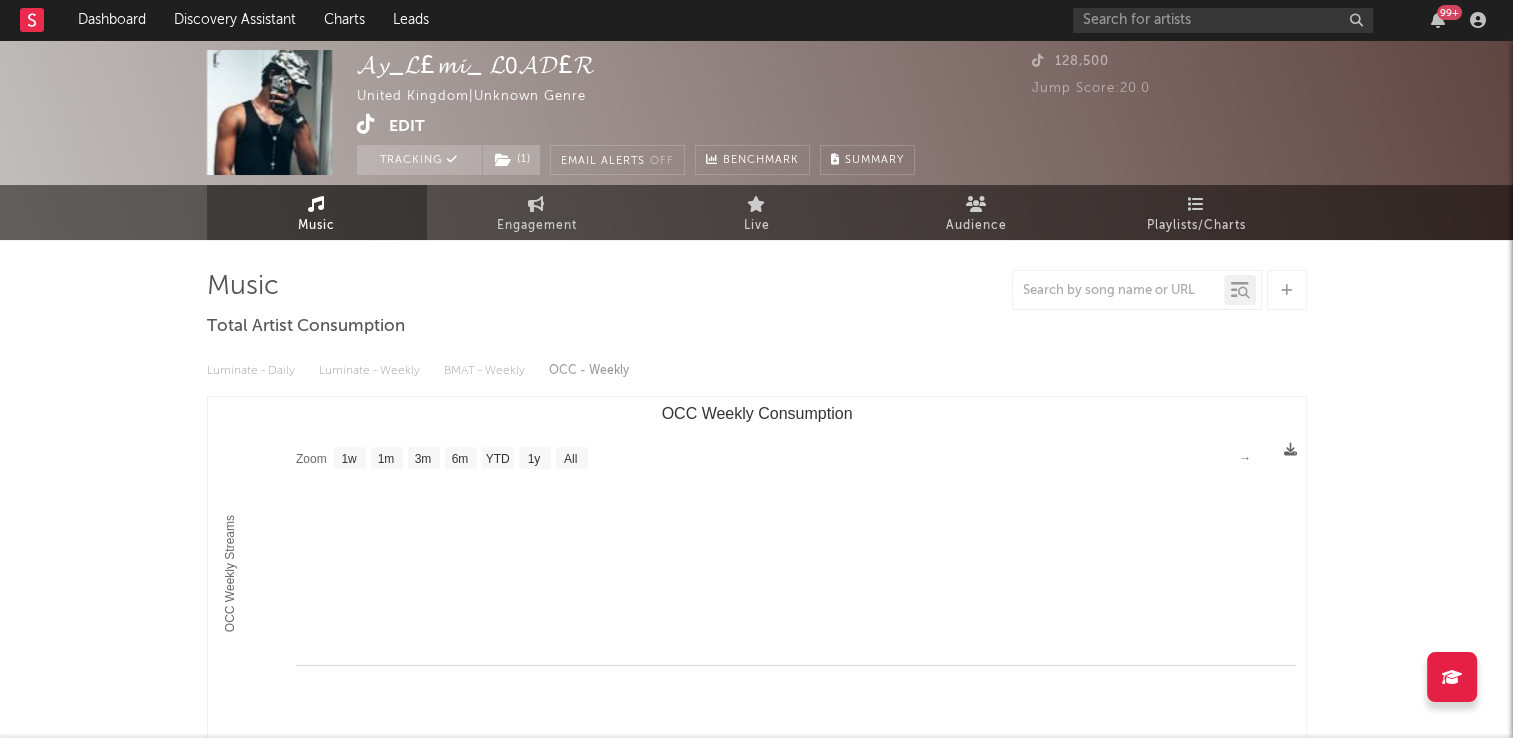 click at bounding box center [366, 124] 